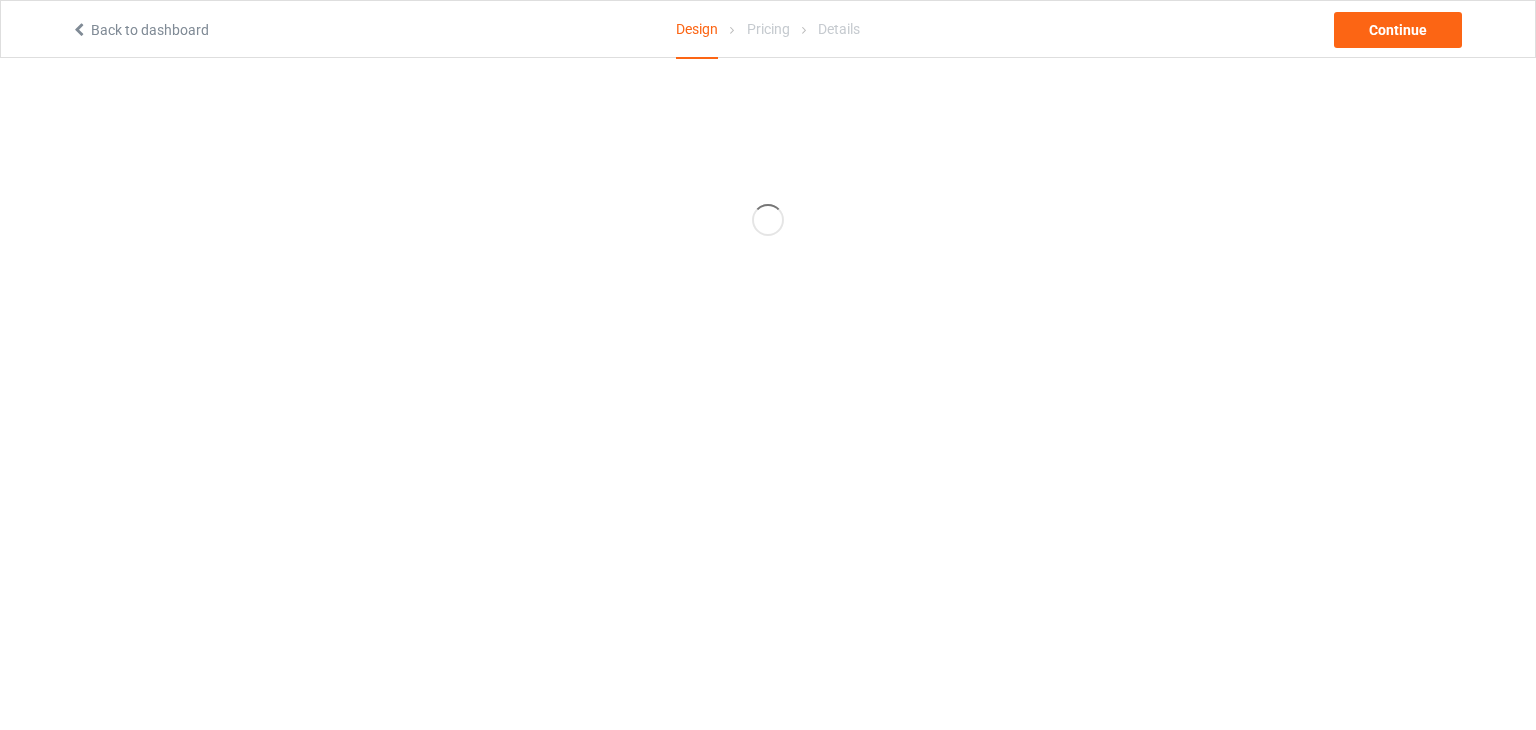 scroll, scrollTop: 0, scrollLeft: 0, axis: both 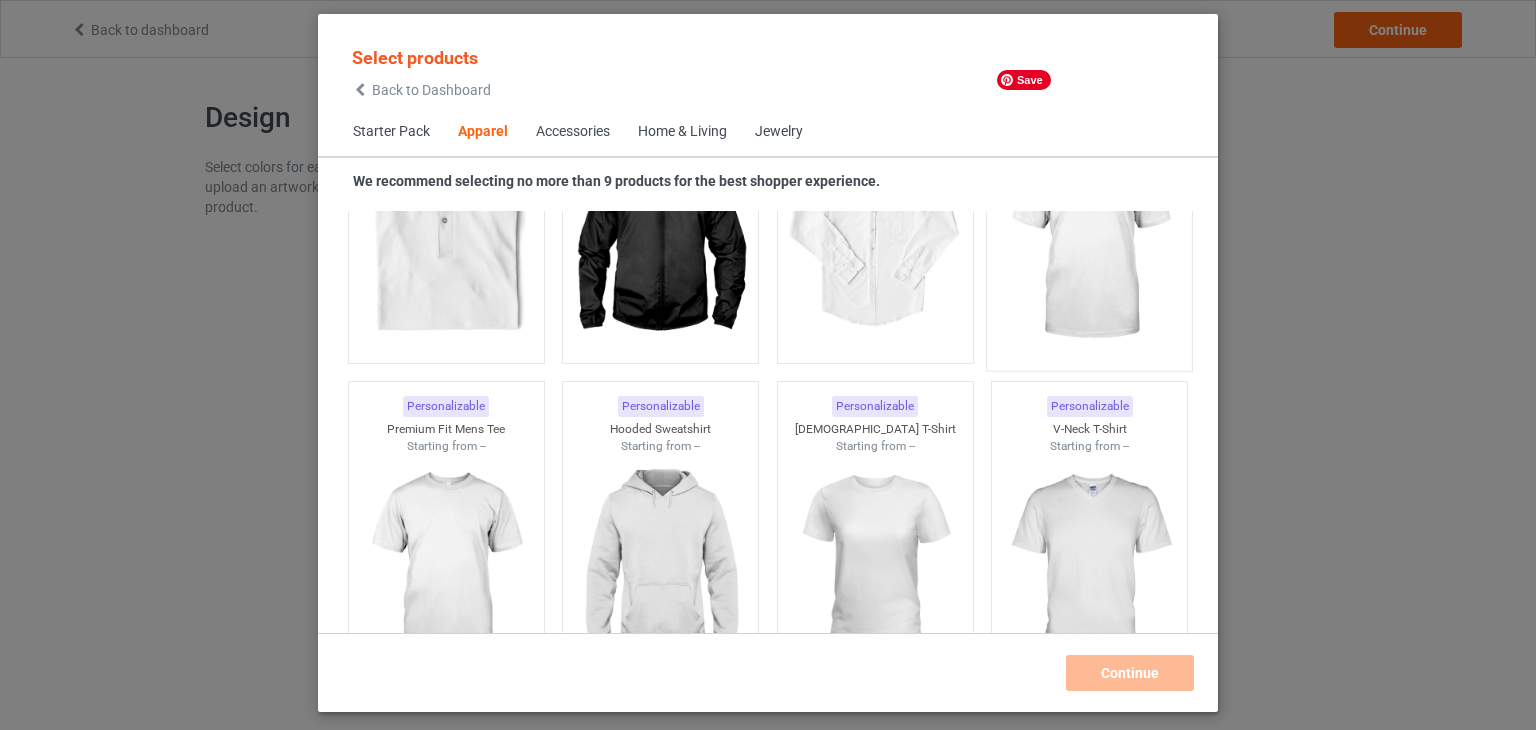 click at bounding box center [1090, 242] 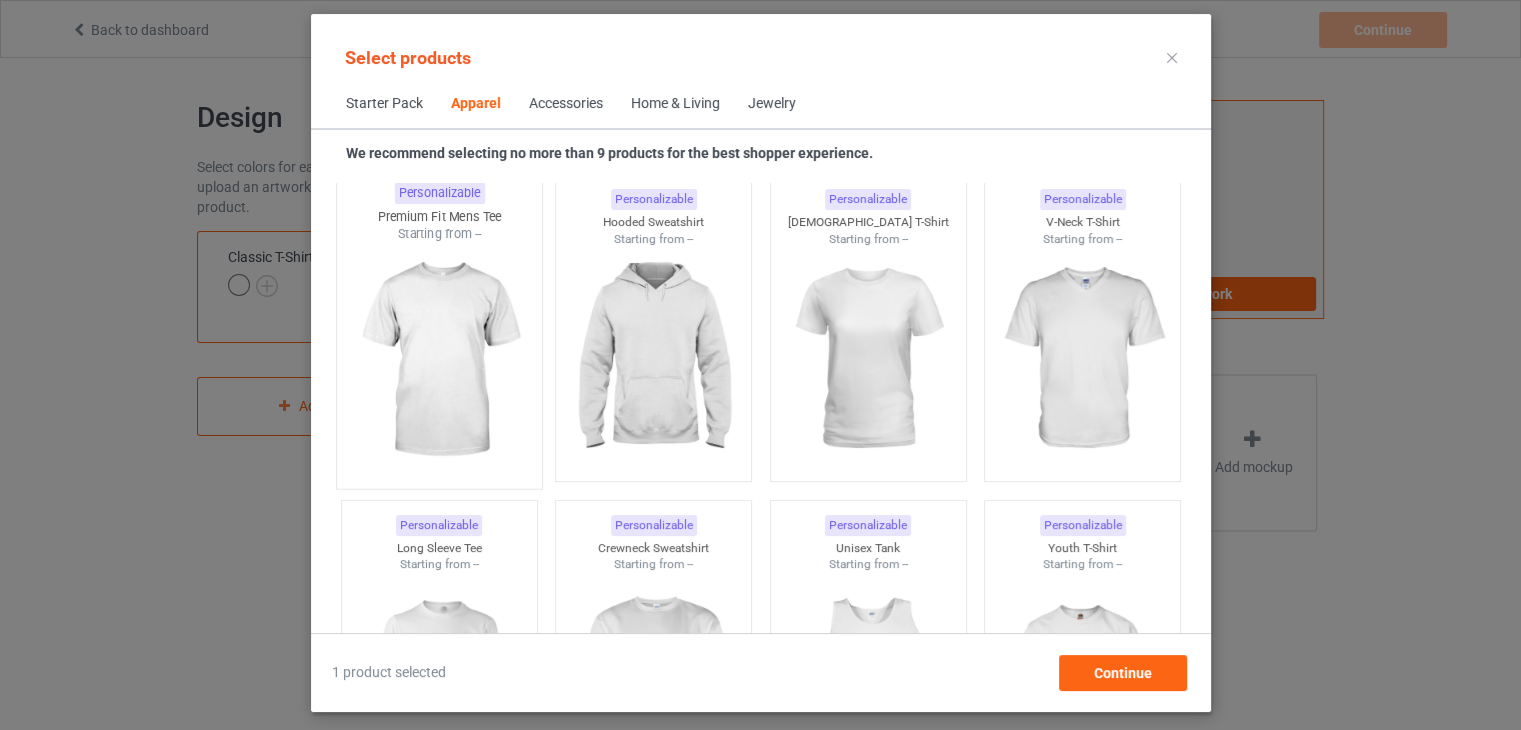 scroll, scrollTop: 1144, scrollLeft: 0, axis: vertical 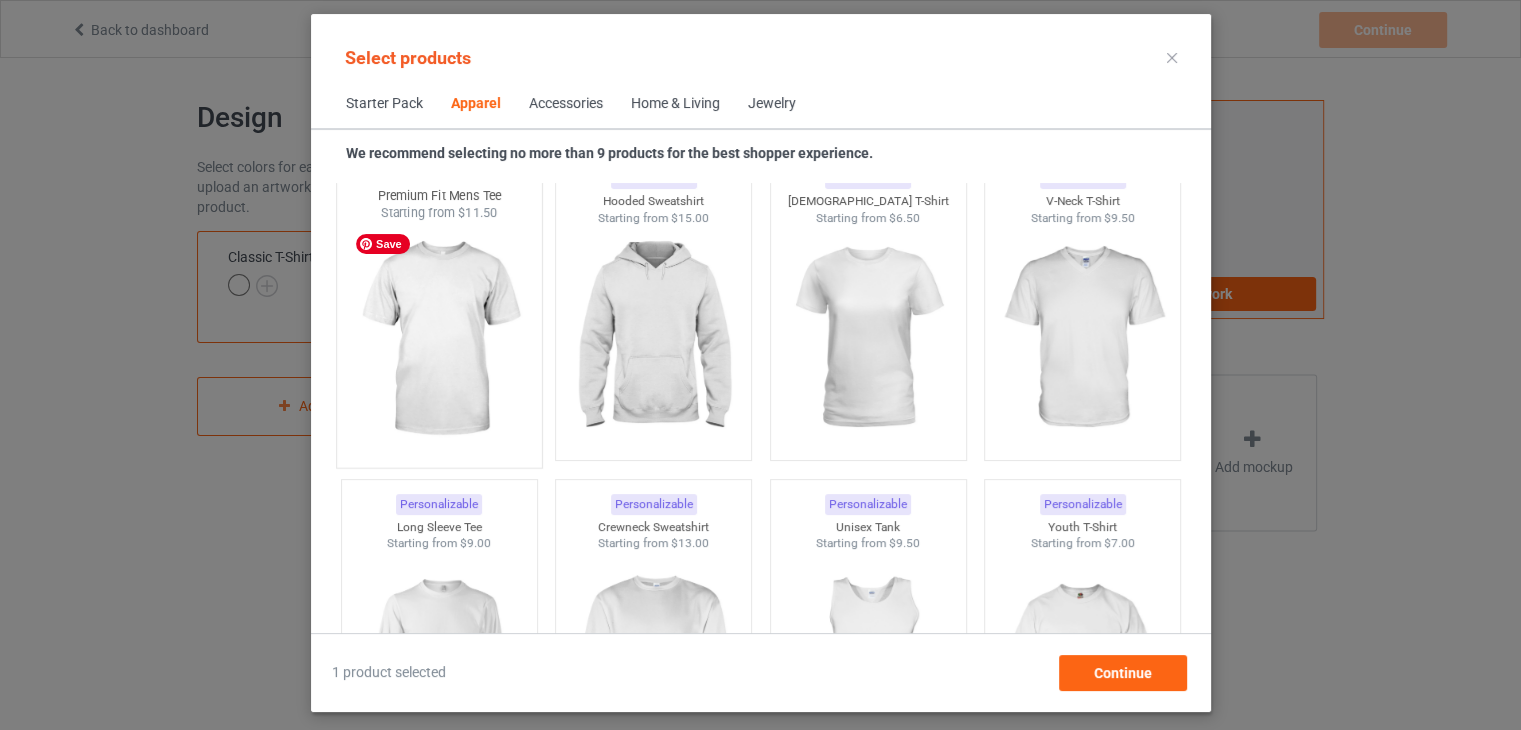 click at bounding box center [439, 339] 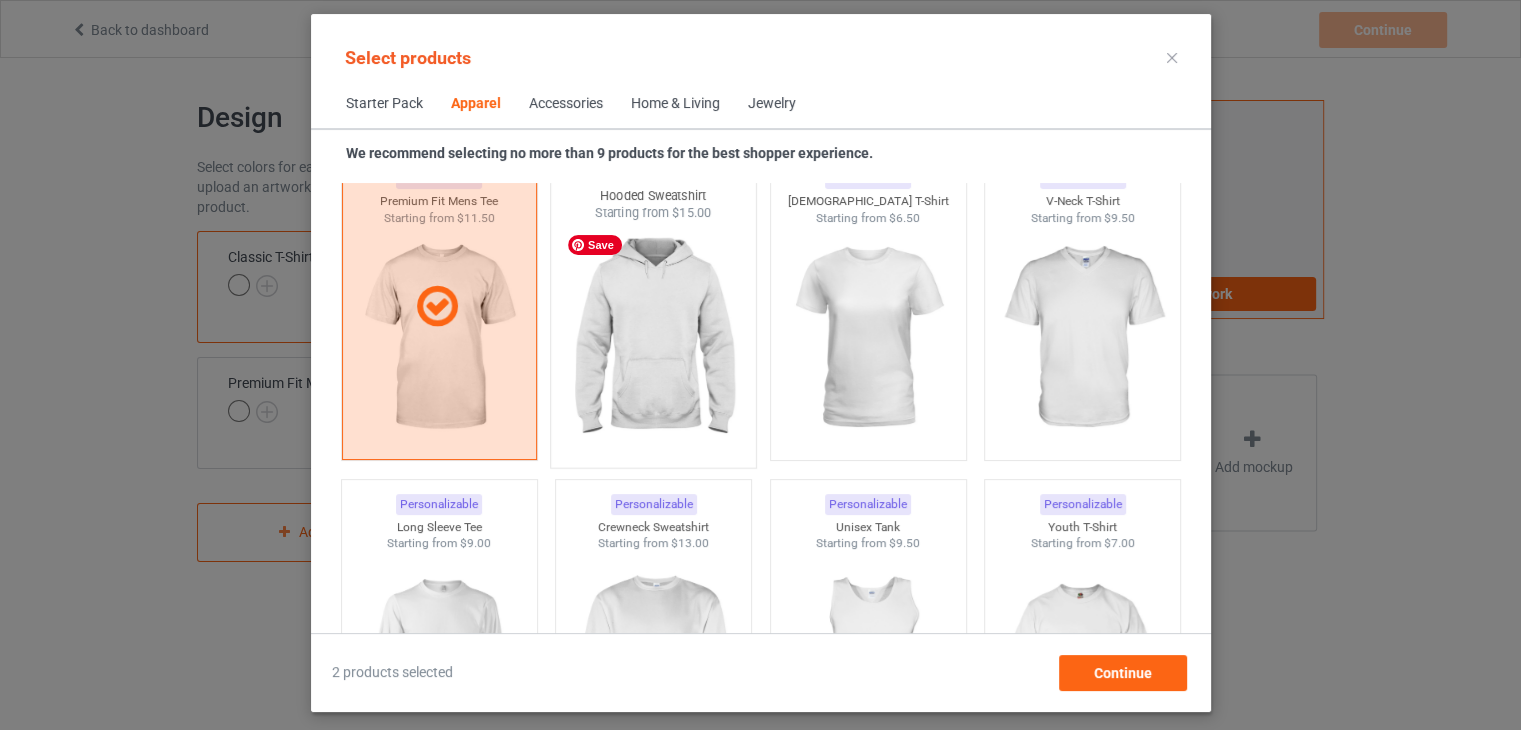 click at bounding box center [653, 339] 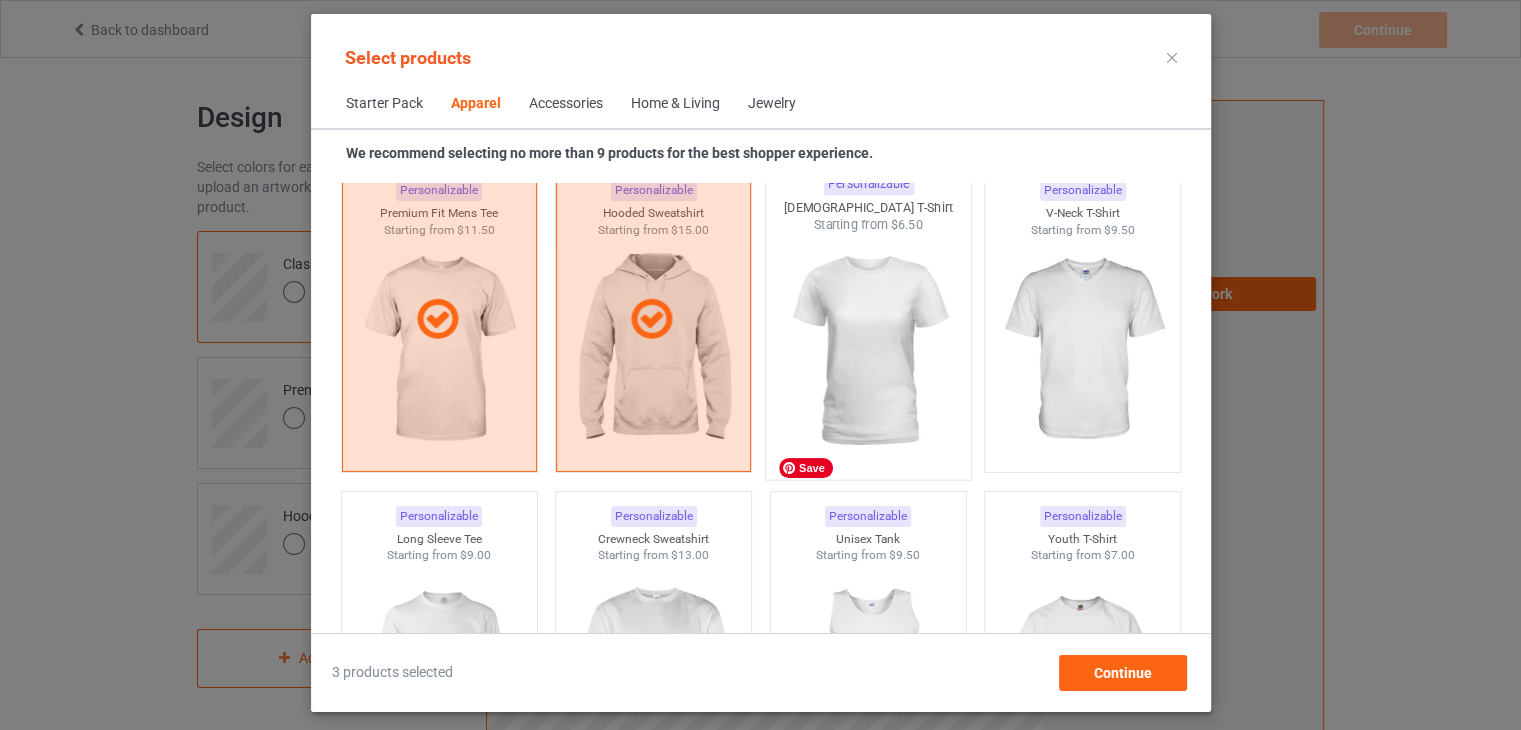 scroll, scrollTop: 1144, scrollLeft: 0, axis: vertical 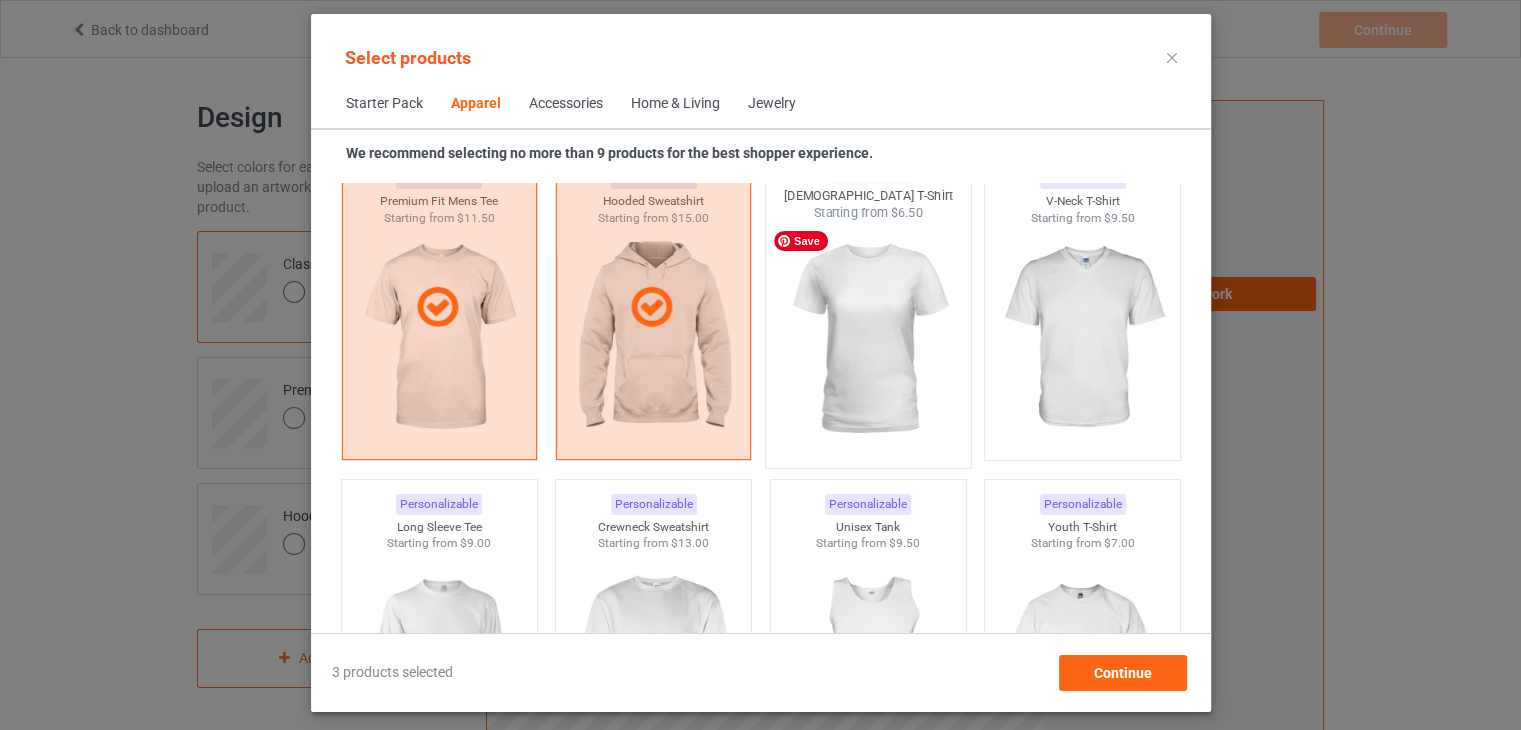 click at bounding box center [868, 339] 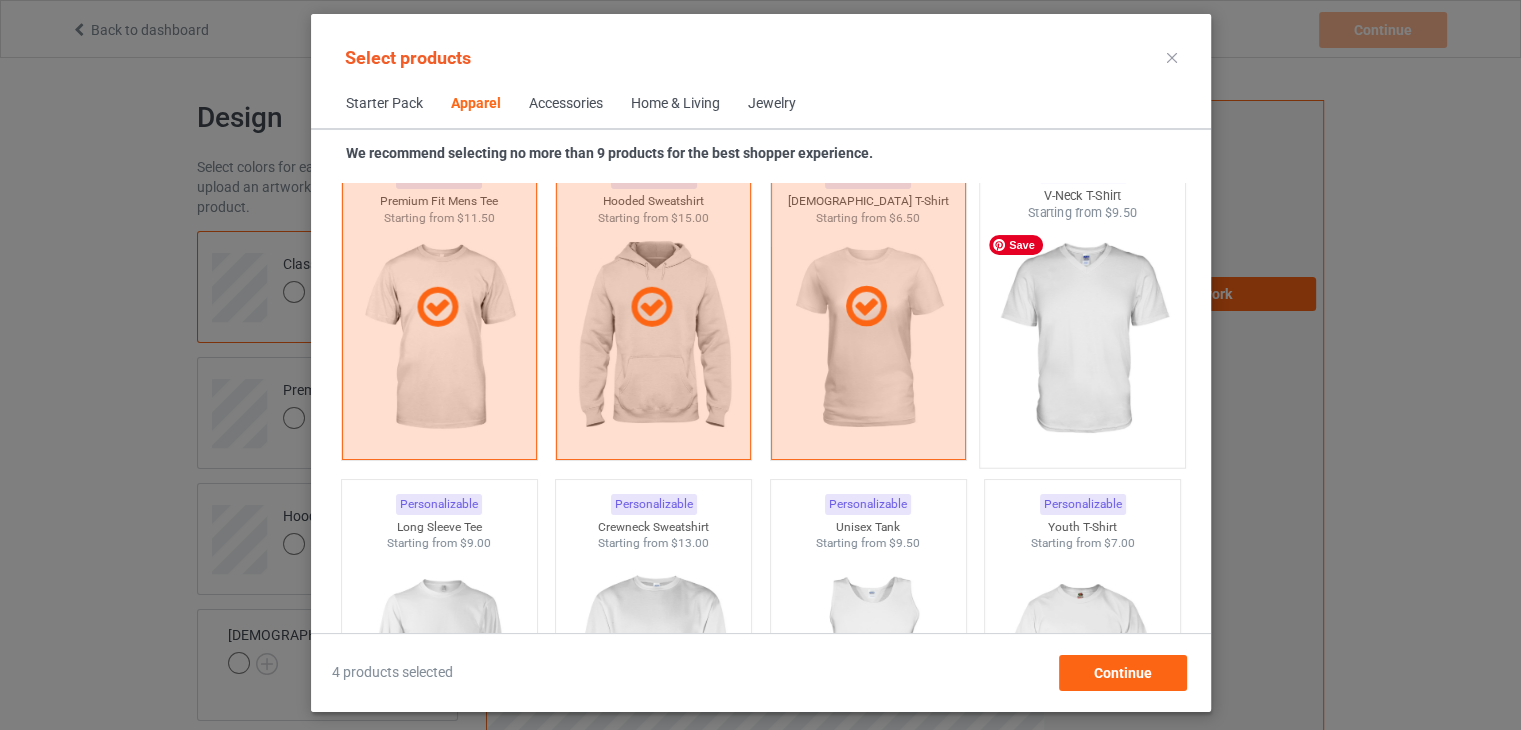 click at bounding box center (1082, 339) 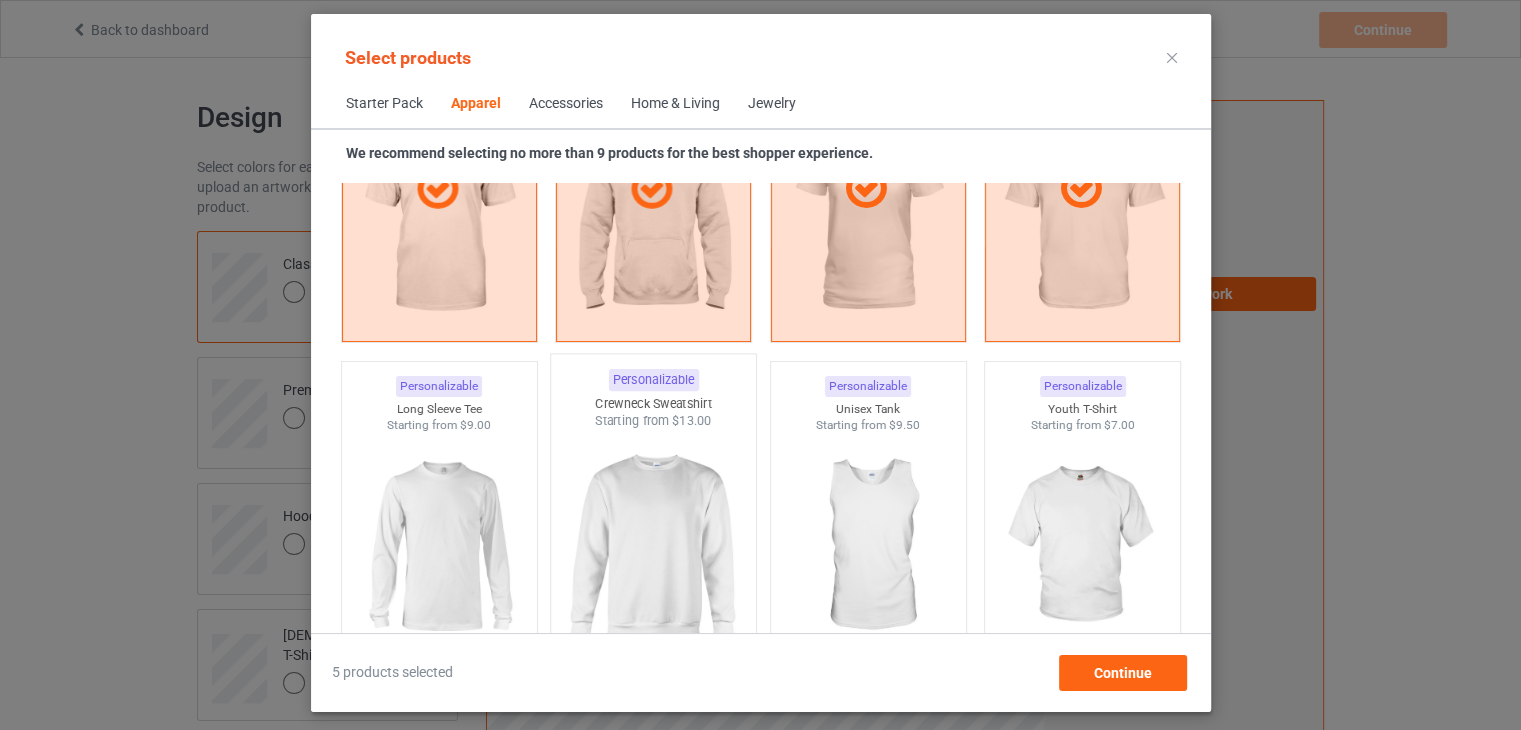 scroll, scrollTop: 1344, scrollLeft: 0, axis: vertical 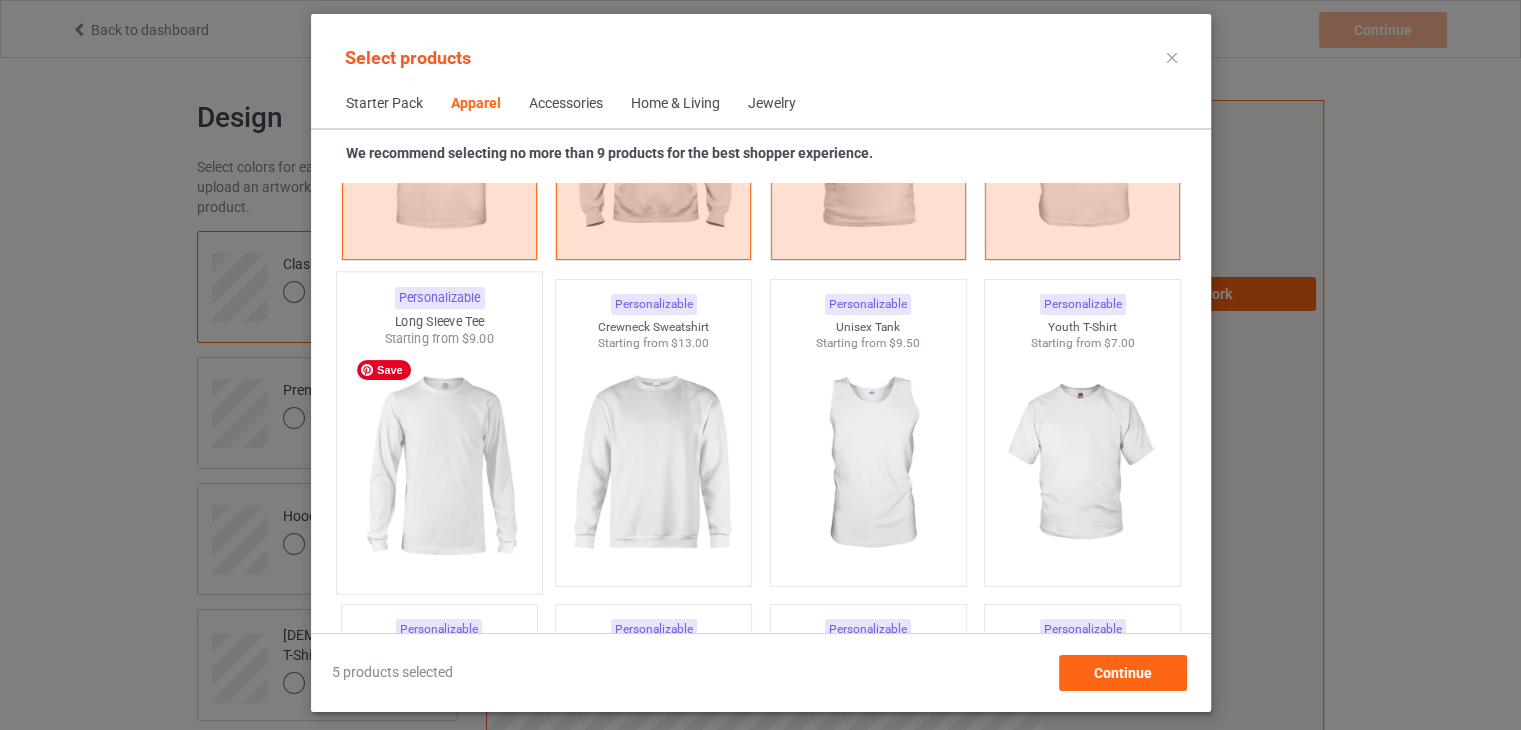 click at bounding box center (439, 465) 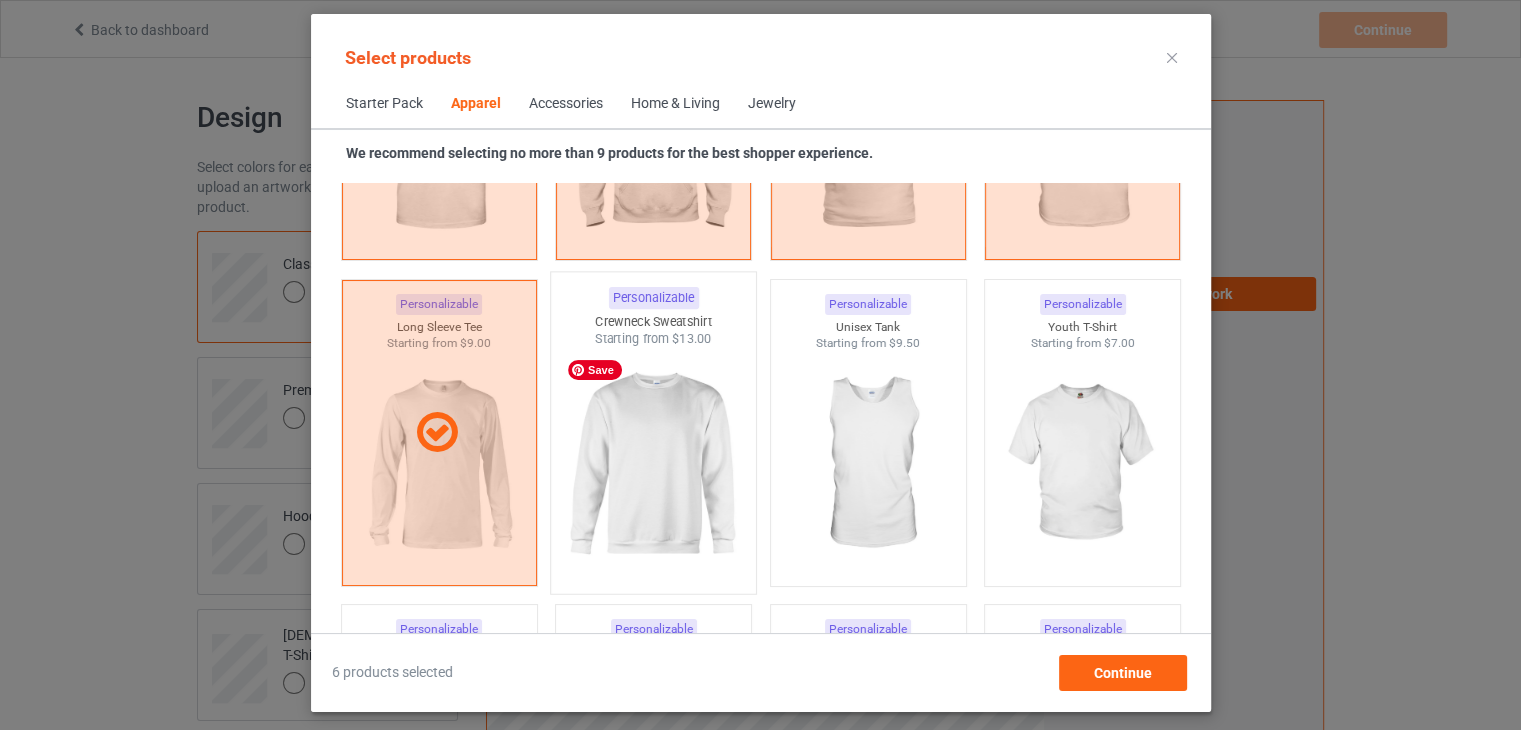 click at bounding box center [653, 465] 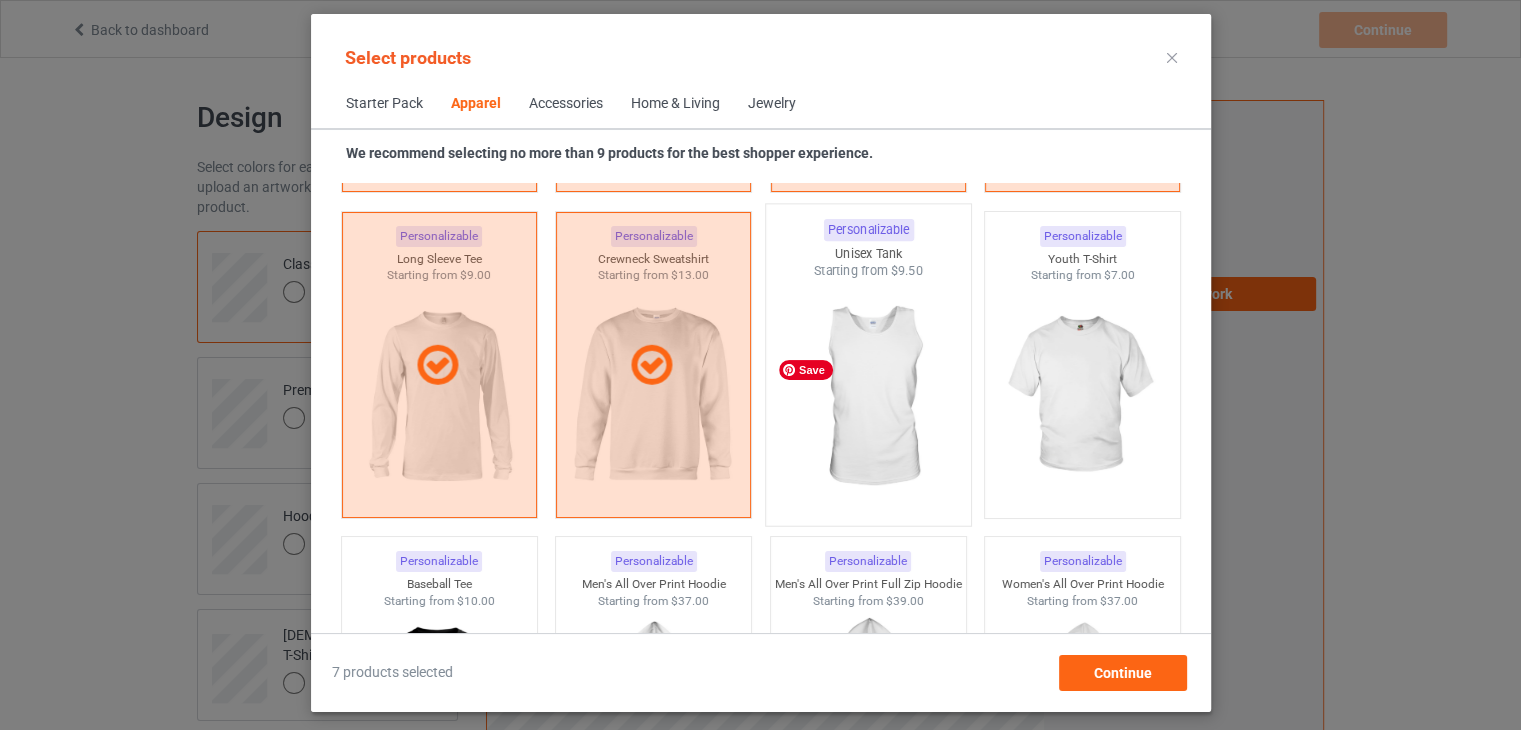 scroll, scrollTop: 1444, scrollLeft: 0, axis: vertical 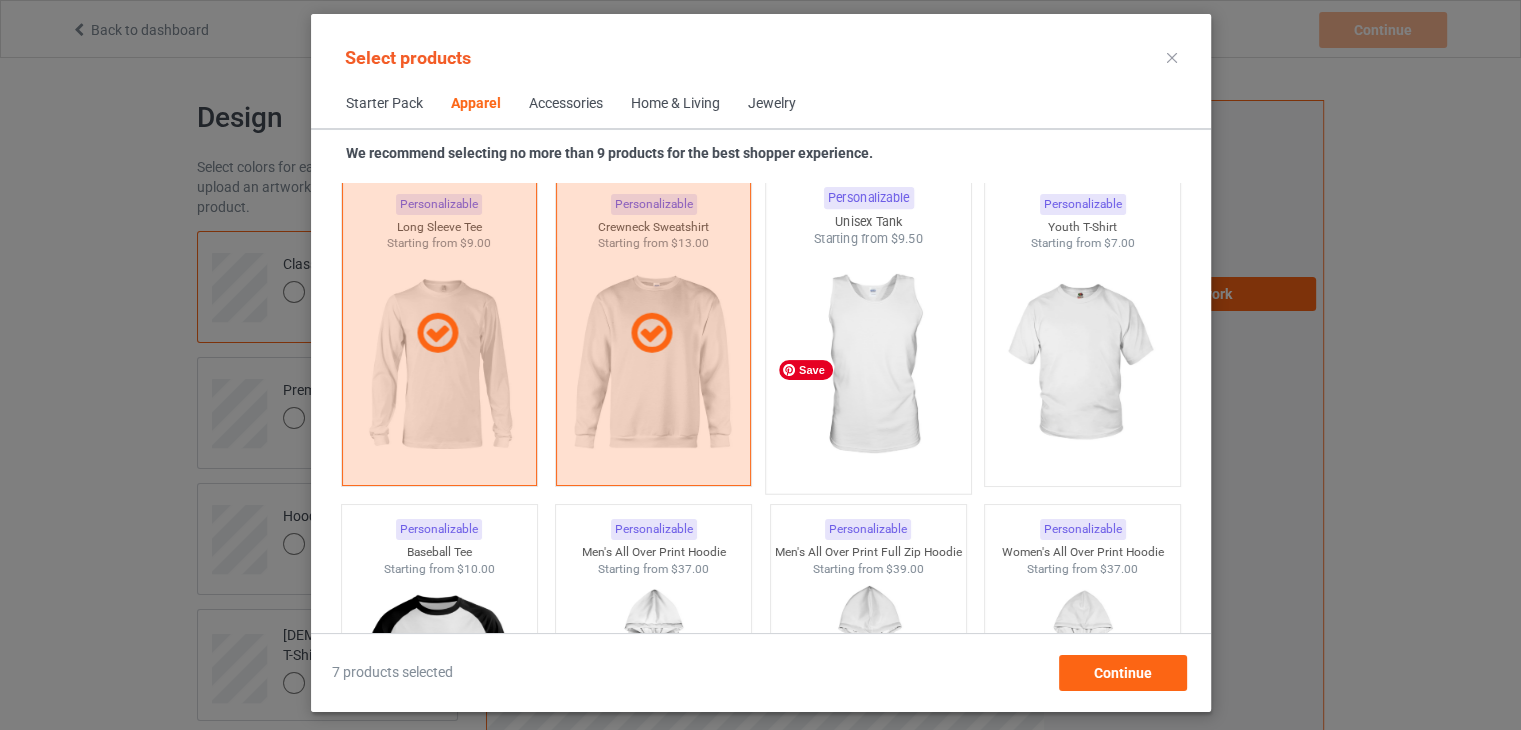 click at bounding box center (868, 365) 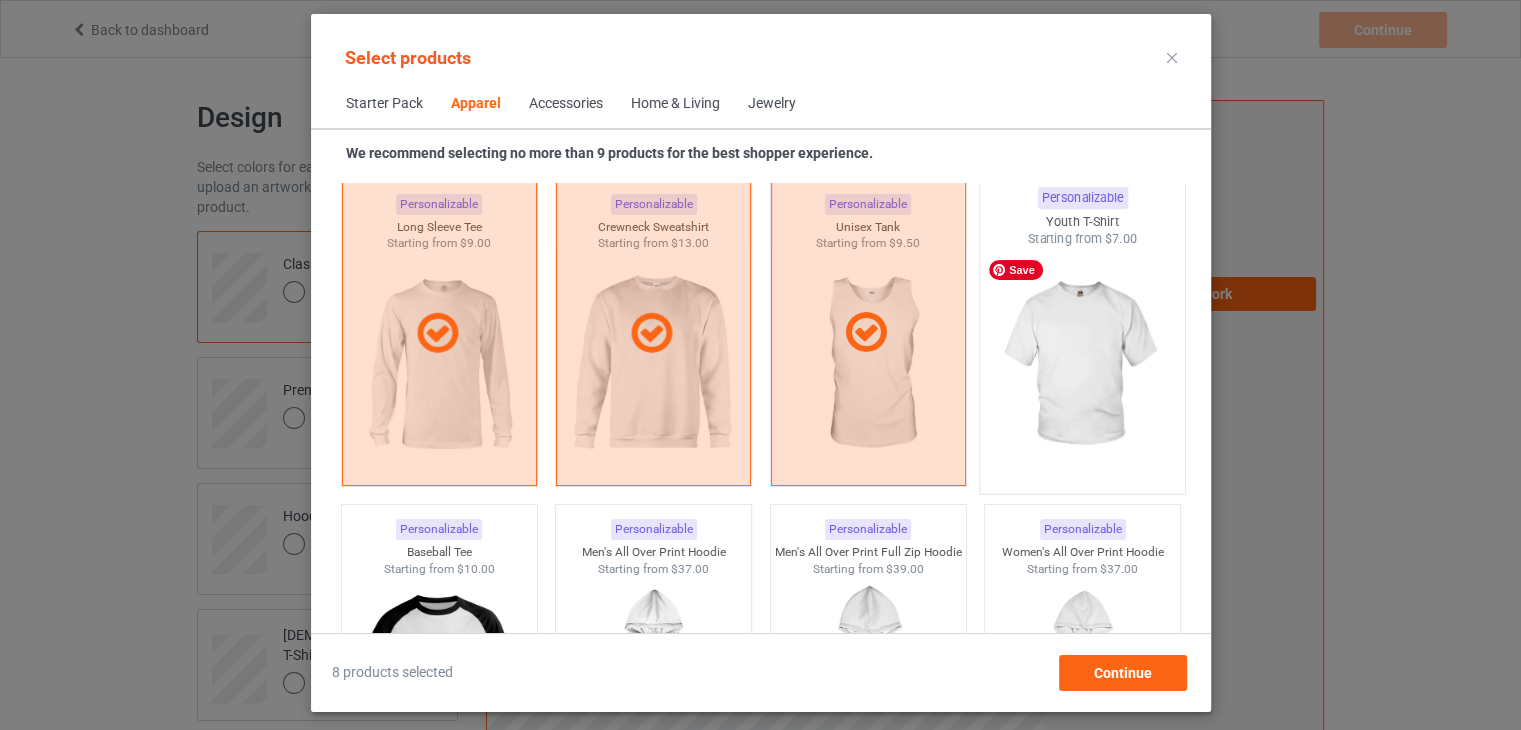 click at bounding box center (1082, 365) 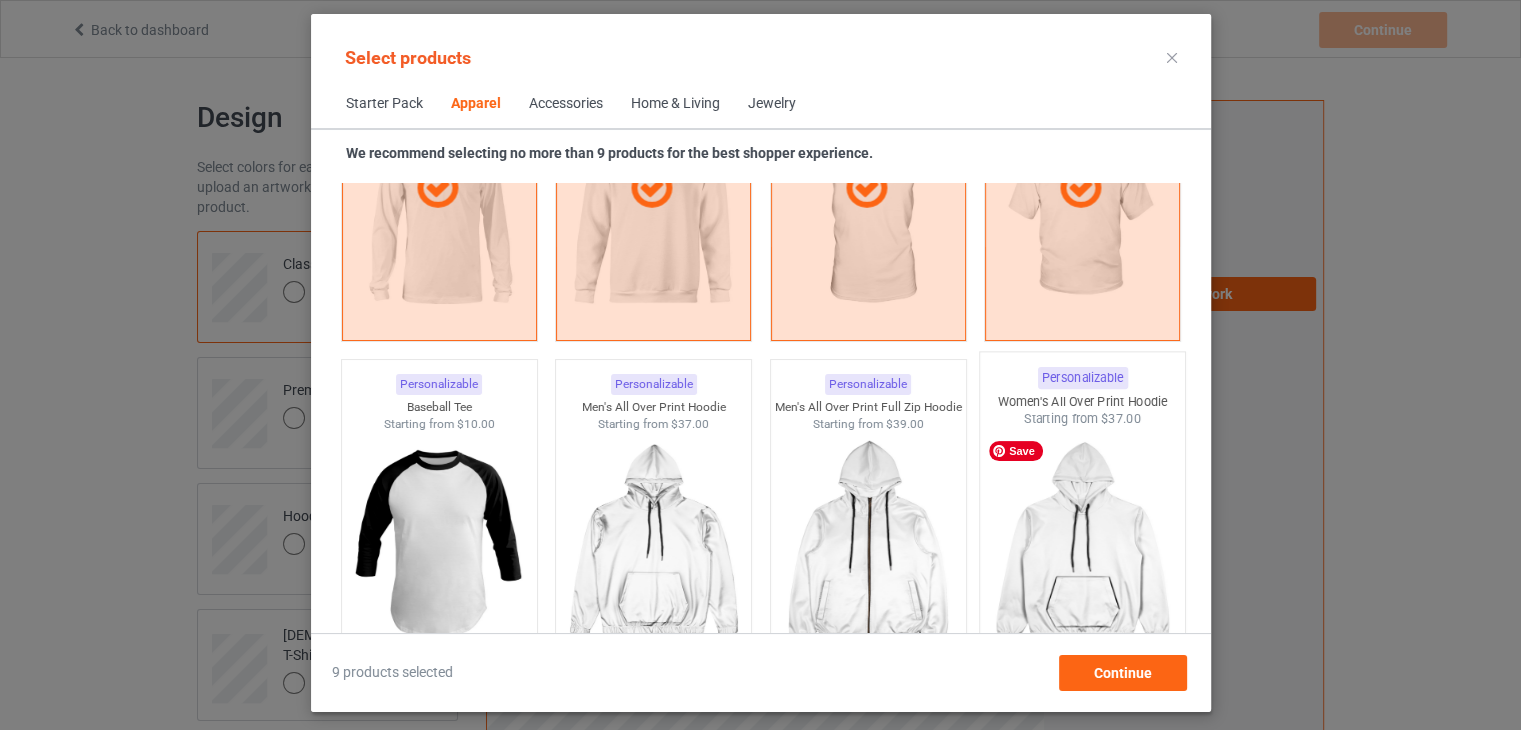 scroll, scrollTop: 1644, scrollLeft: 0, axis: vertical 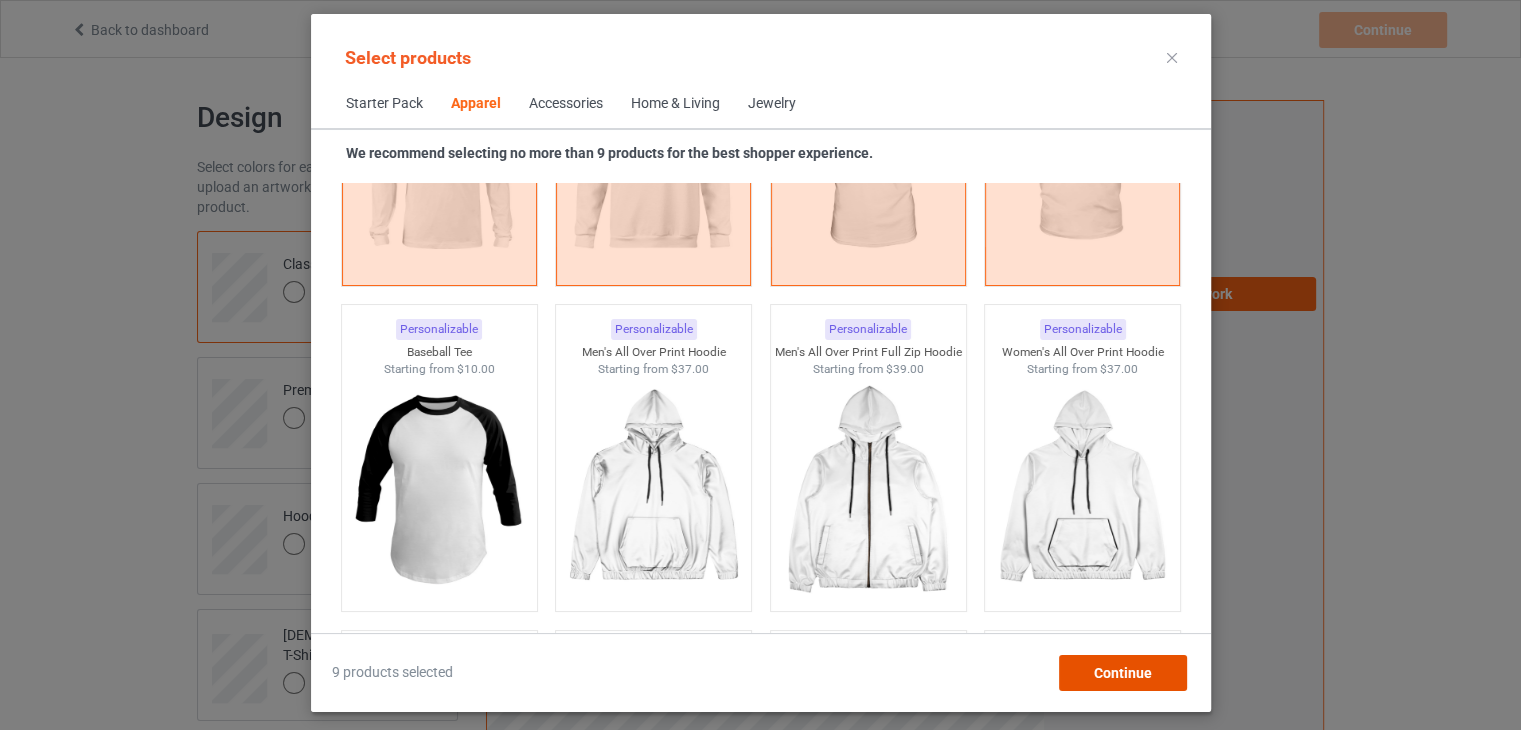 click on "Continue" at bounding box center [1122, 673] 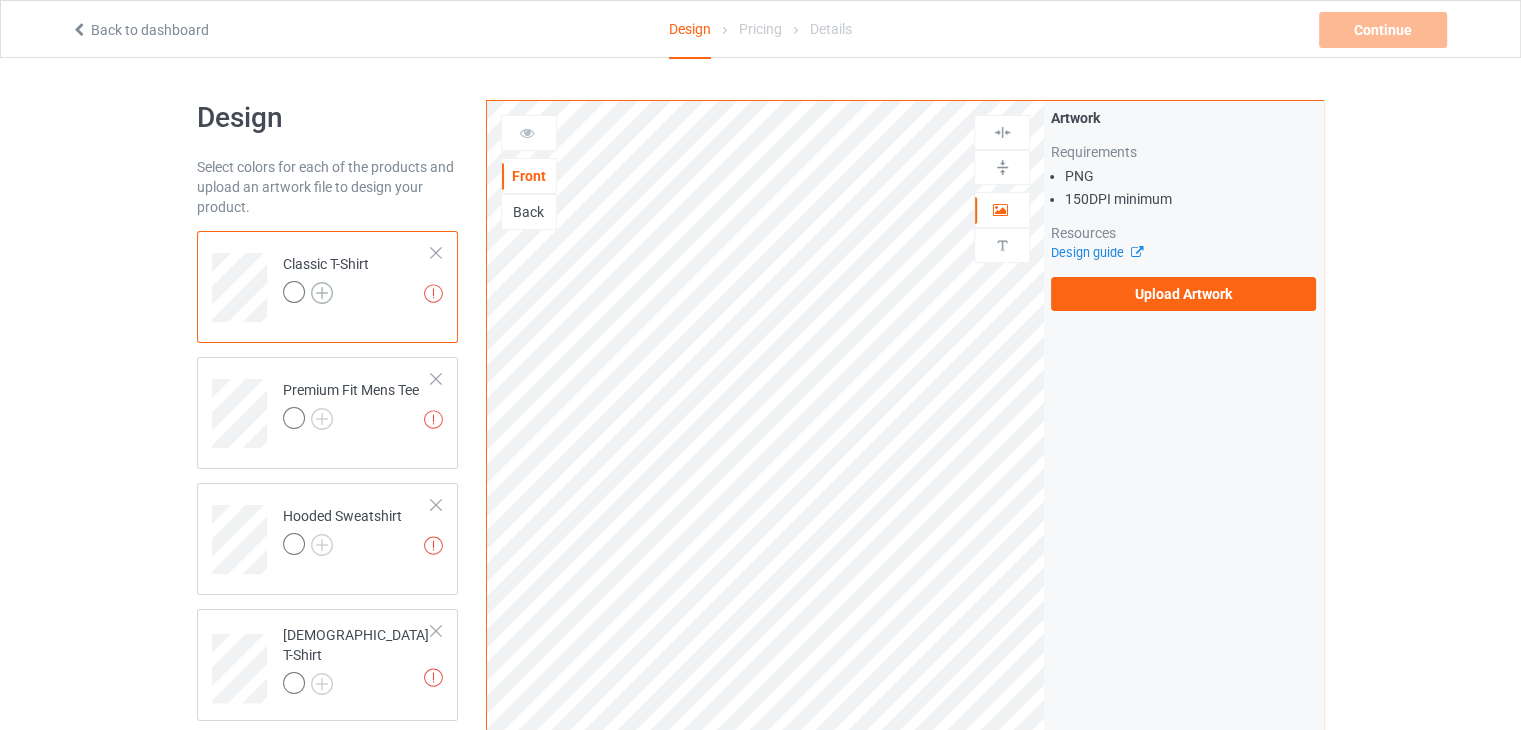 click at bounding box center [322, 293] 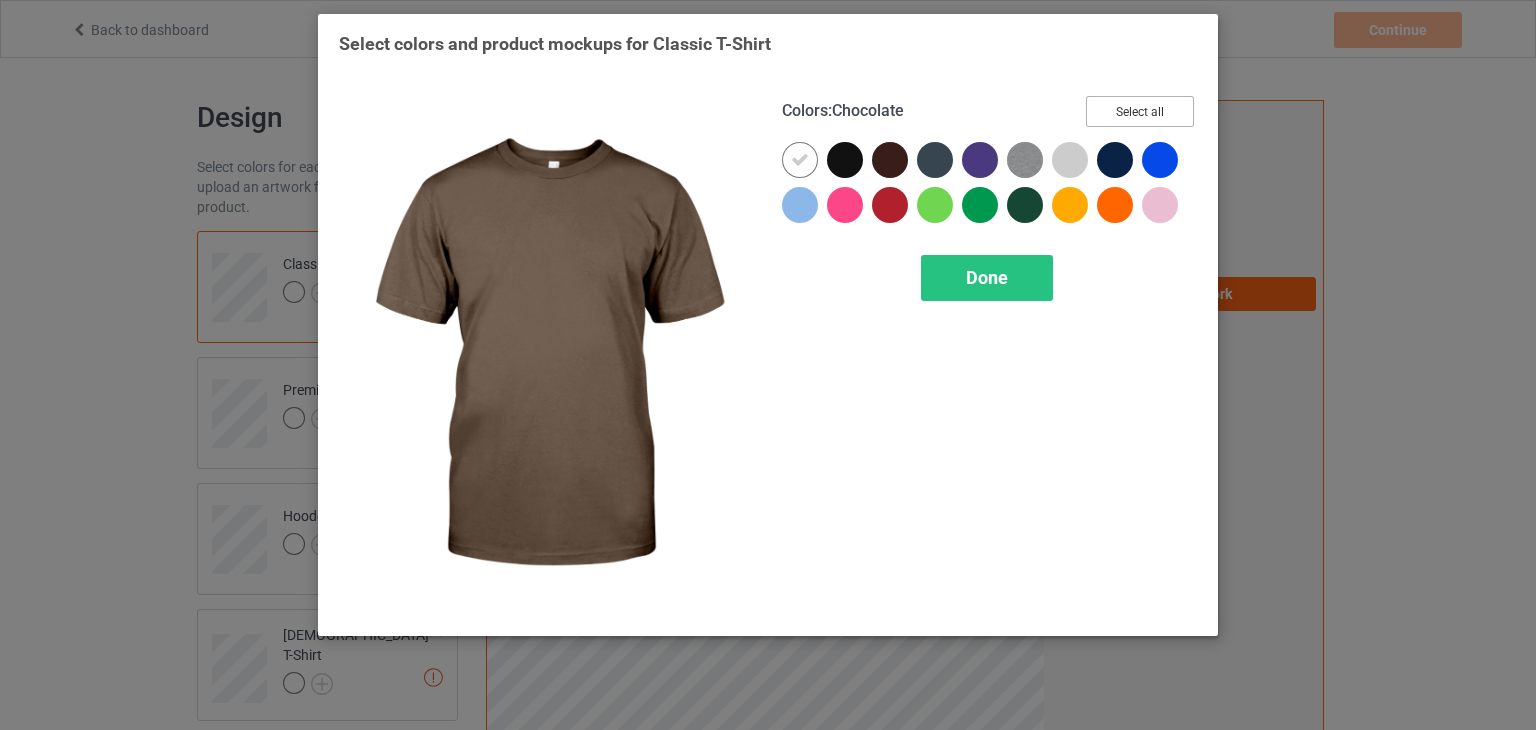 click on "Select all" at bounding box center (1140, 111) 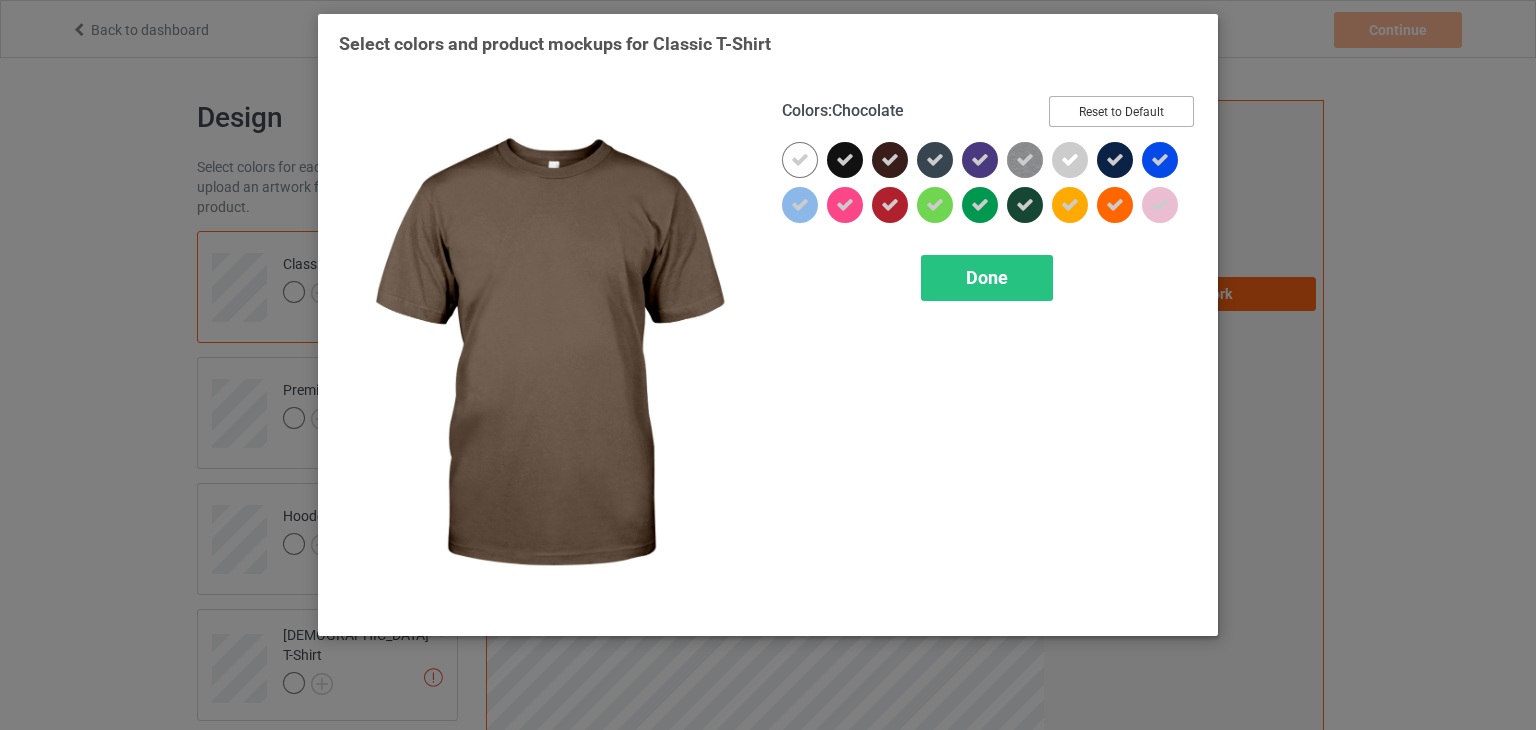 click on "Reset to Default" at bounding box center (1121, 111) 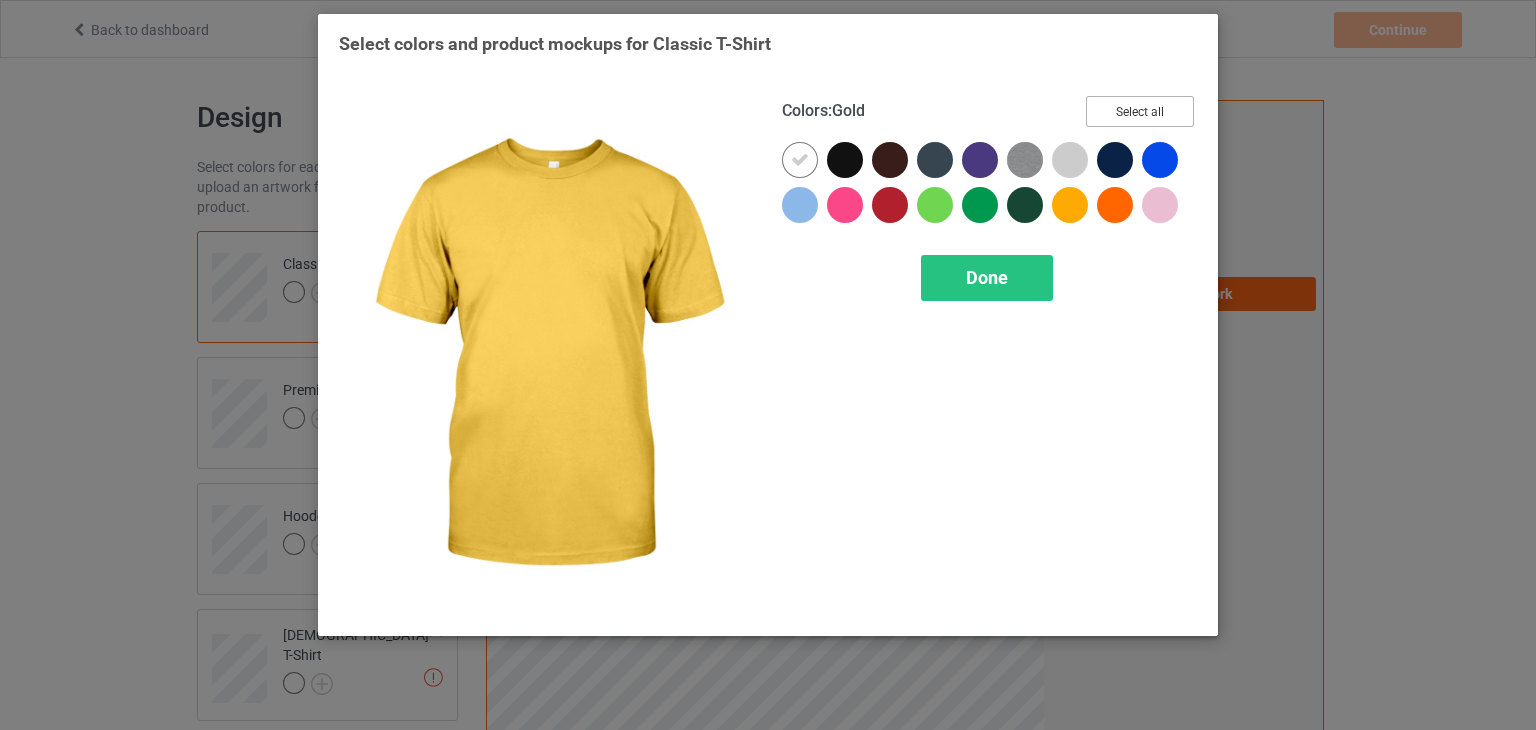 click on "Select all" at bounding box center (1140, 111) 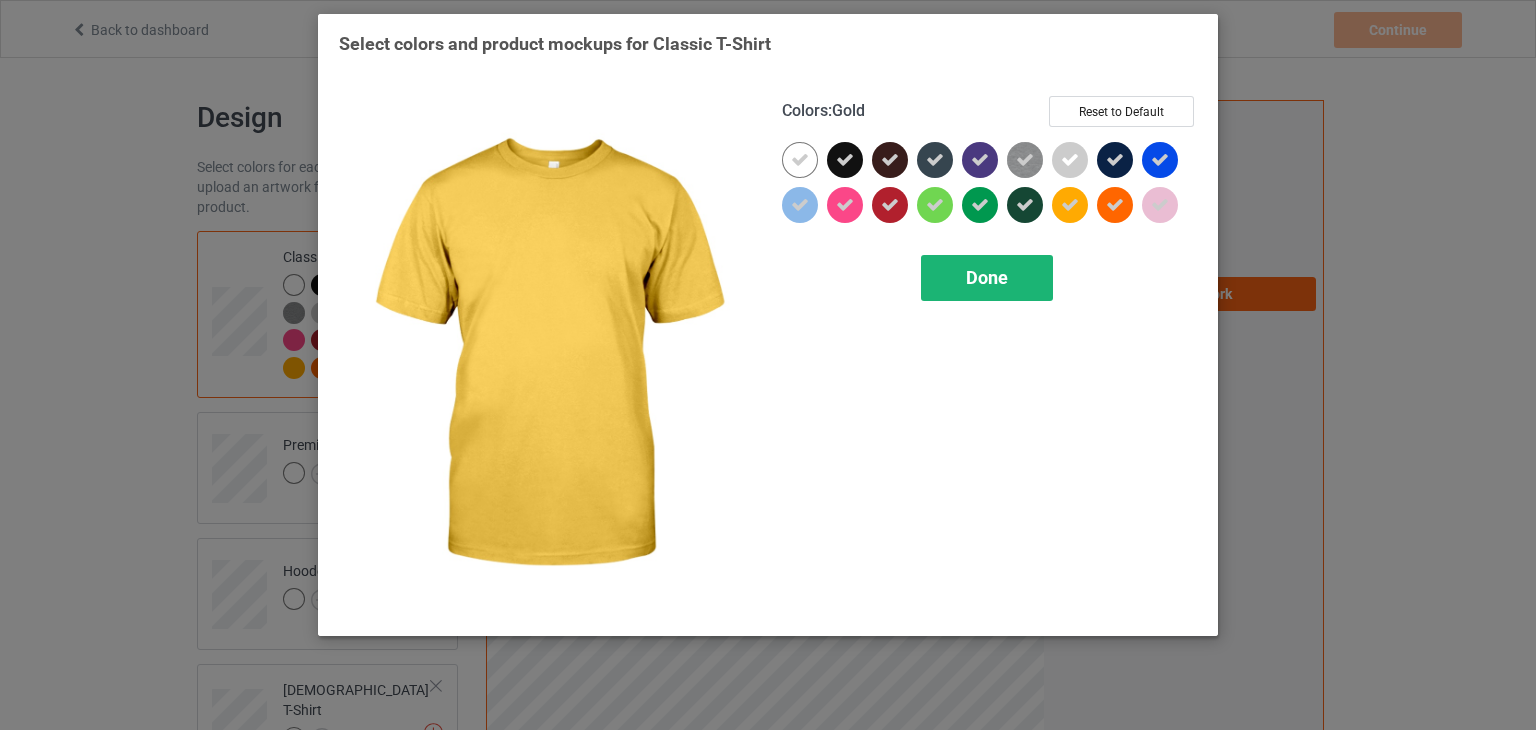 click on "Done" at bounding box center (987, 278) 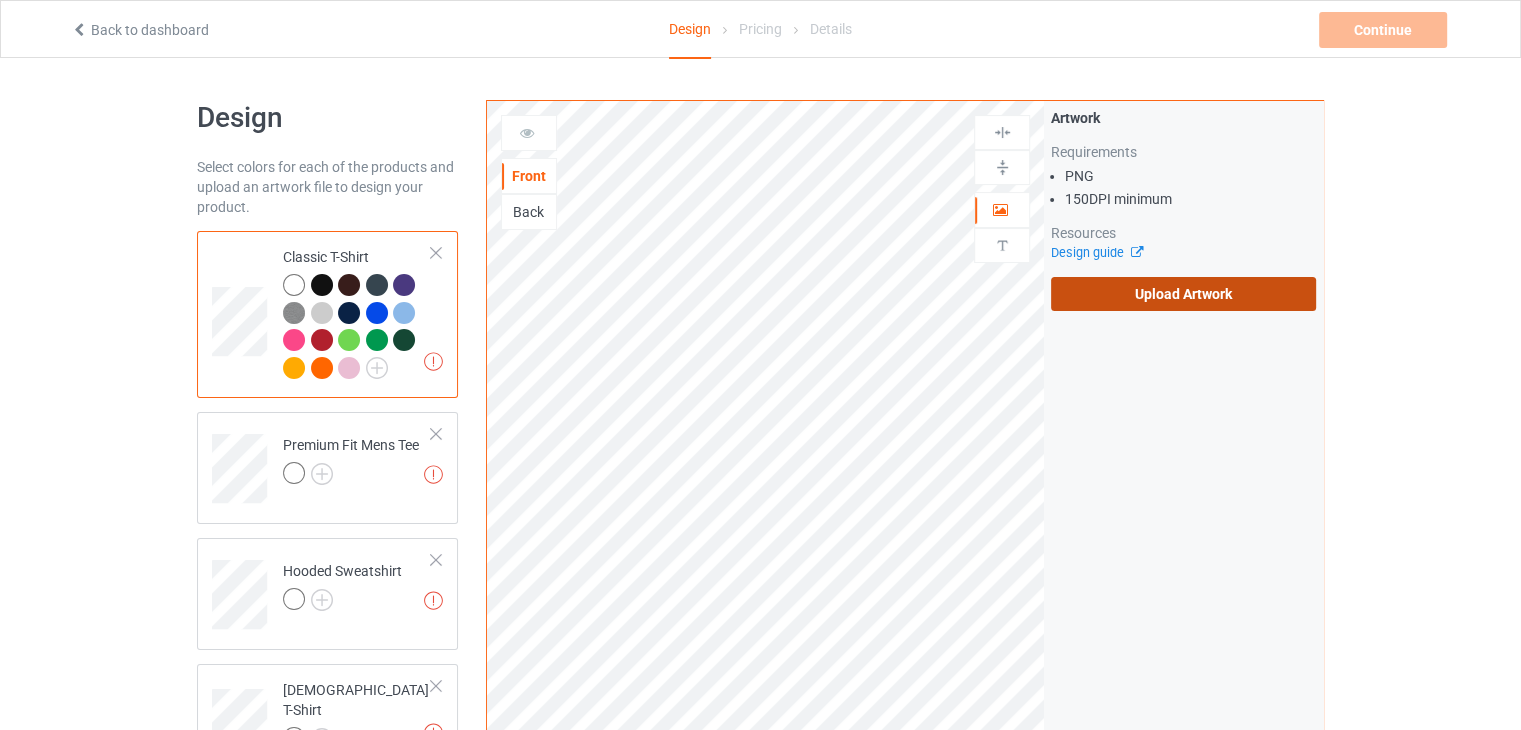 click on "Upload Artwork" at bounding box center (1183, 294) 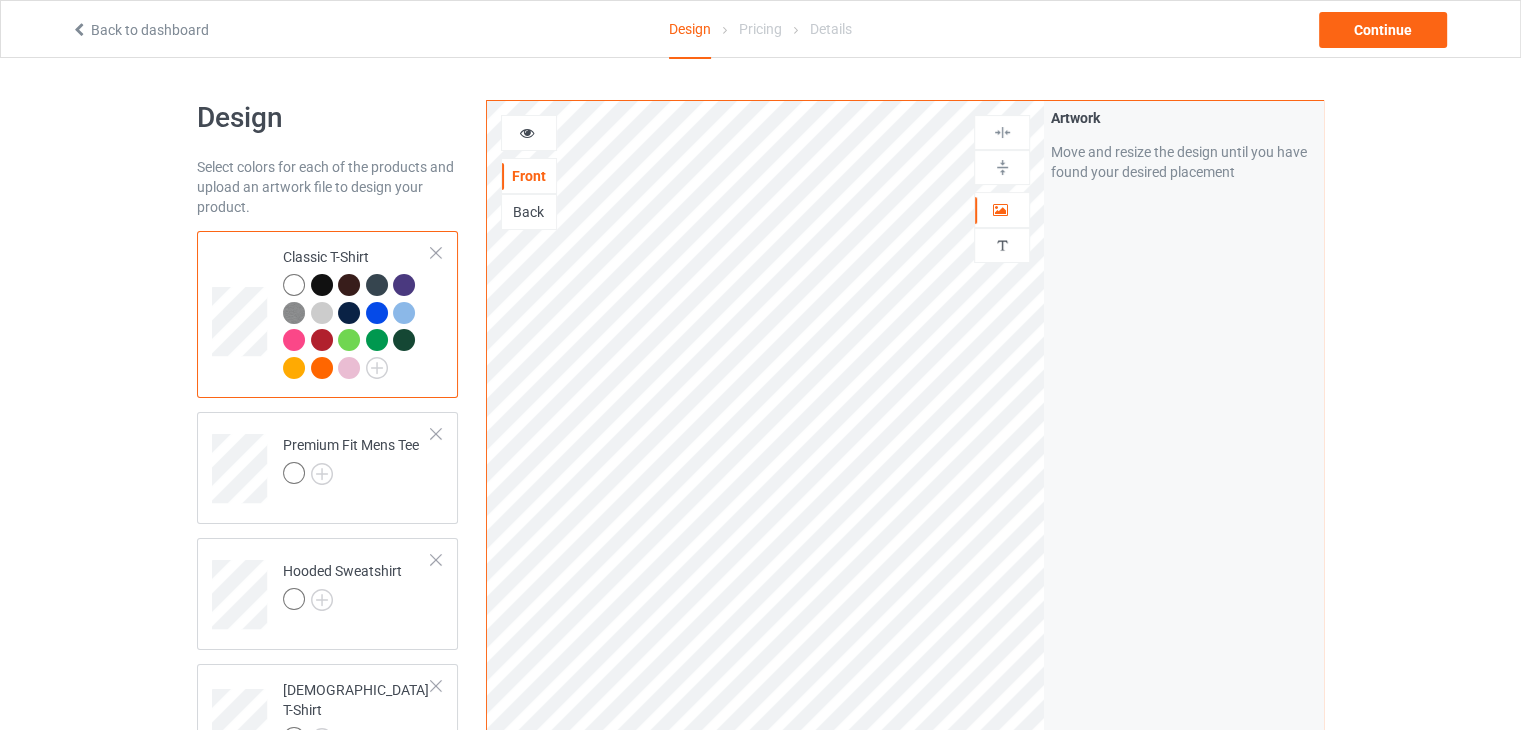 click at bounding box center [527, 130] 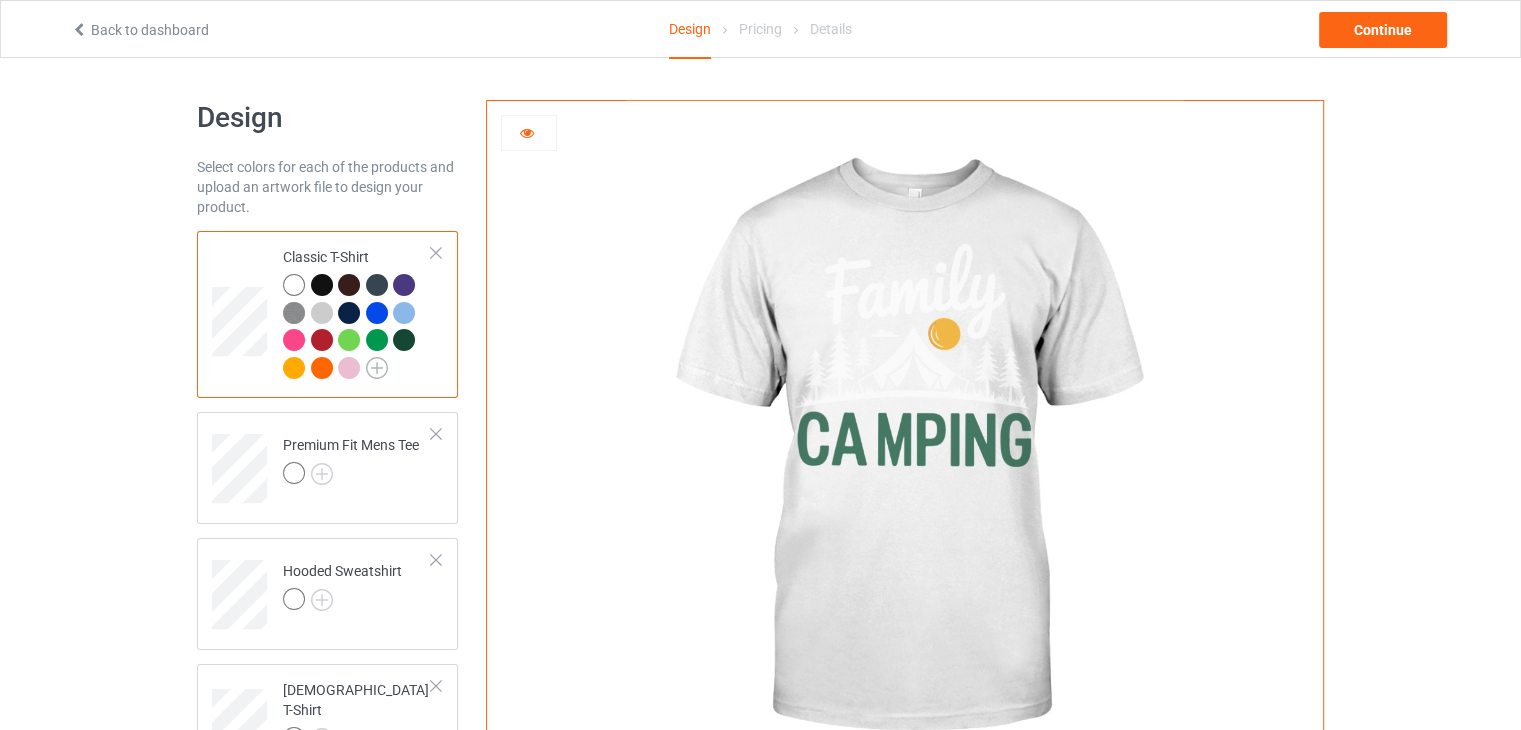 click at bounding box center [377, 368] 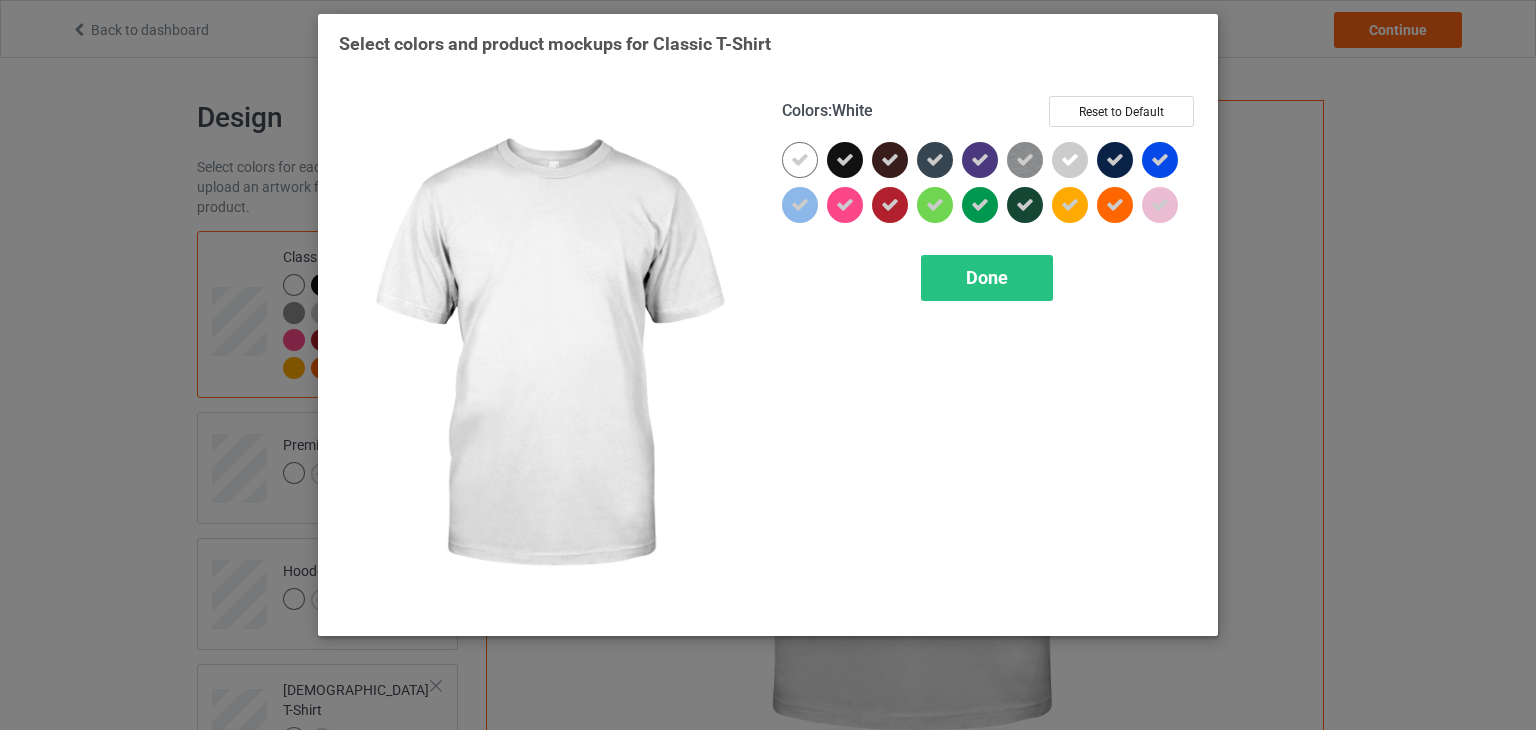 click at bounding box center [800, 160] 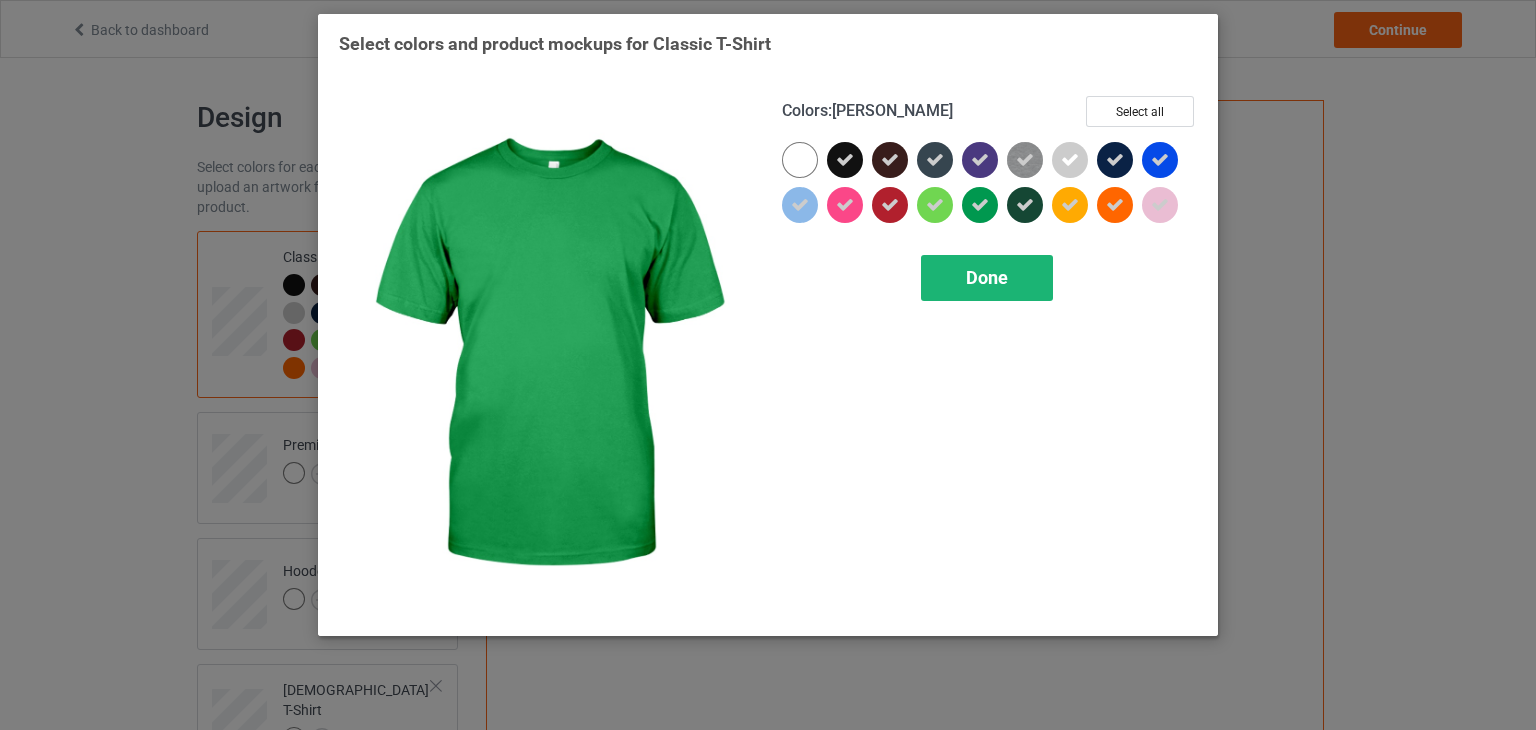 click on "Done" at bounding box center [987, 277] 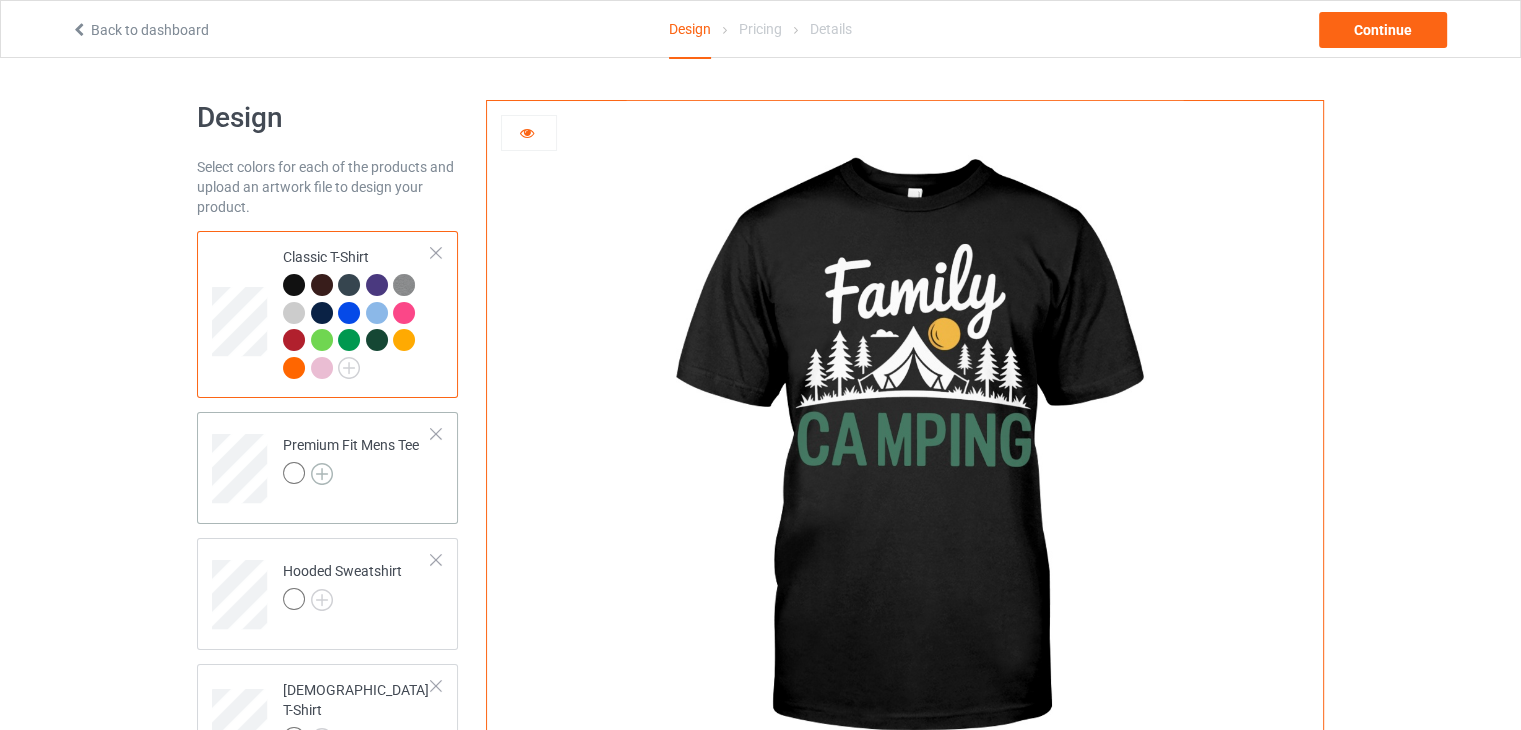 click at bounding box center [322, 474] 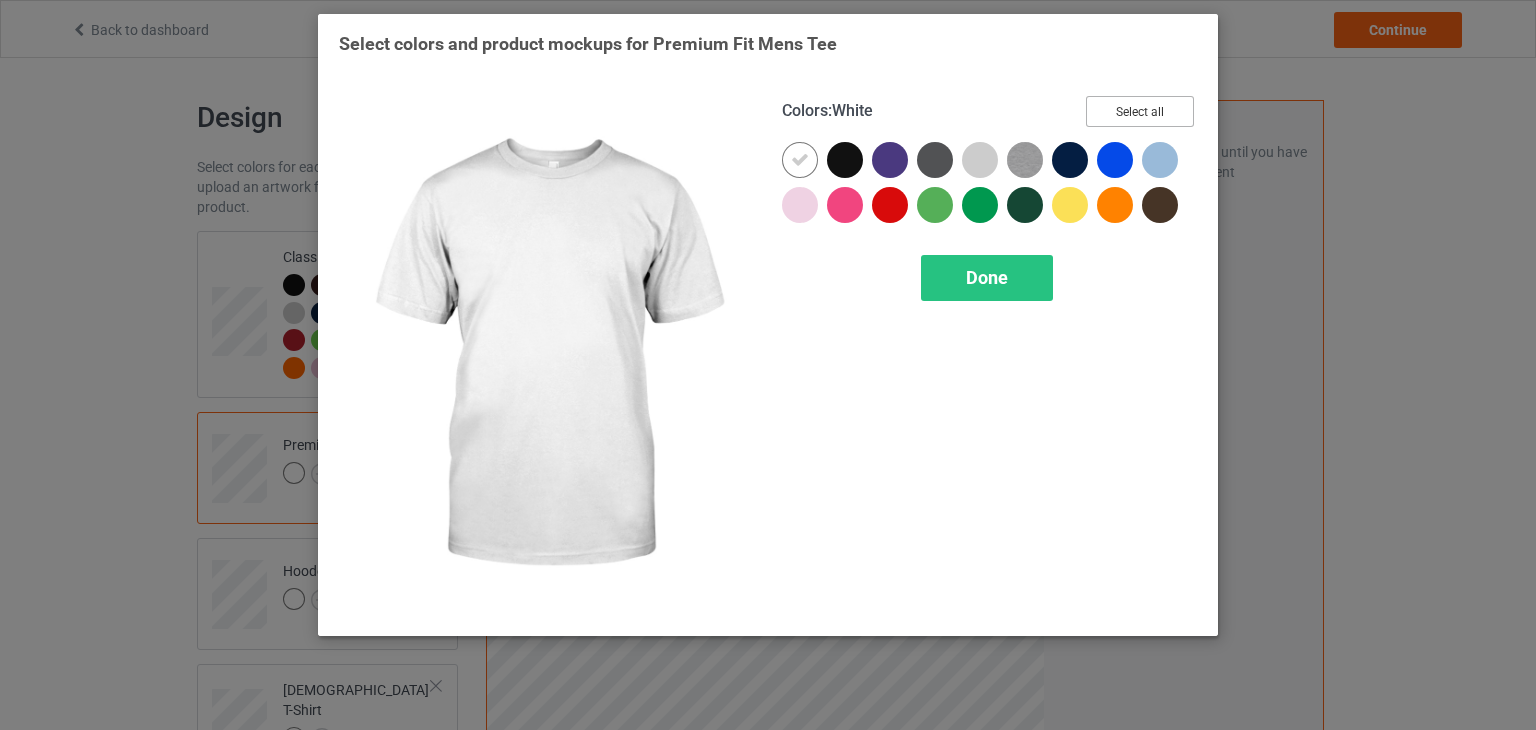 click on "Select all" at bounding box center (1140, 111) 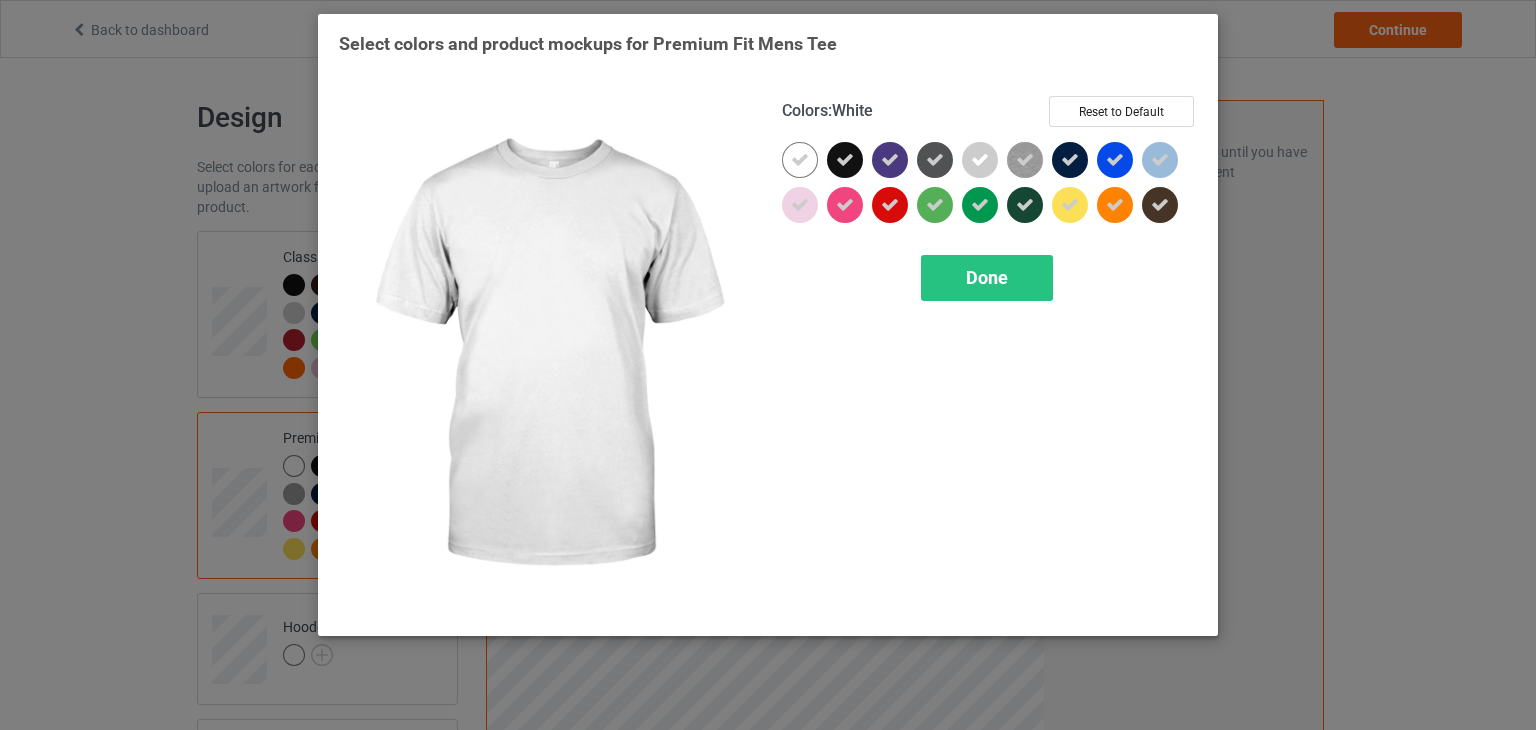 click at bounding box center (800, 160) 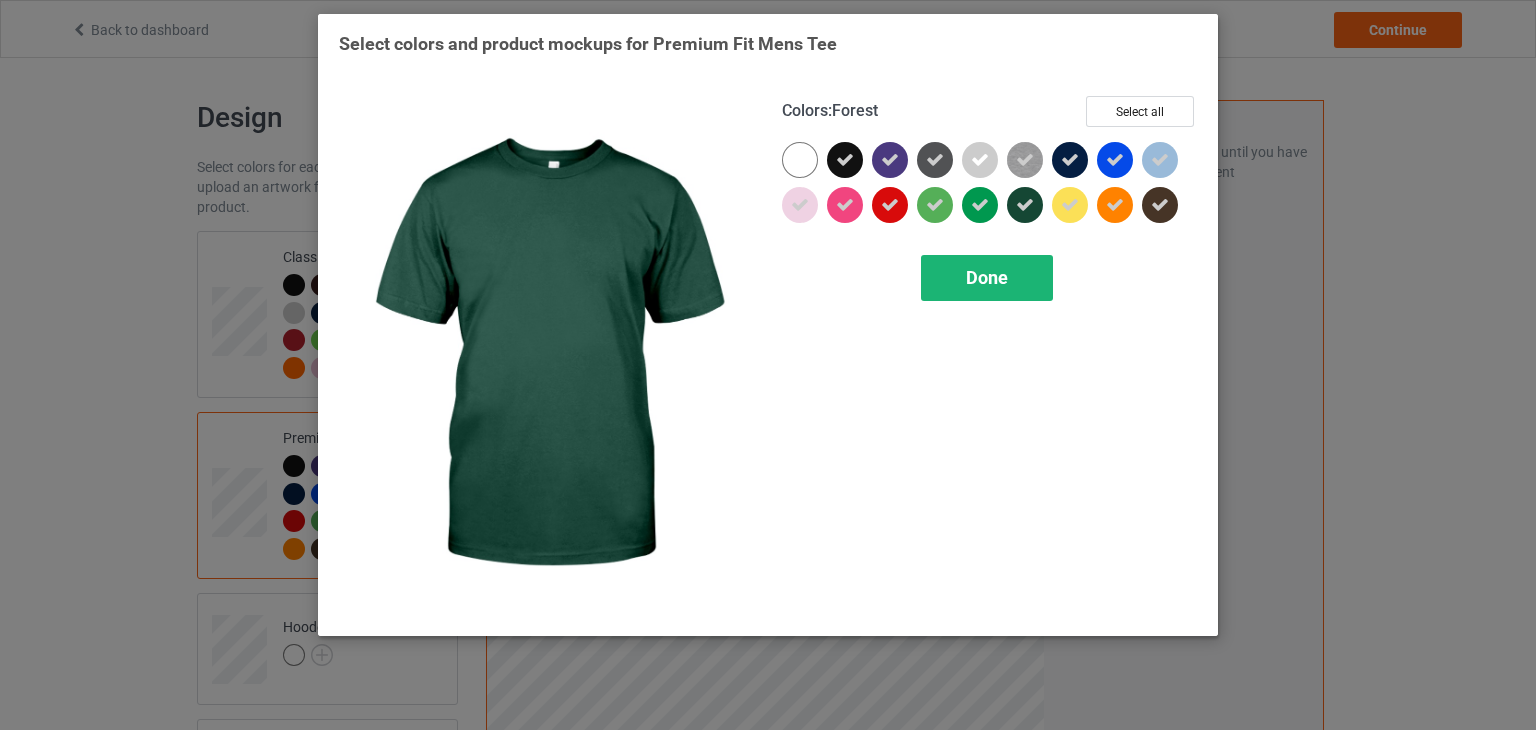 click on "Done" at bounding box center (987, 277) 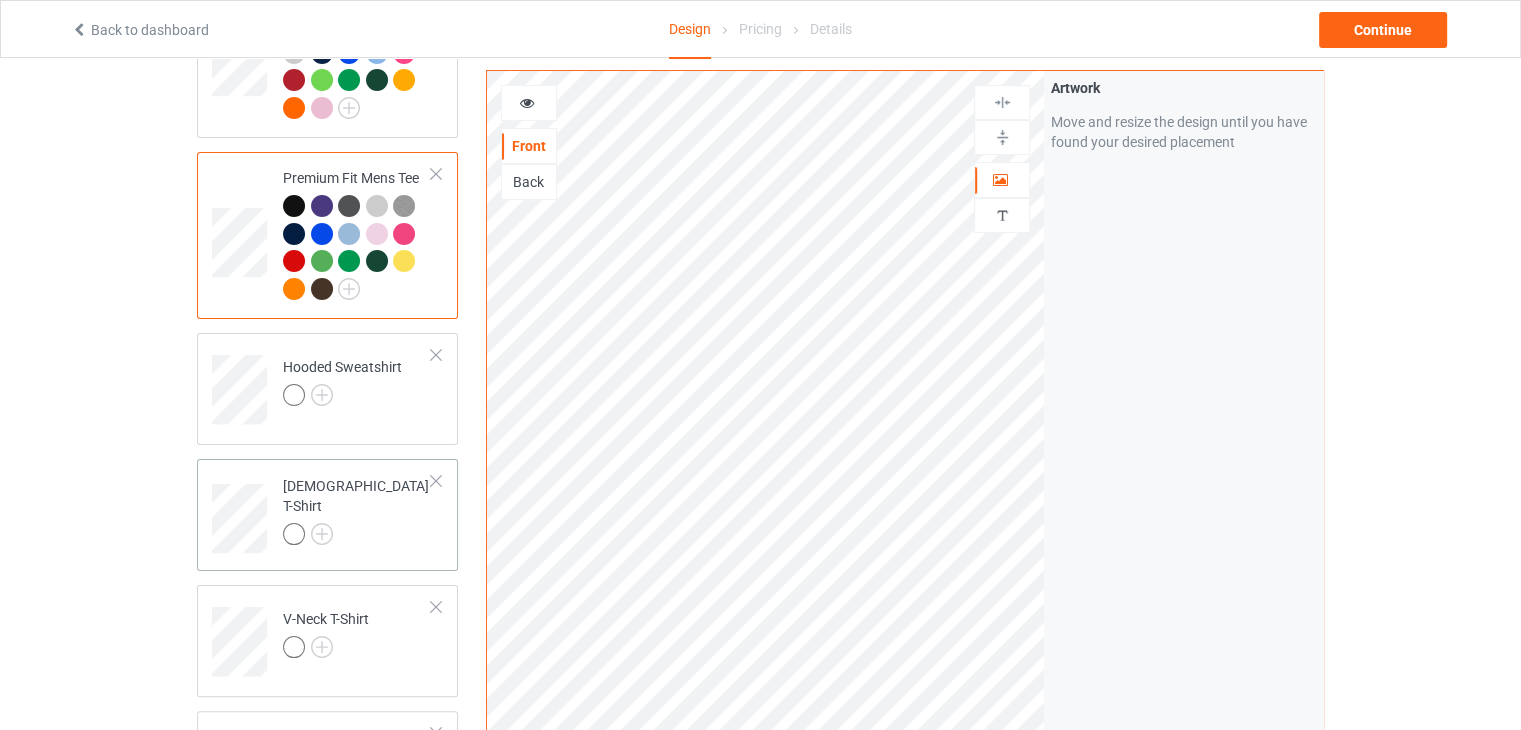 scroll, scrollTop: 400, scrollLeft: 0, axis: vertical 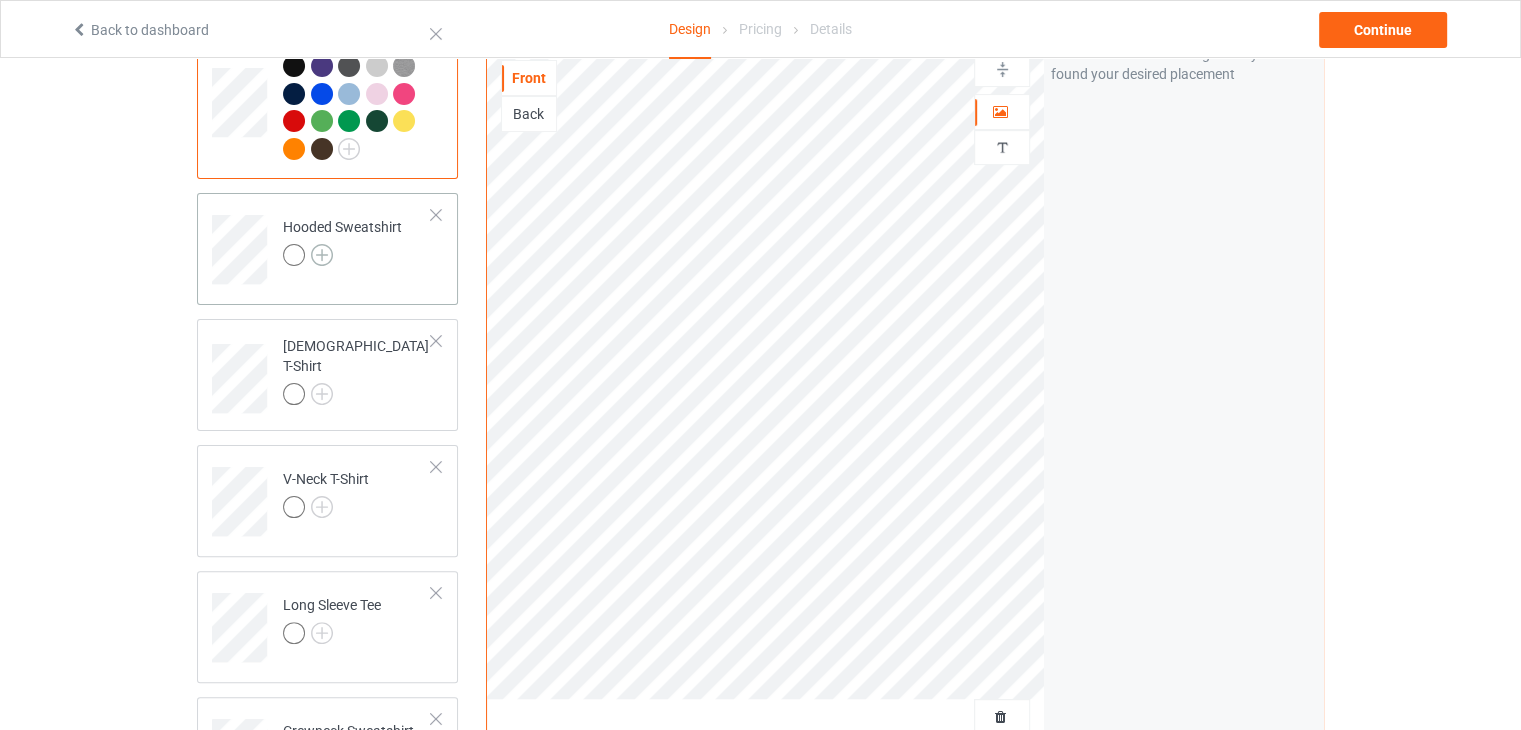click at bounding box center [322, 255] 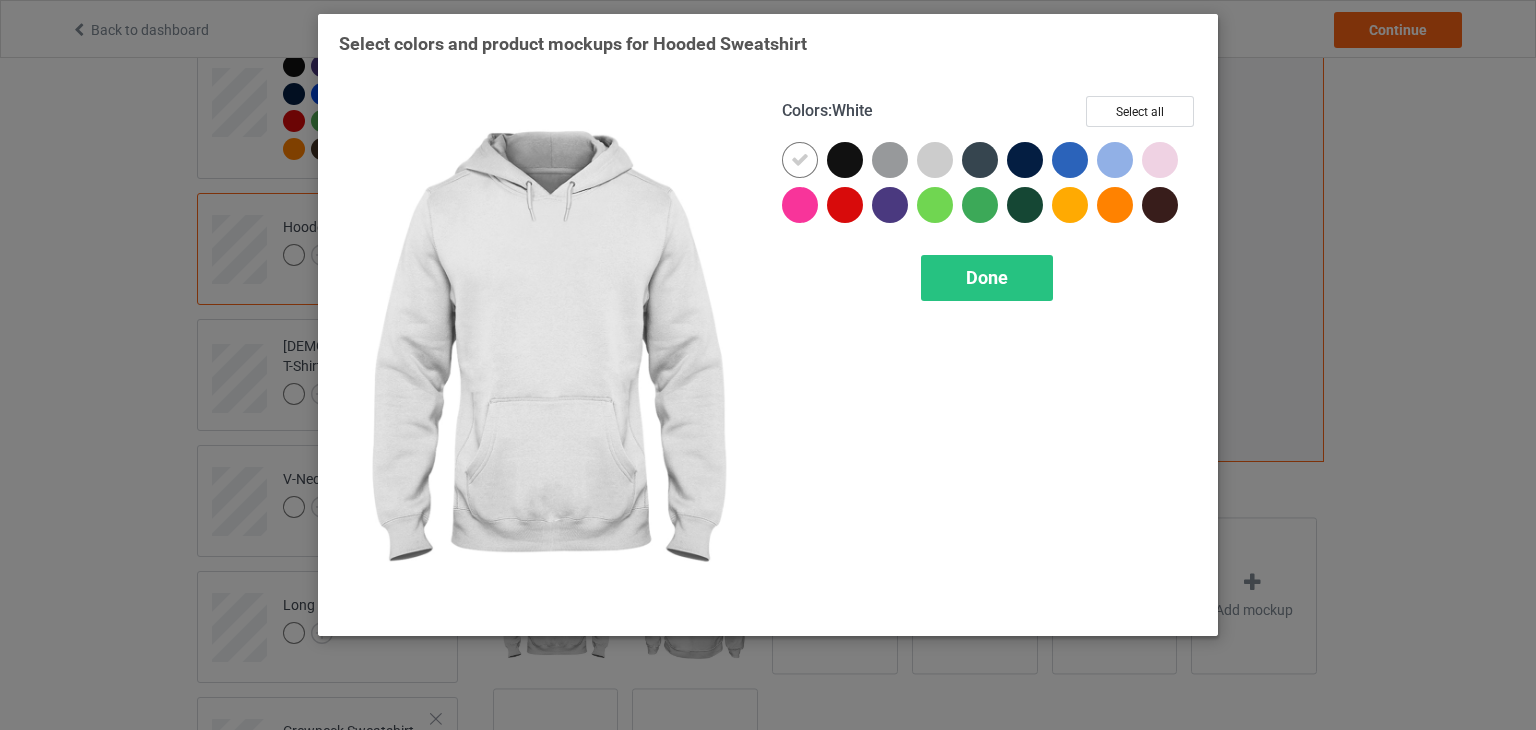 click at bounding box center [800, 160] 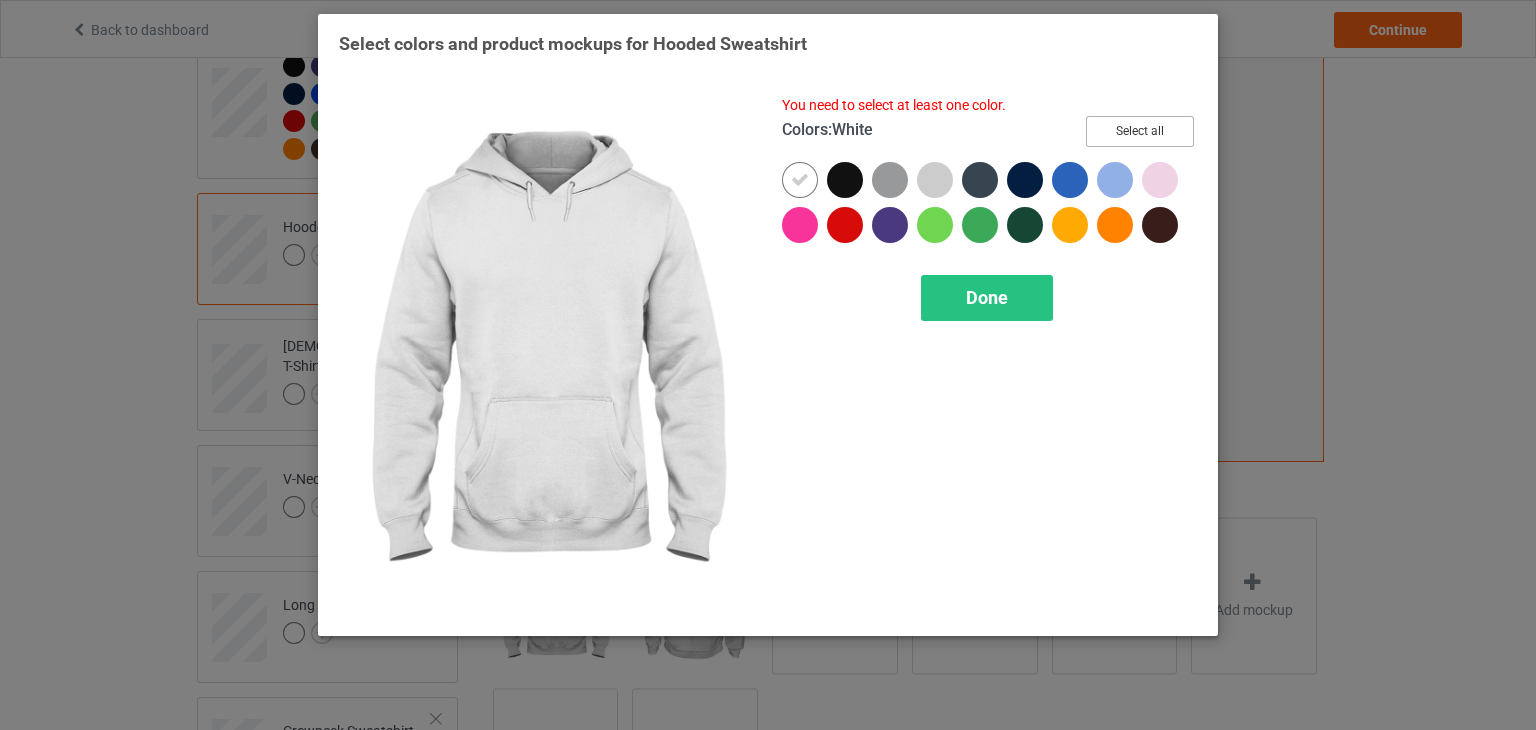 click on "Select all" at bounding box center (1140, 131) 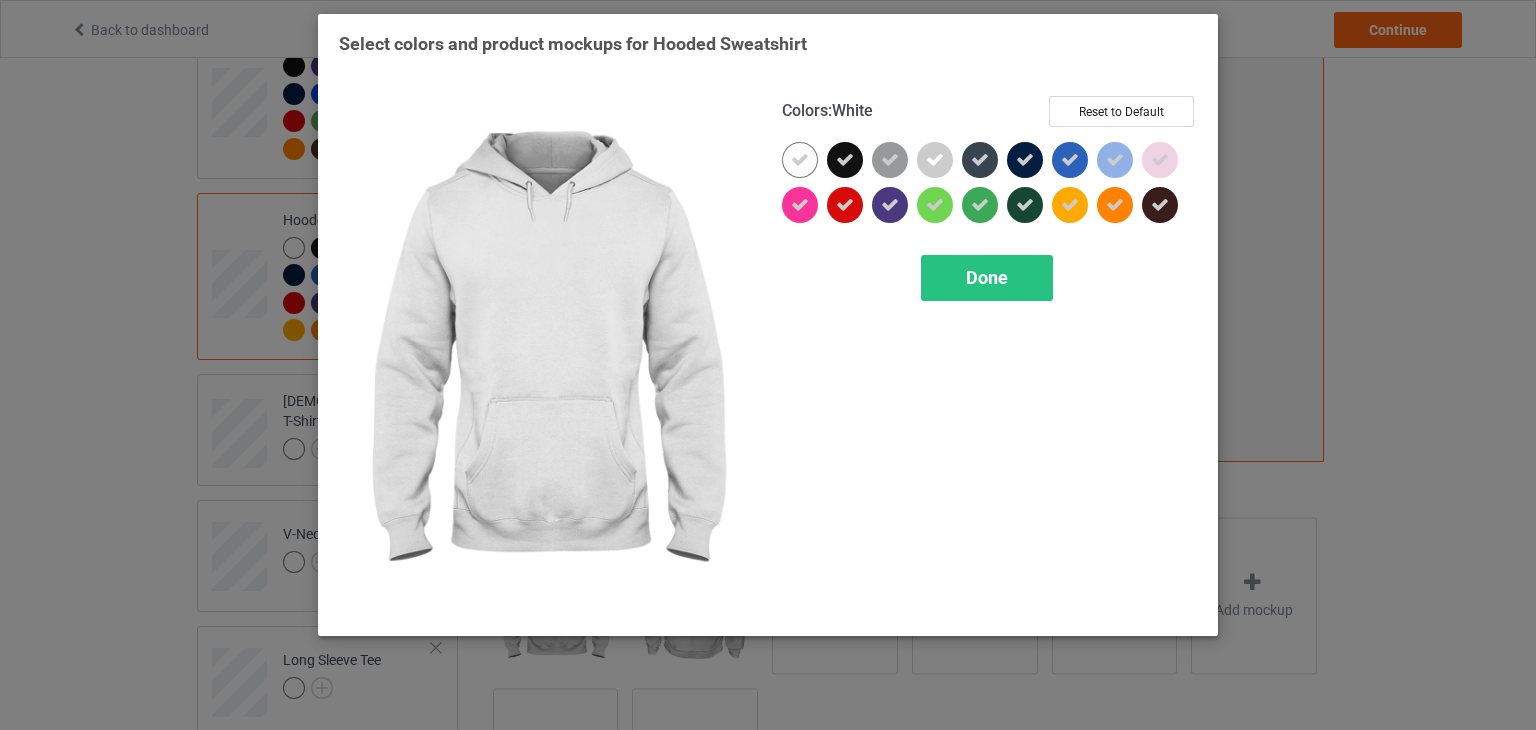 click at bounding box center (800, 160) 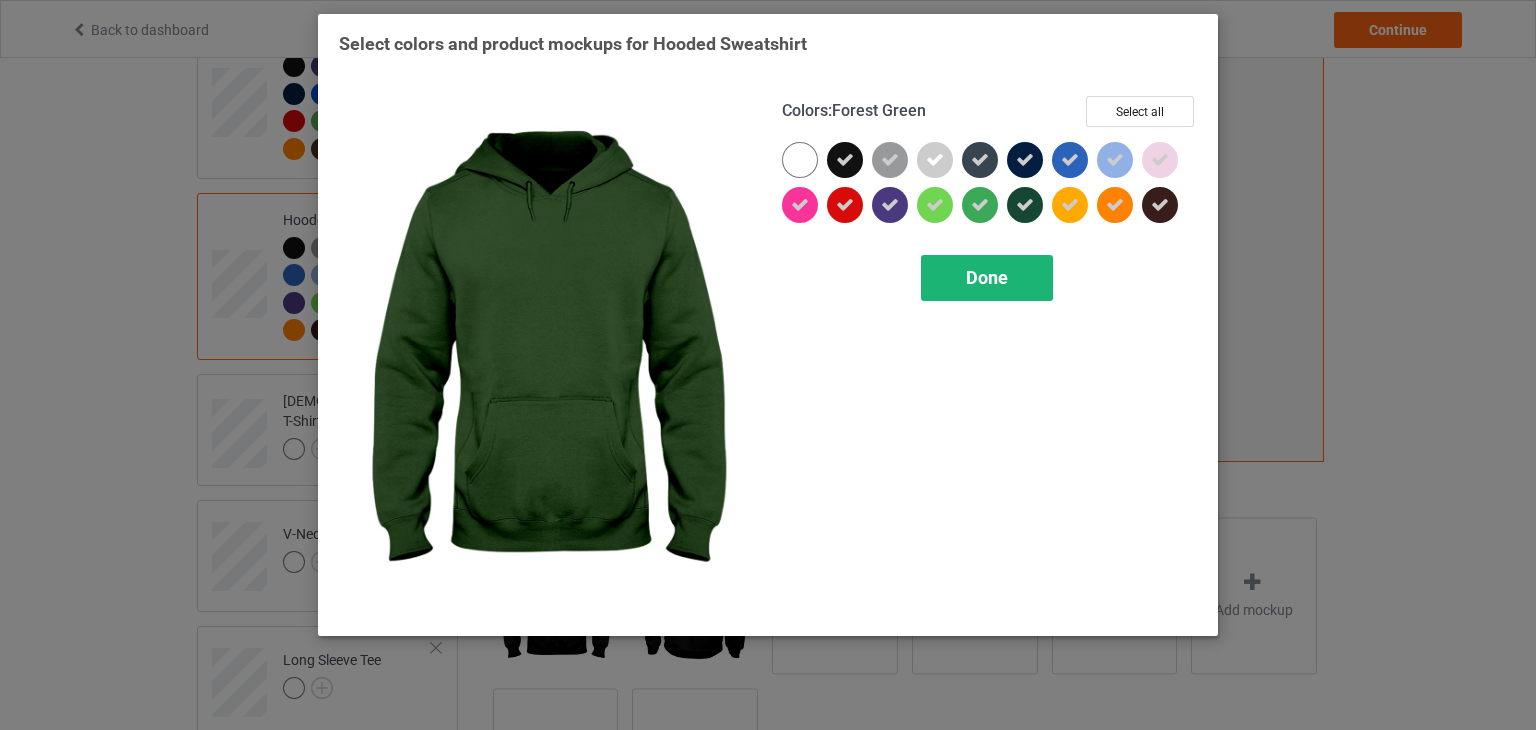 click on "Done" at bounding box center [987, 278] 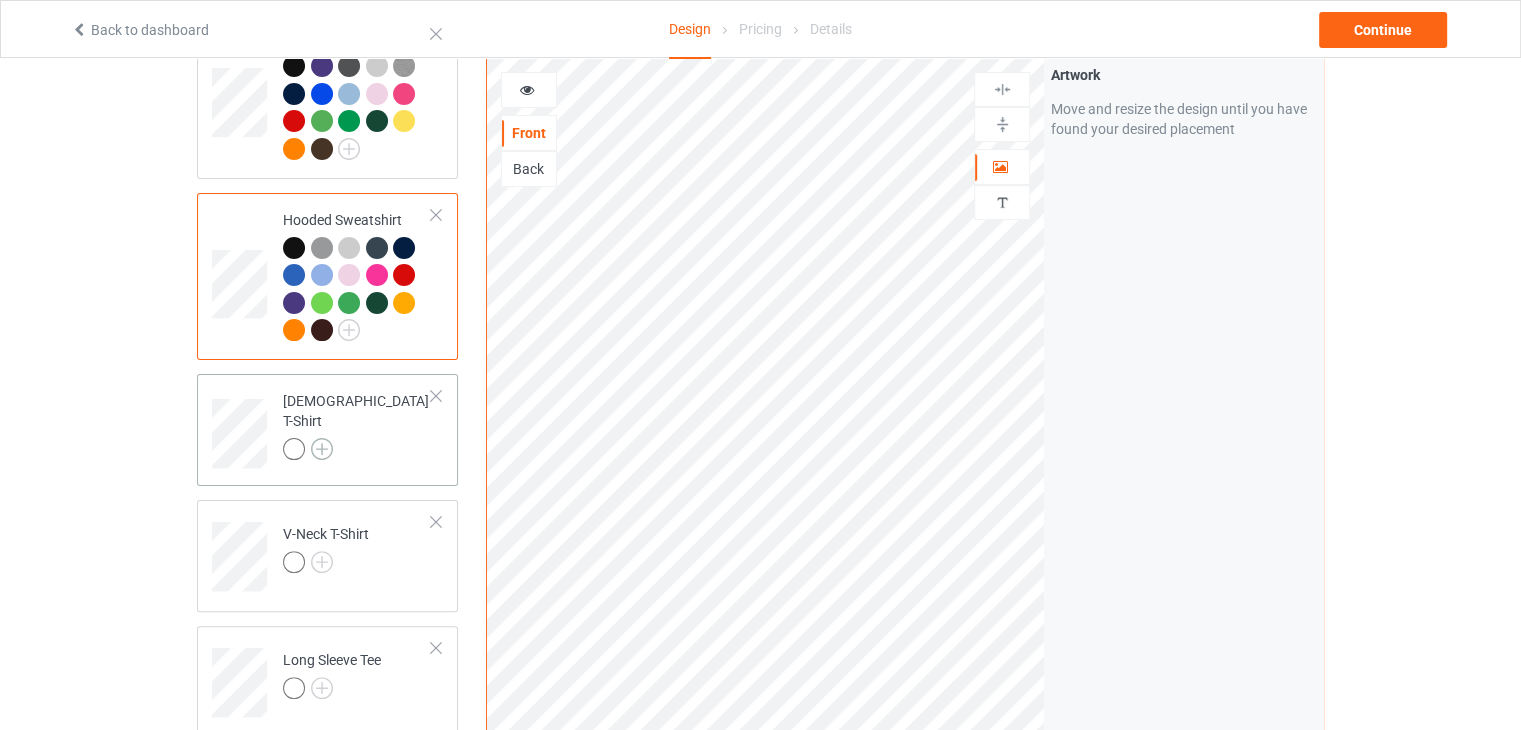 click at bounding box center (322, 449) 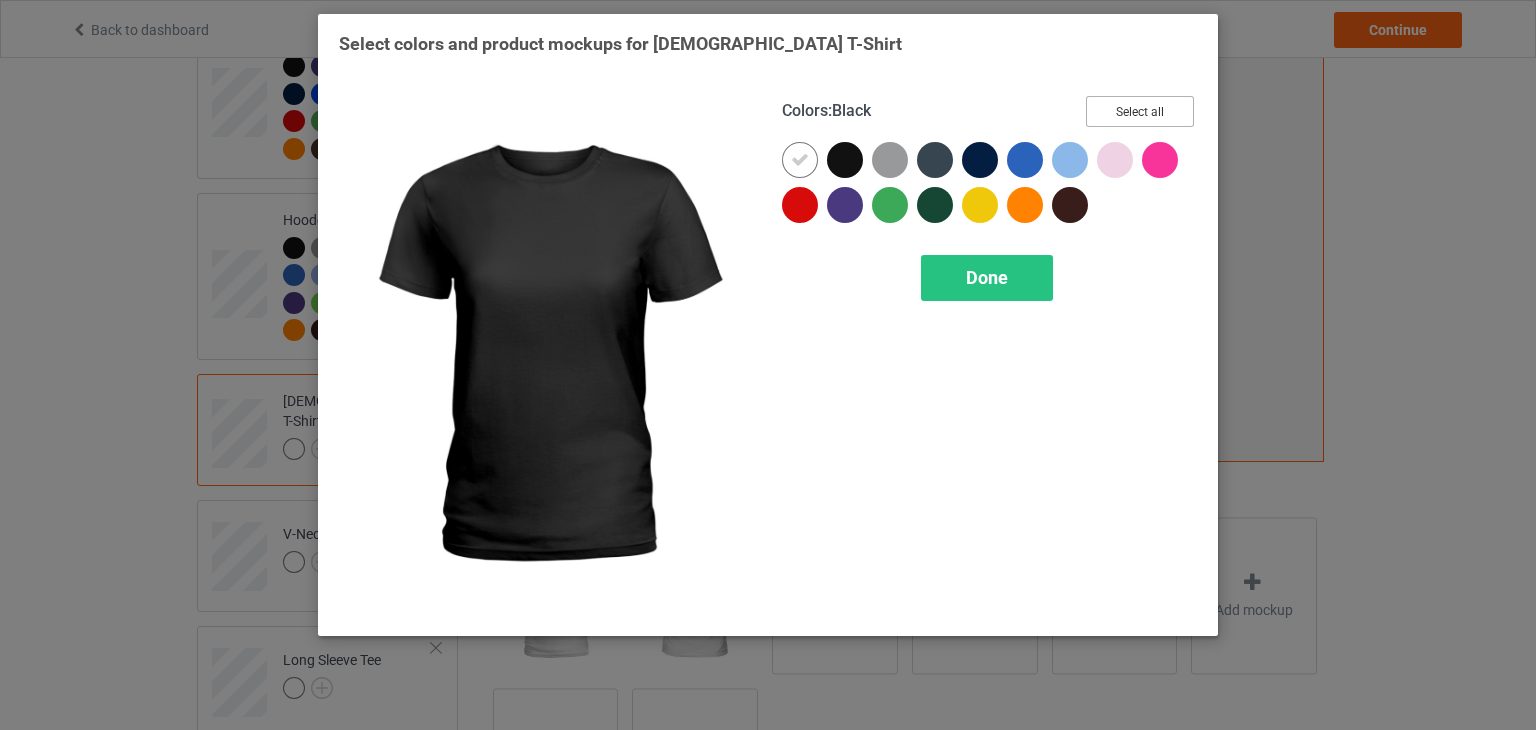 drag, startPoint x: 1187, startPoint y: 99, endPoint x: 1104, endPoint y: 122, distance: 86.127815 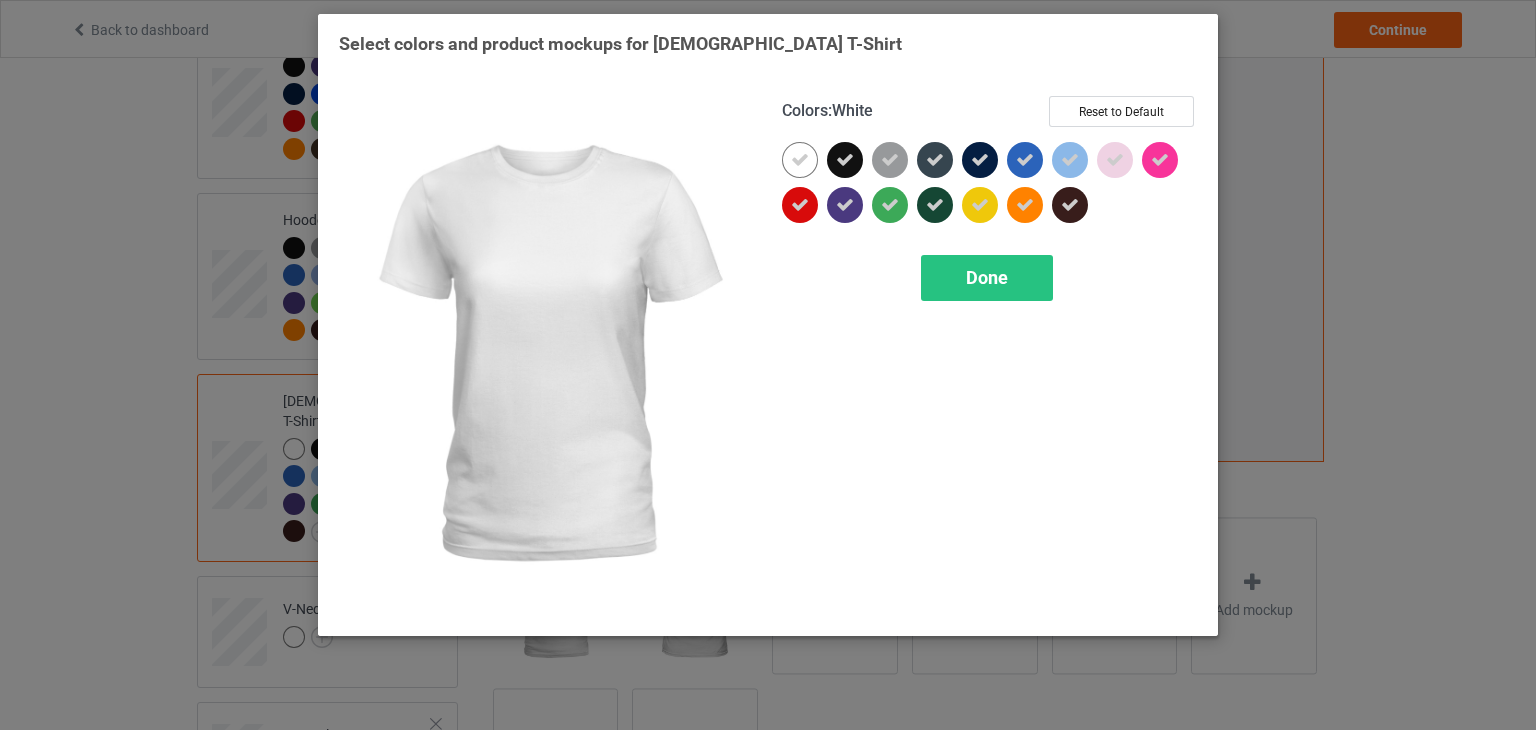 click at bounding box center [800, 160] 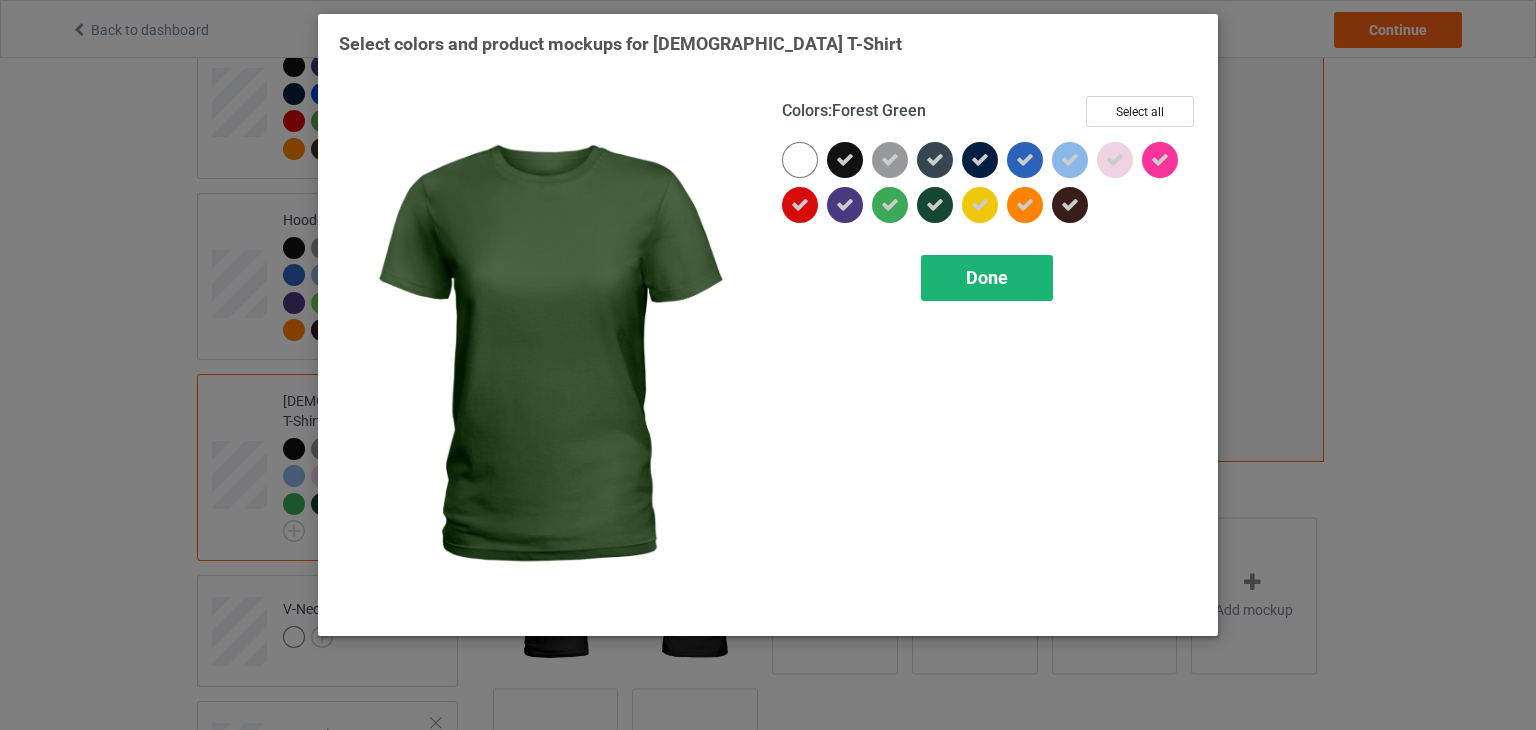 click on "Done" at bounding box center [987, 278] 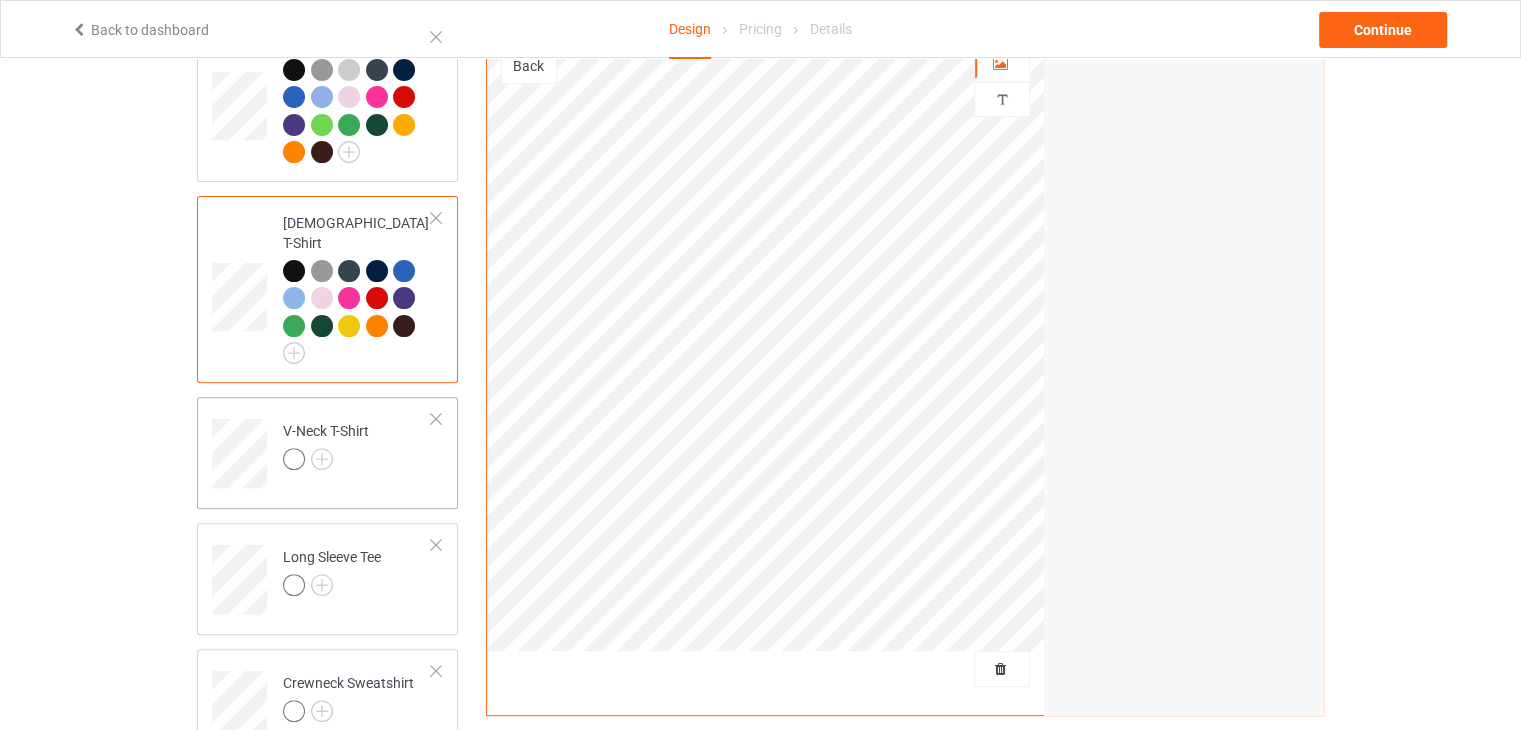 scroll, scrollTop: 600, scrollLeft: 0, axis: vertical 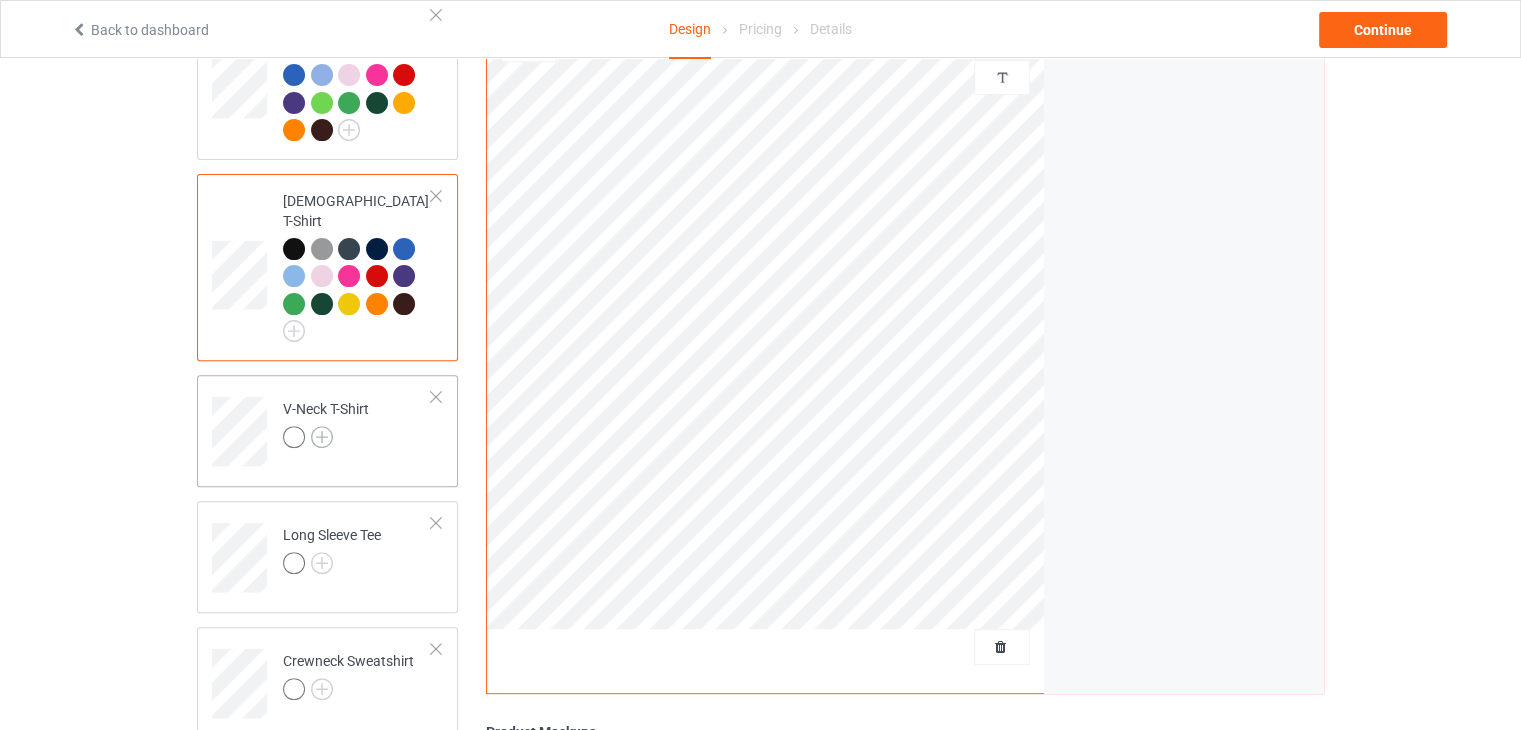 click at bounding box center [322, 437] 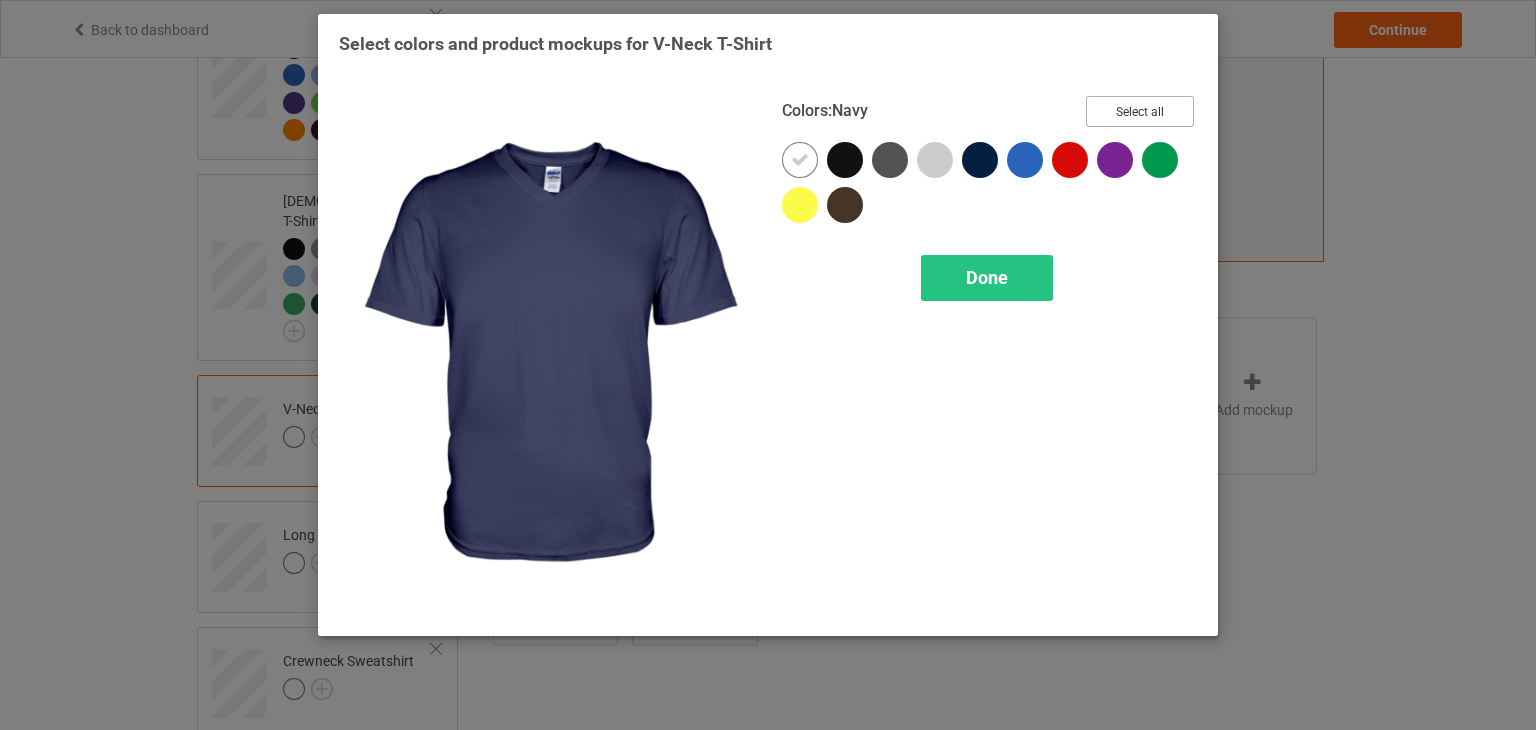 click on "Select all" at bounding box center [1140, 111] 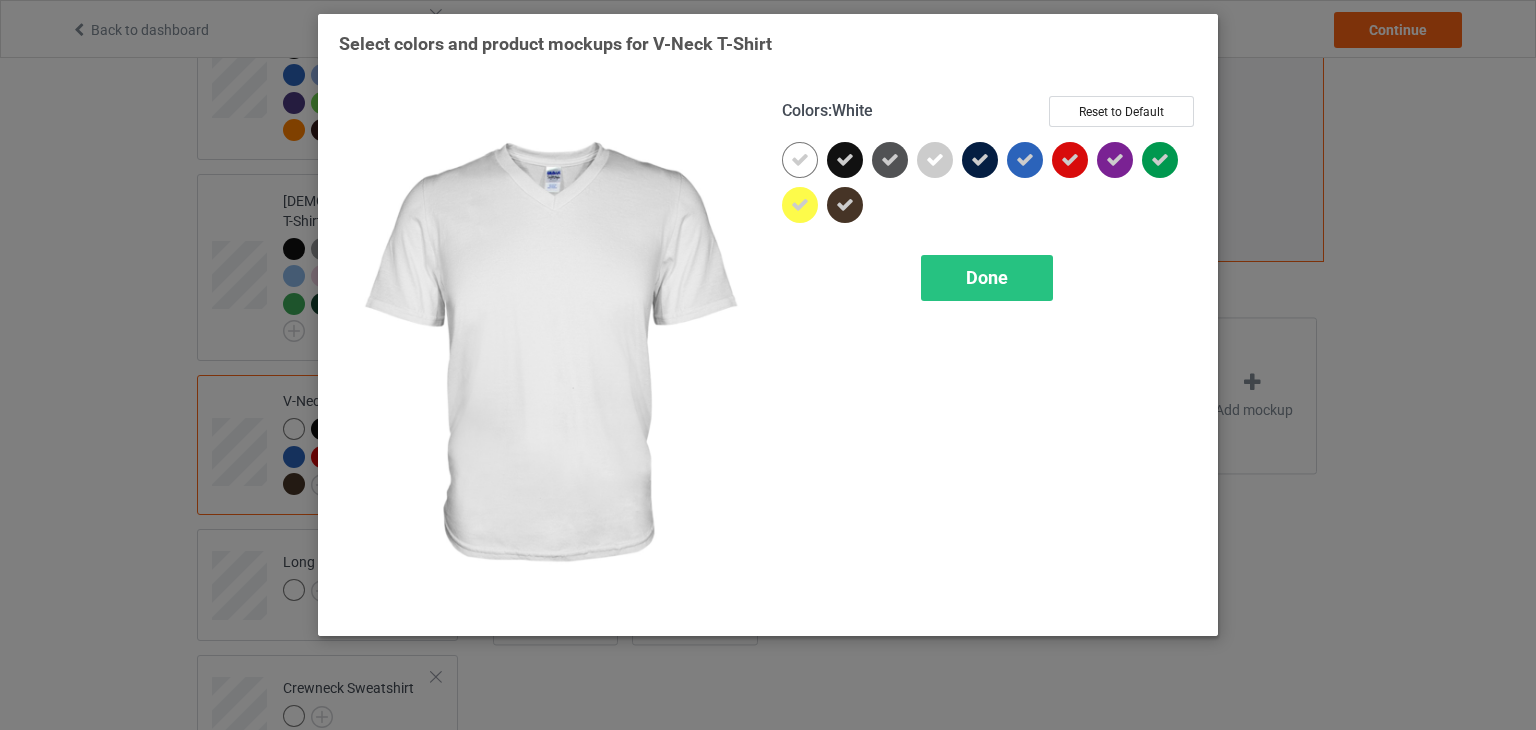 click at bounding box center [800, 160] 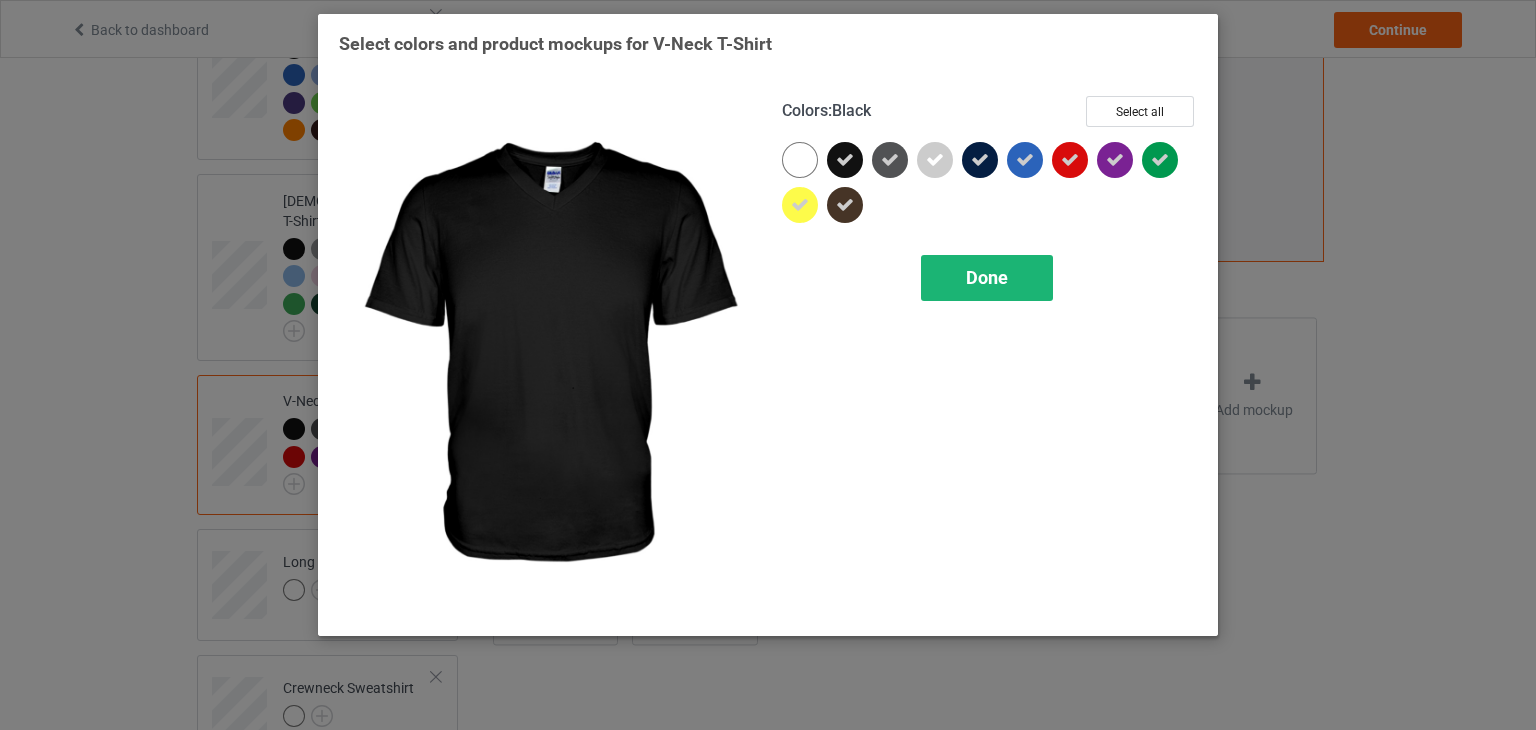 click on "Done" at bounding box center (987, 278) 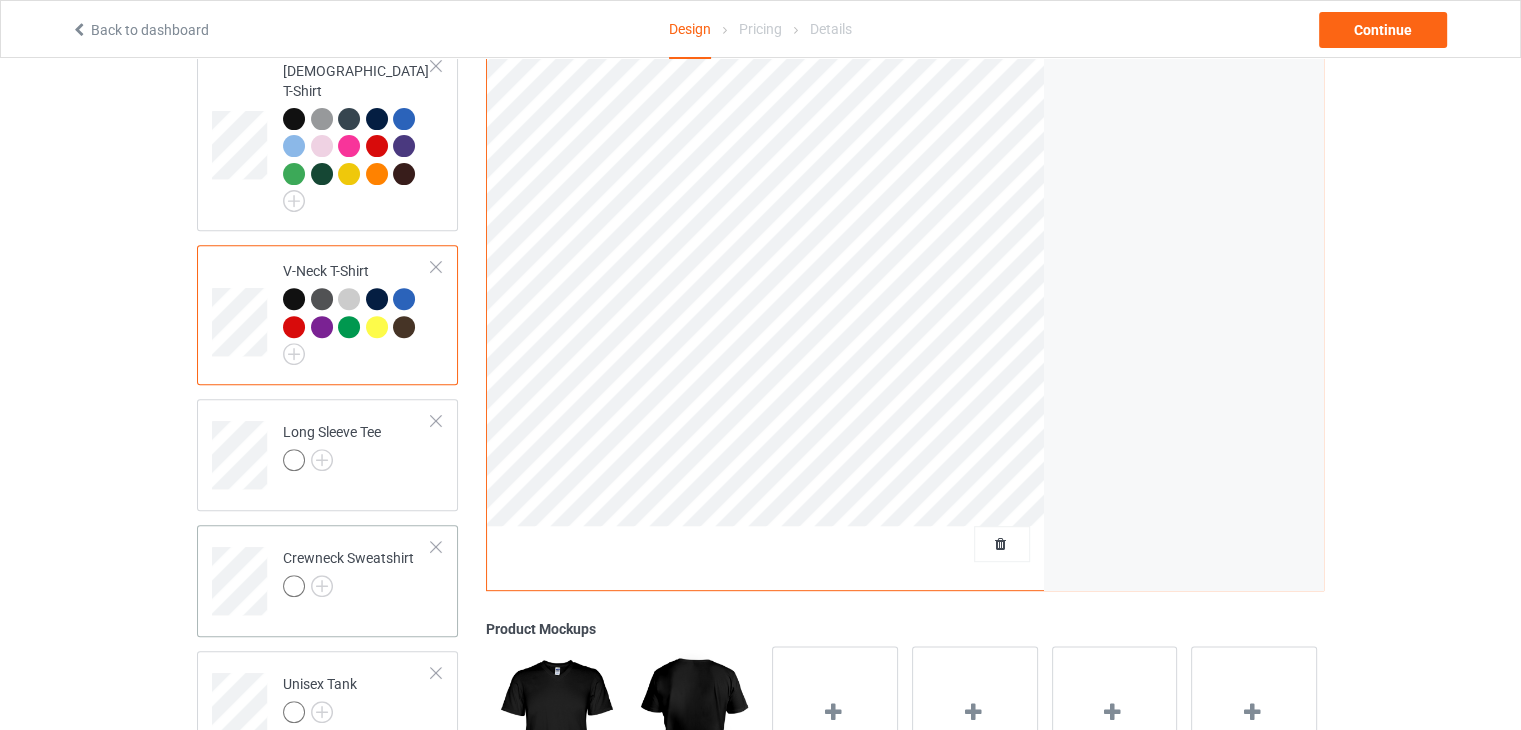 scroll, scrollTop: 900, scrollLeft: 0, axis: vertical 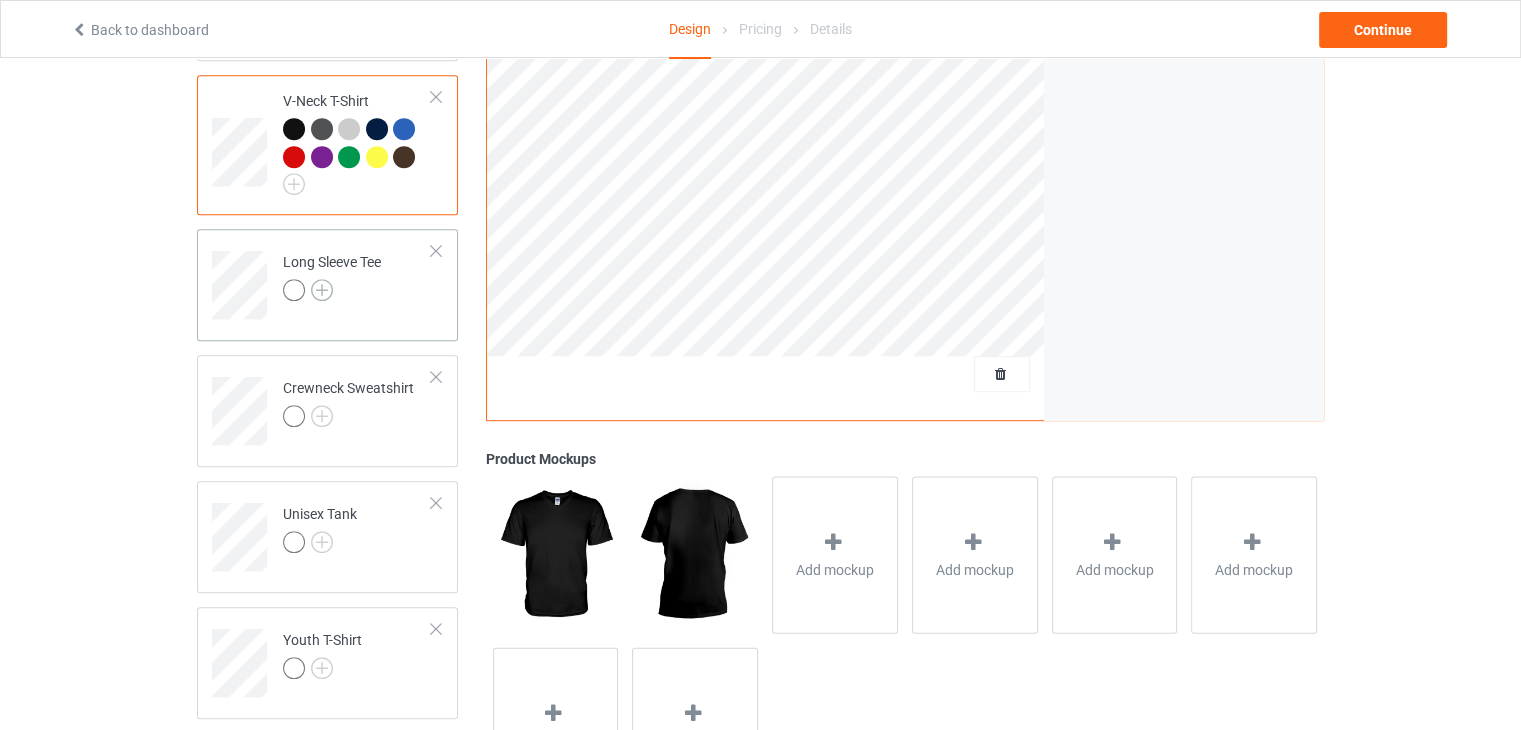 click at bounding box center (322, 290) 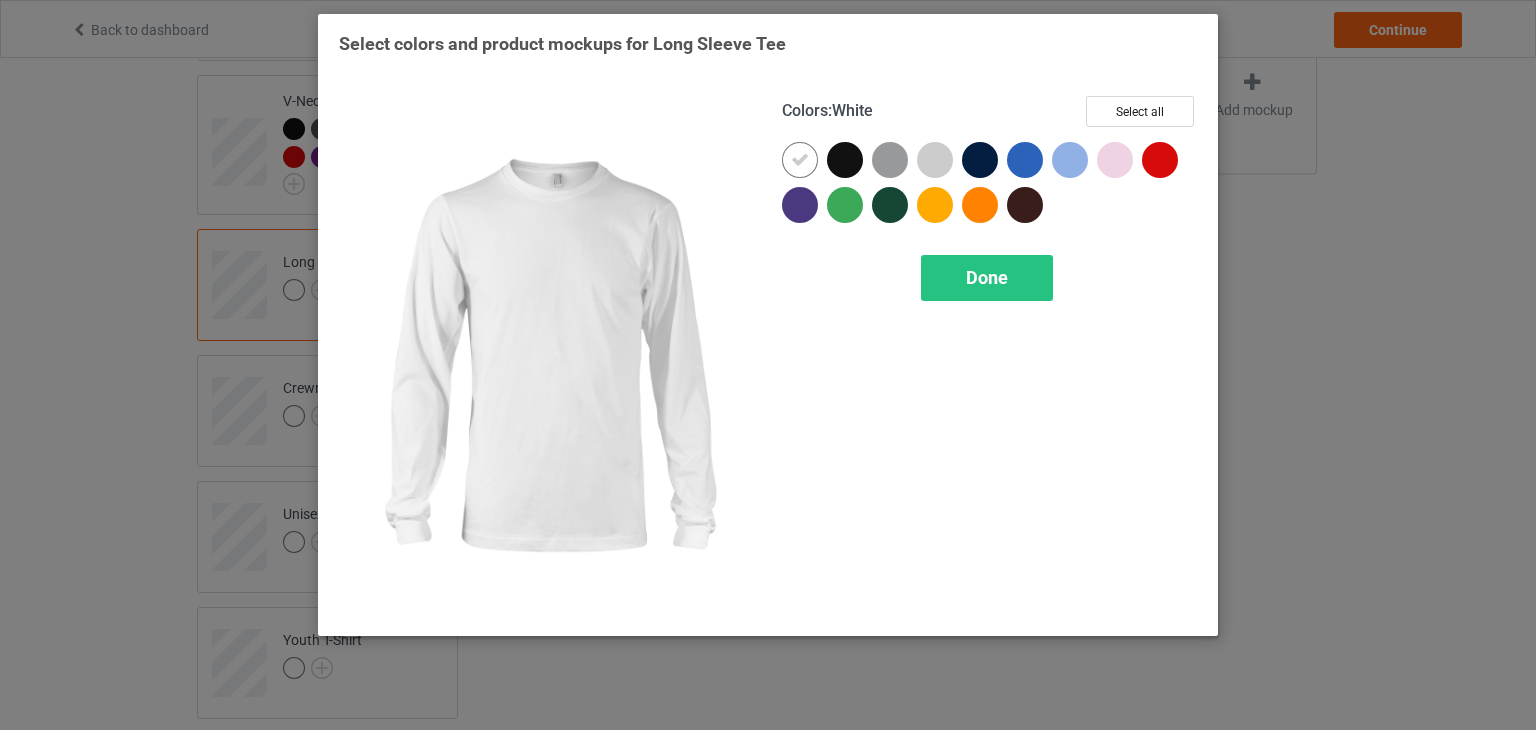 click on "Colors :  White Select all" at bounding box center [989, 119] 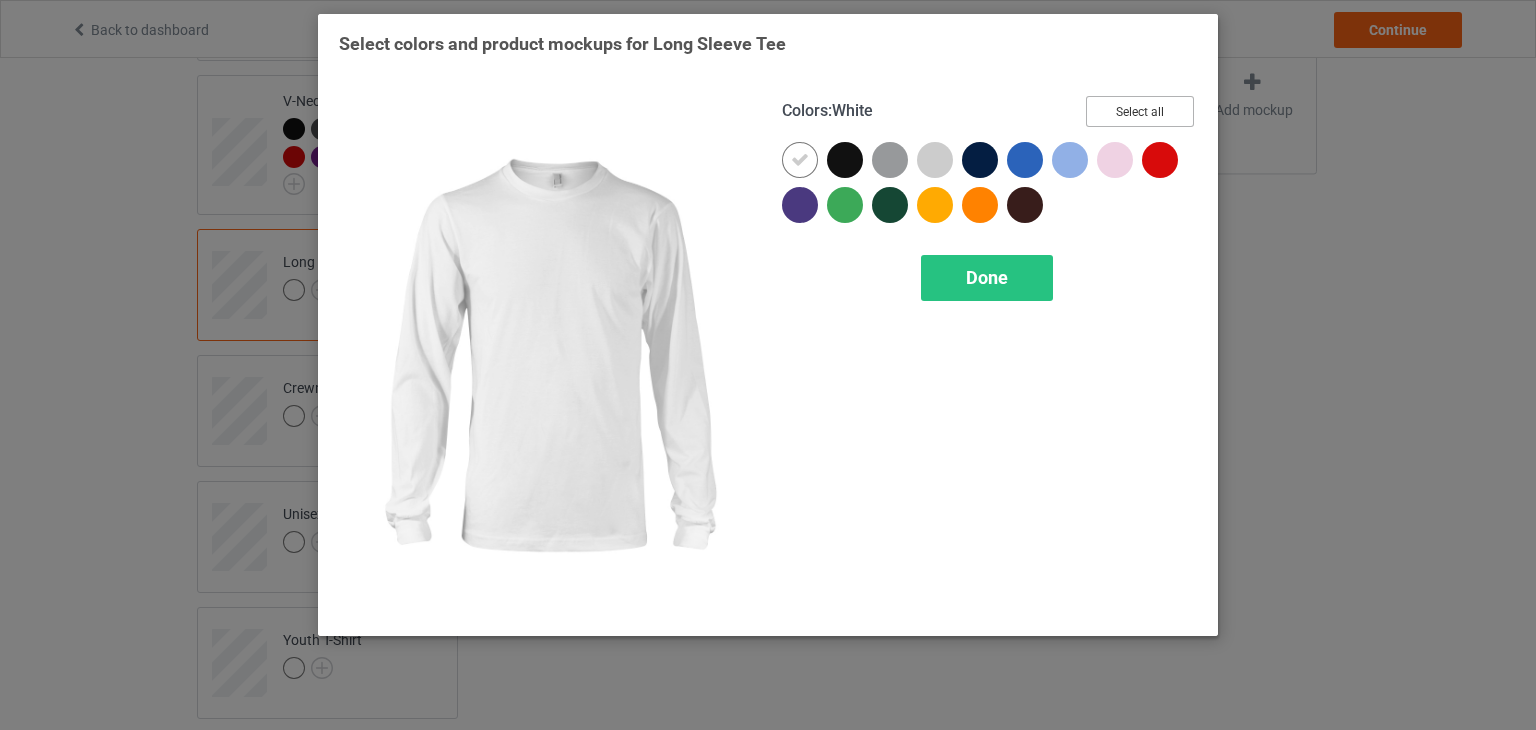 click on "Select all" at bounding box center (1140, 111) 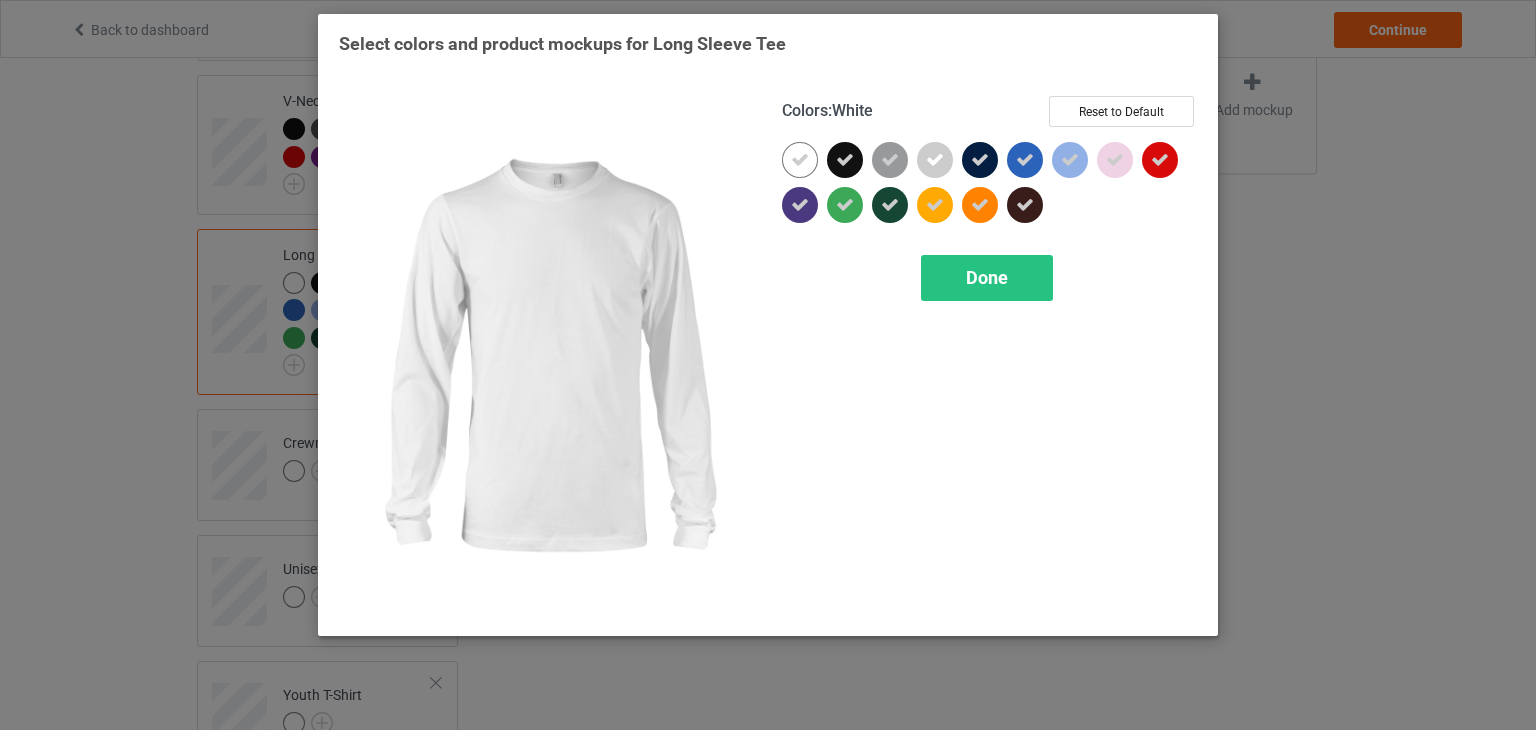 click at bounding box center [800, 160] 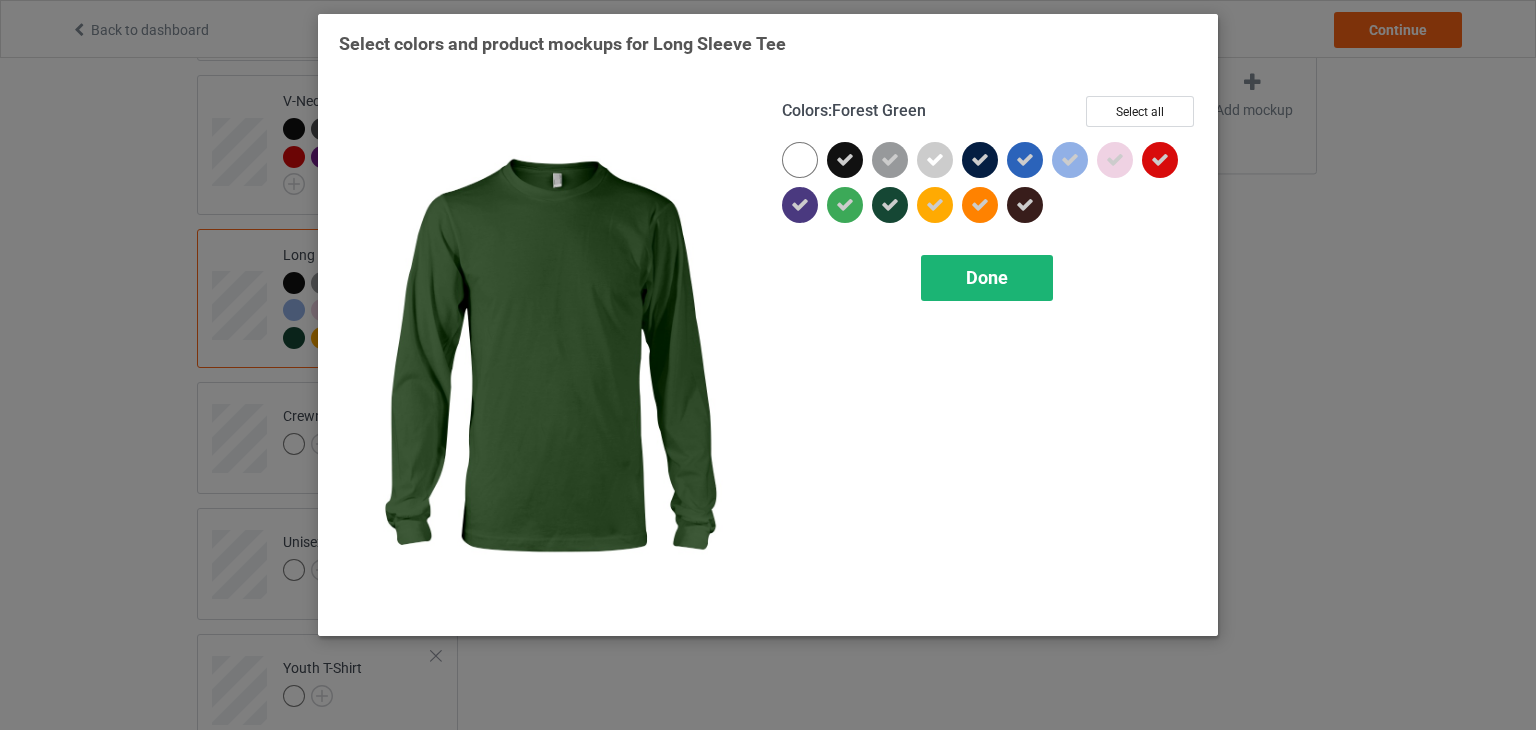 click on "Done" at bounding box center [987, 277] 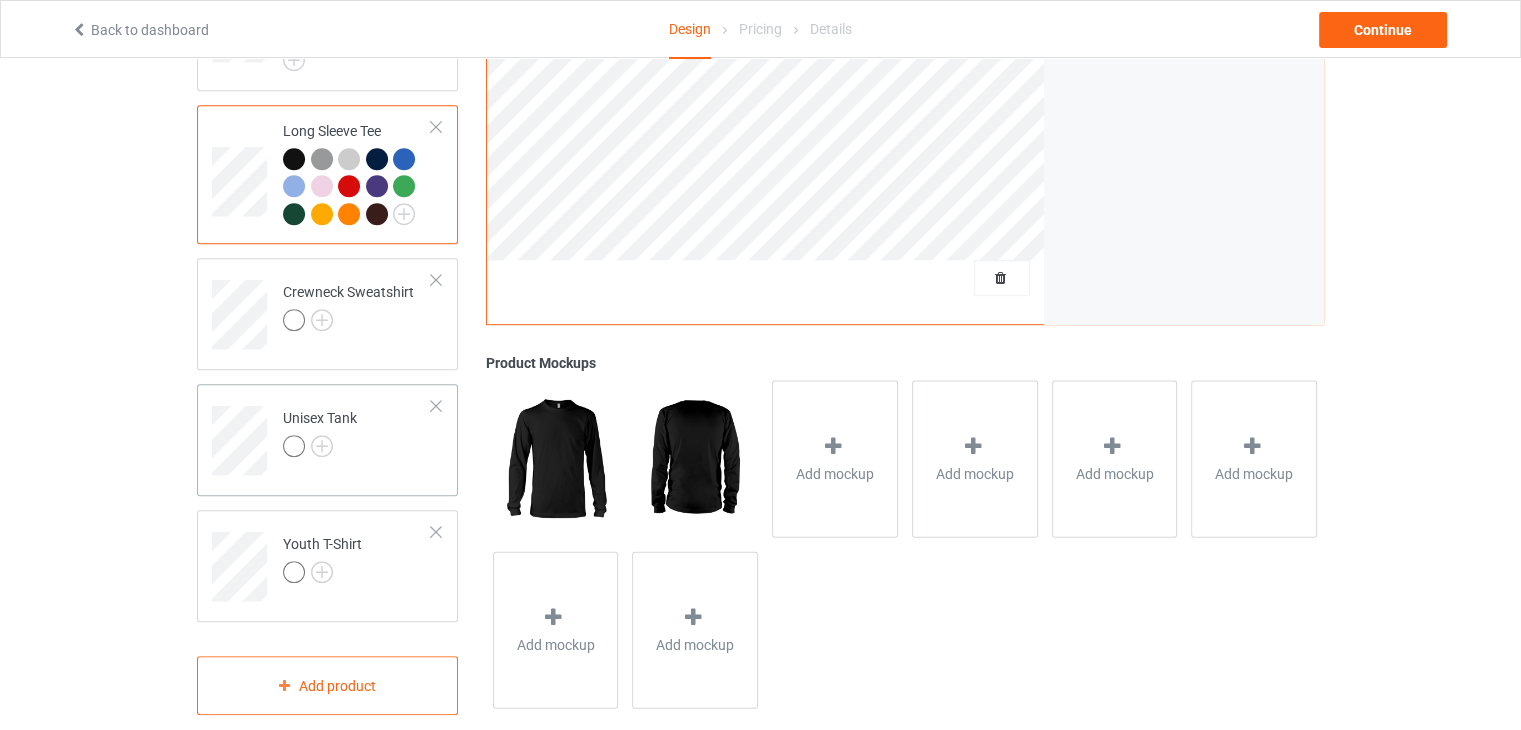 scroll, scrollTop: 1028, scrollLeft: 0, axis: vertical 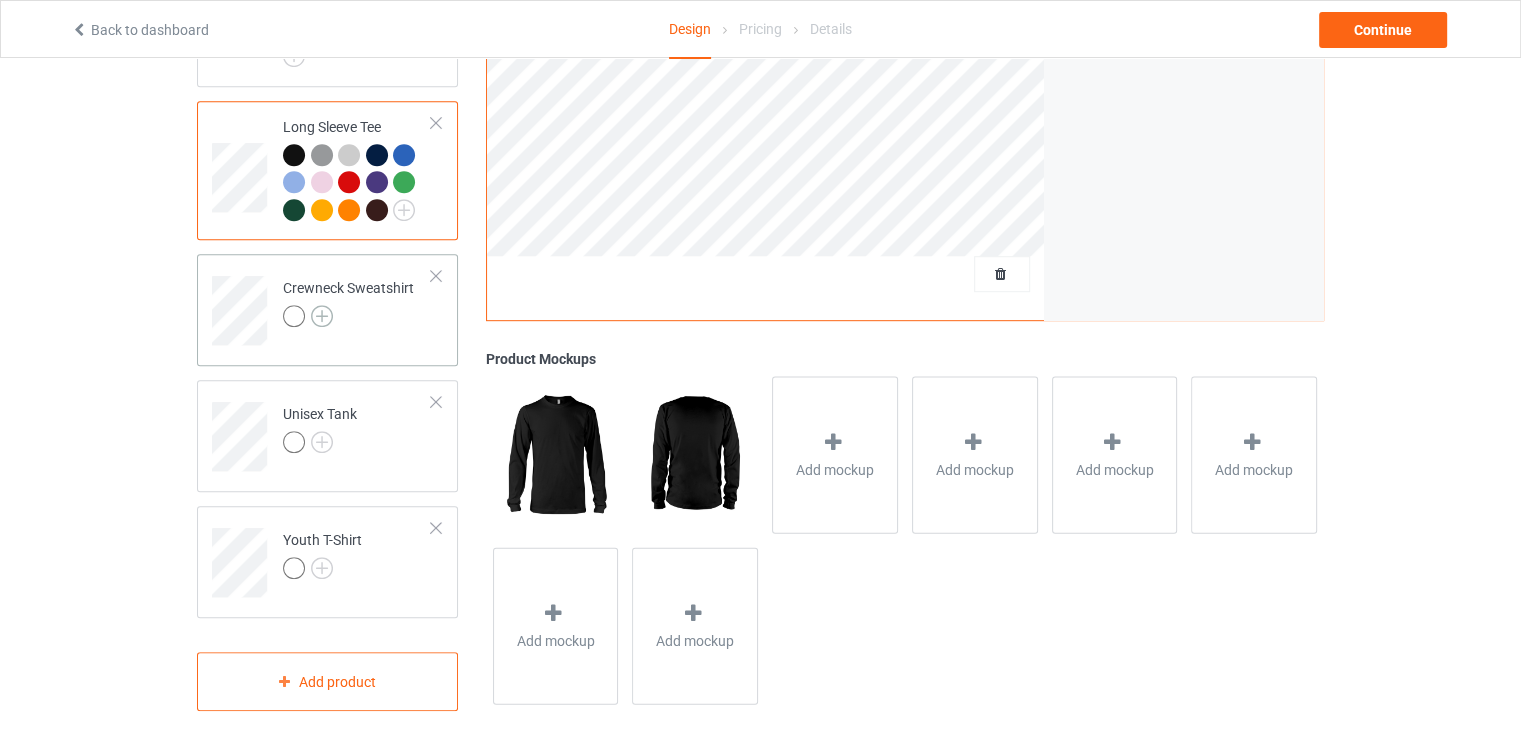 click at bounding box center (322, 316) 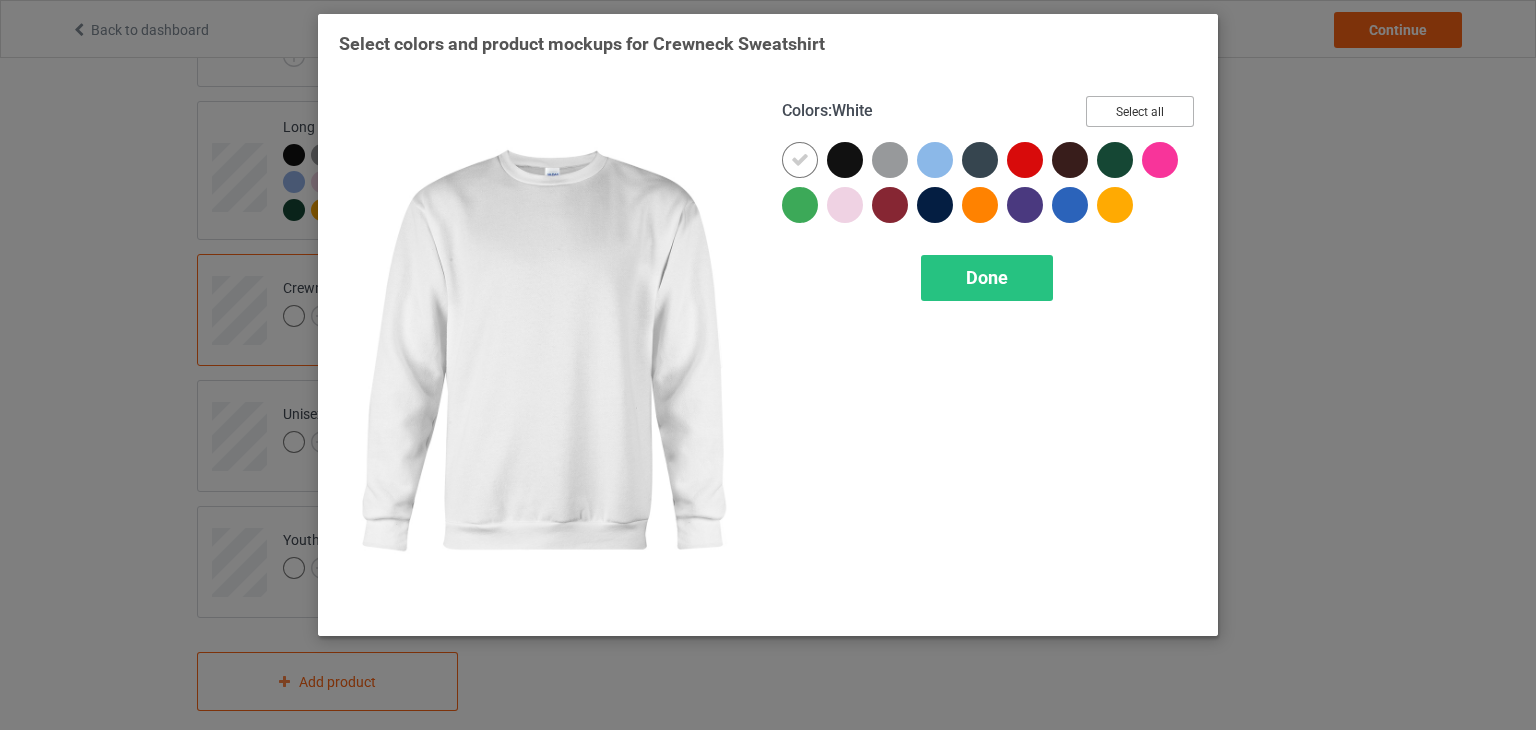 click on "Select all" at bounding box center [1140, 111] 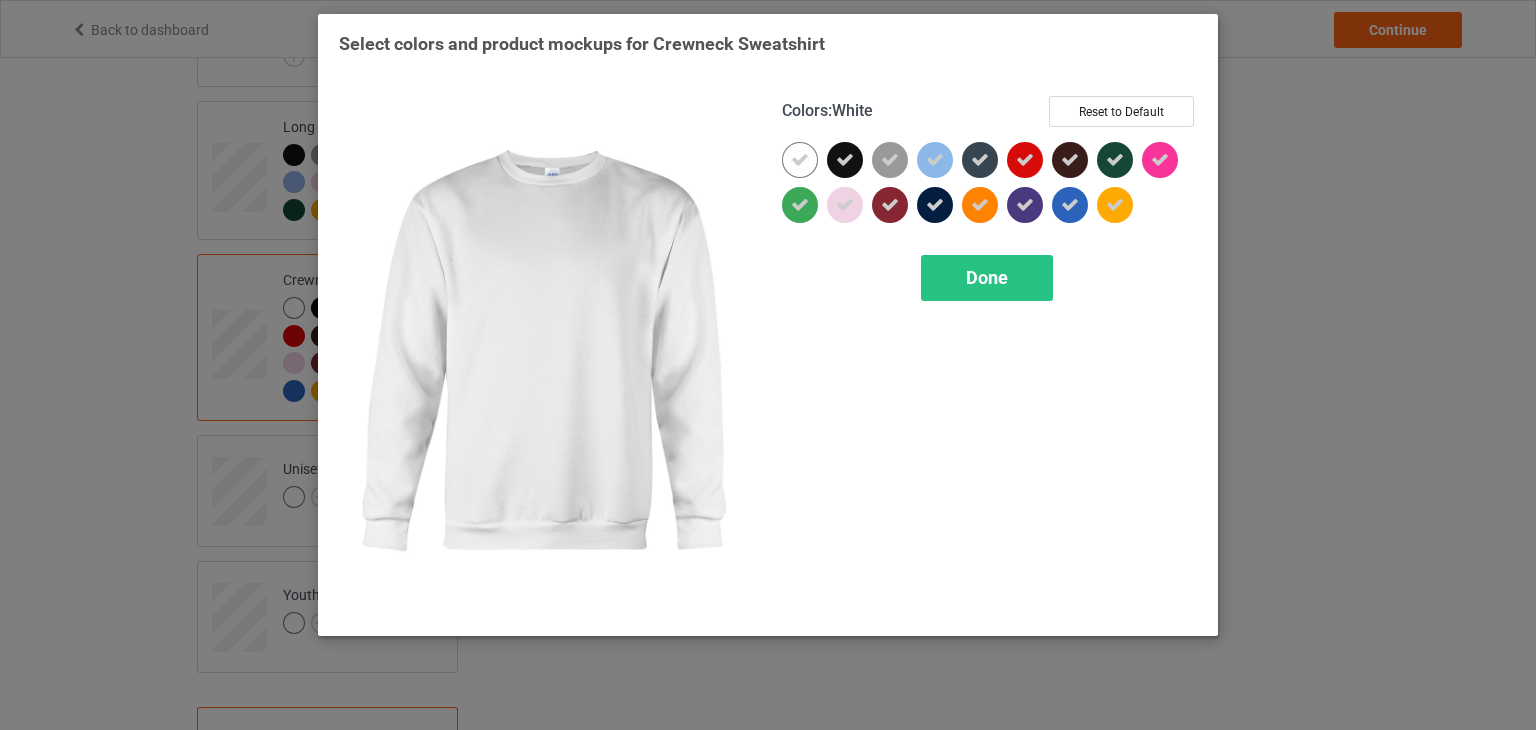 click at bounding box center (800, 160) 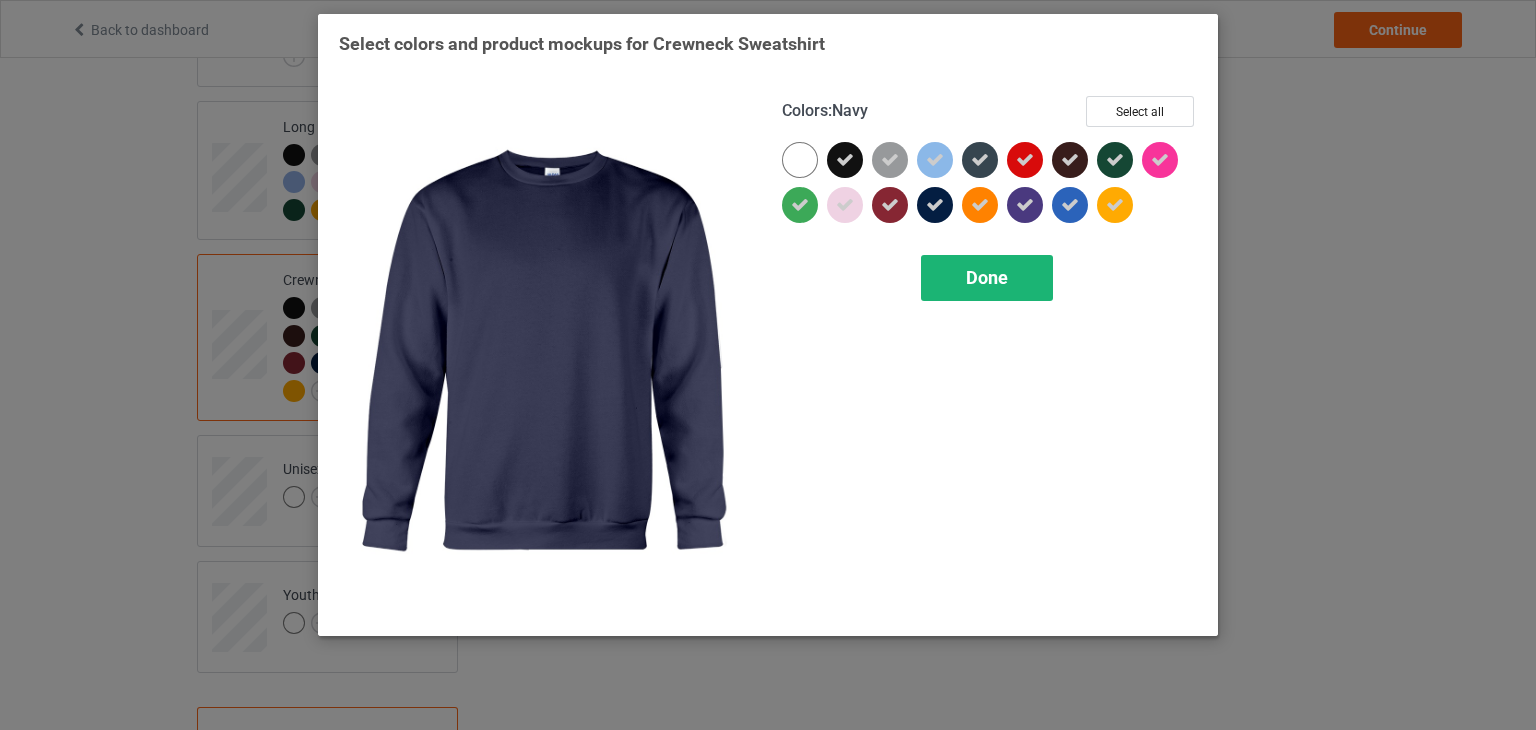 click on "Done" at bounding box center (987, 277) 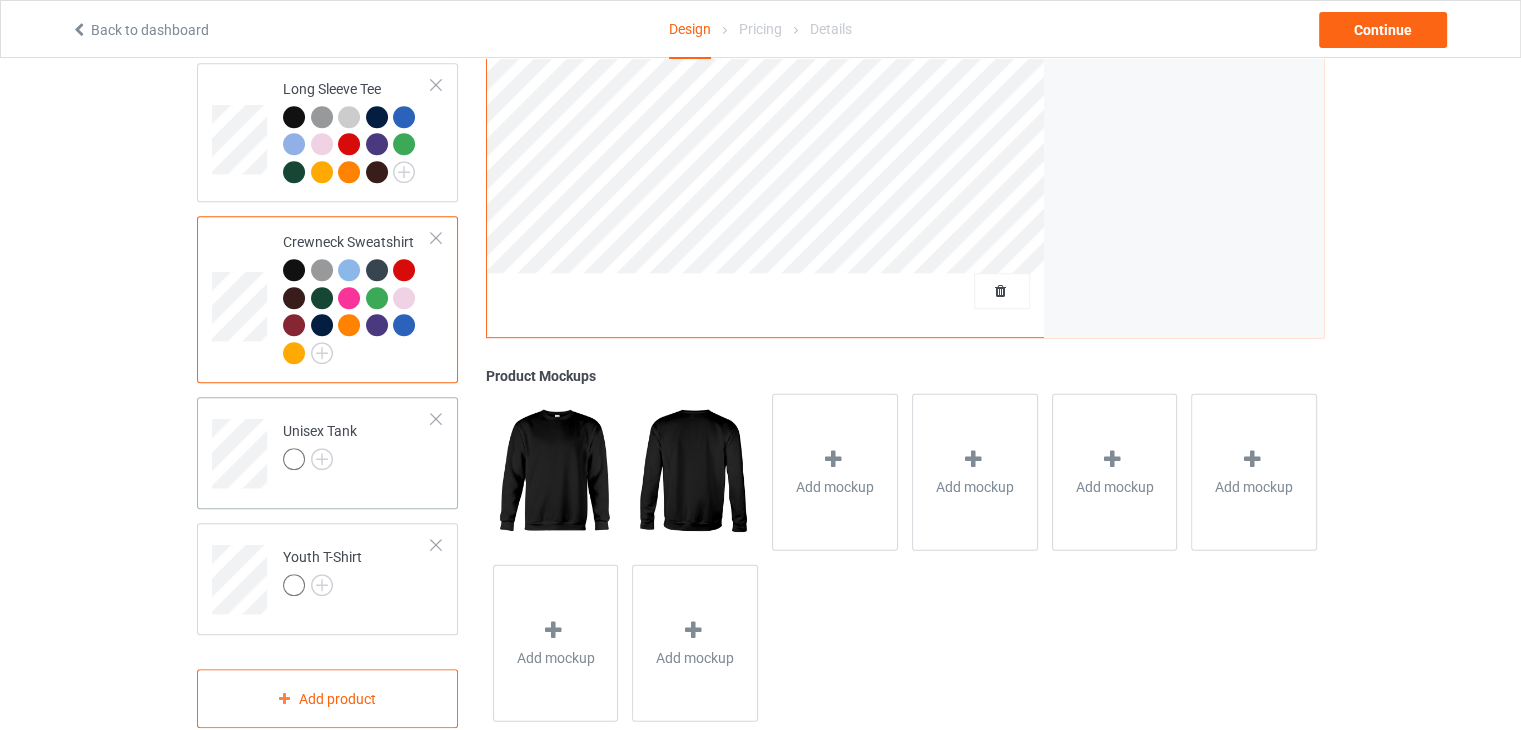 scroll, scrollTop: 1082, scrollLeft: 0, axis: vertical 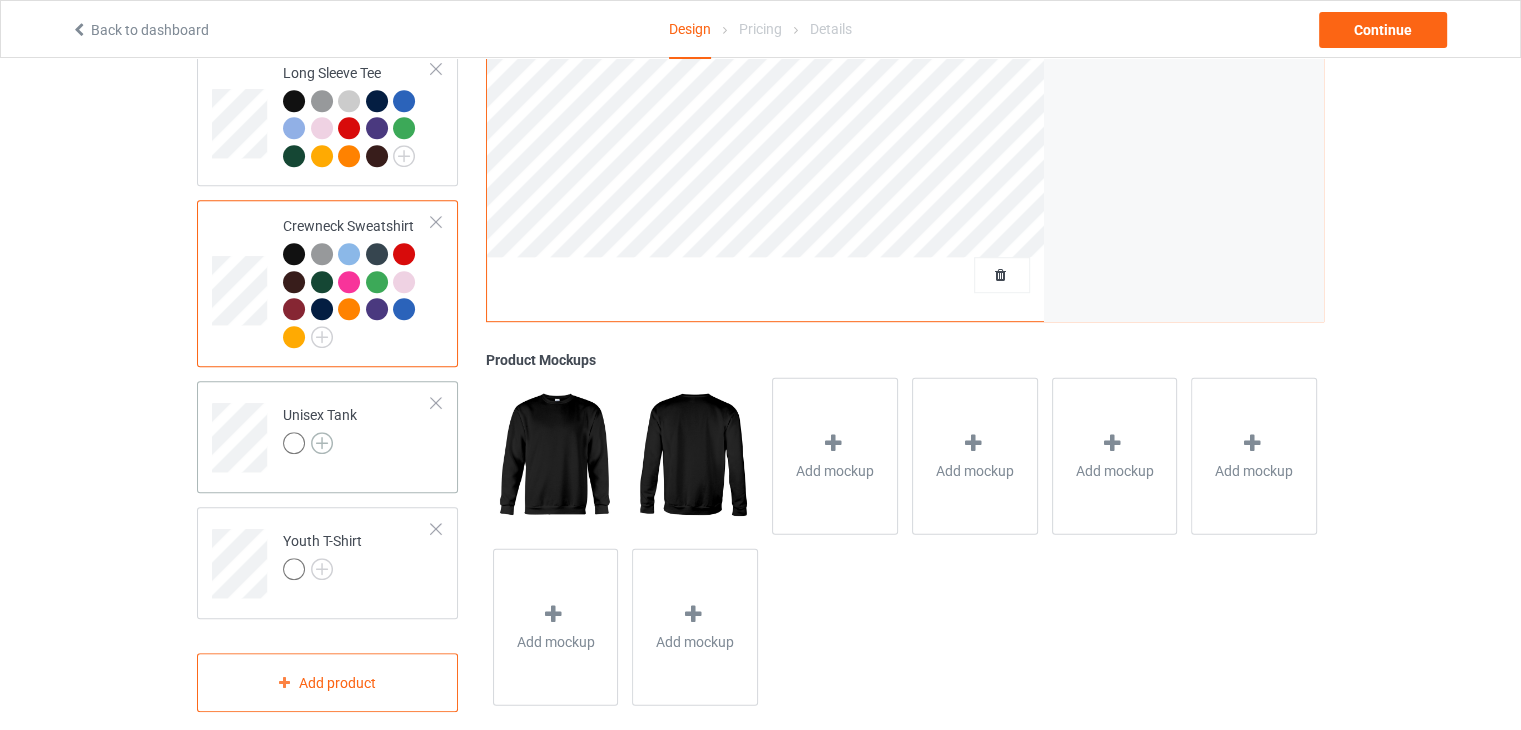click at bounding box center [322, 443] 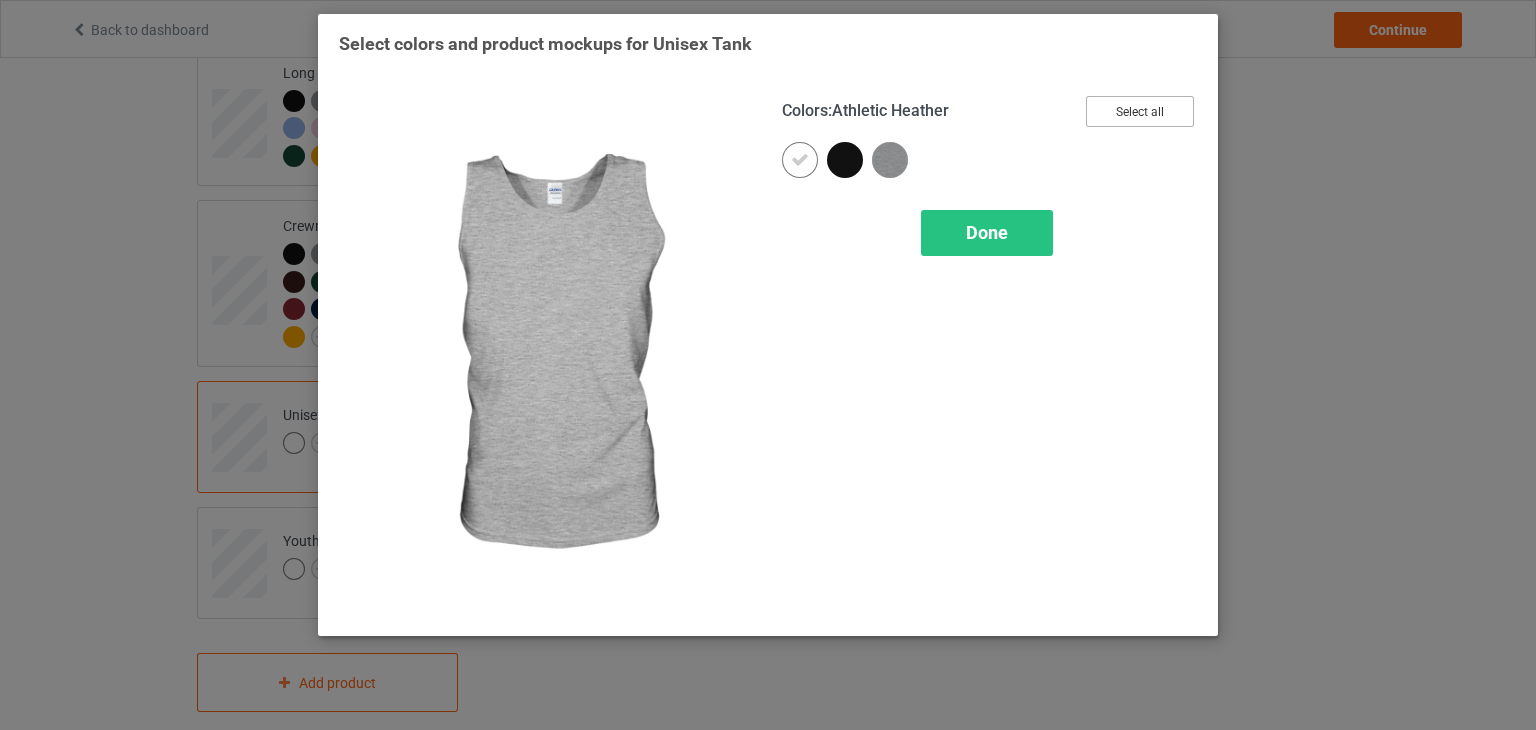 click on "Select all" at bounding box center [1140, 111] 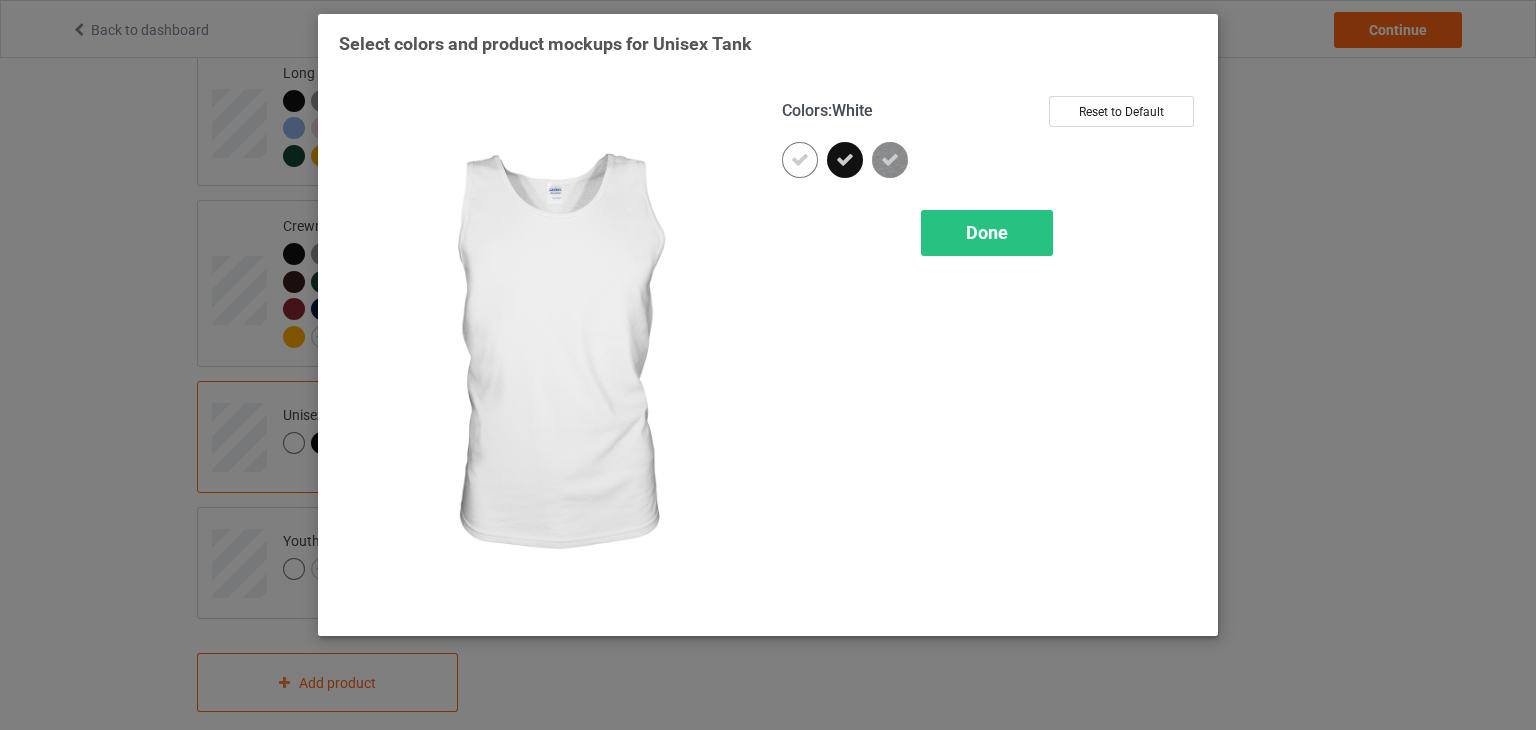 click at bounding box center [800, 160] 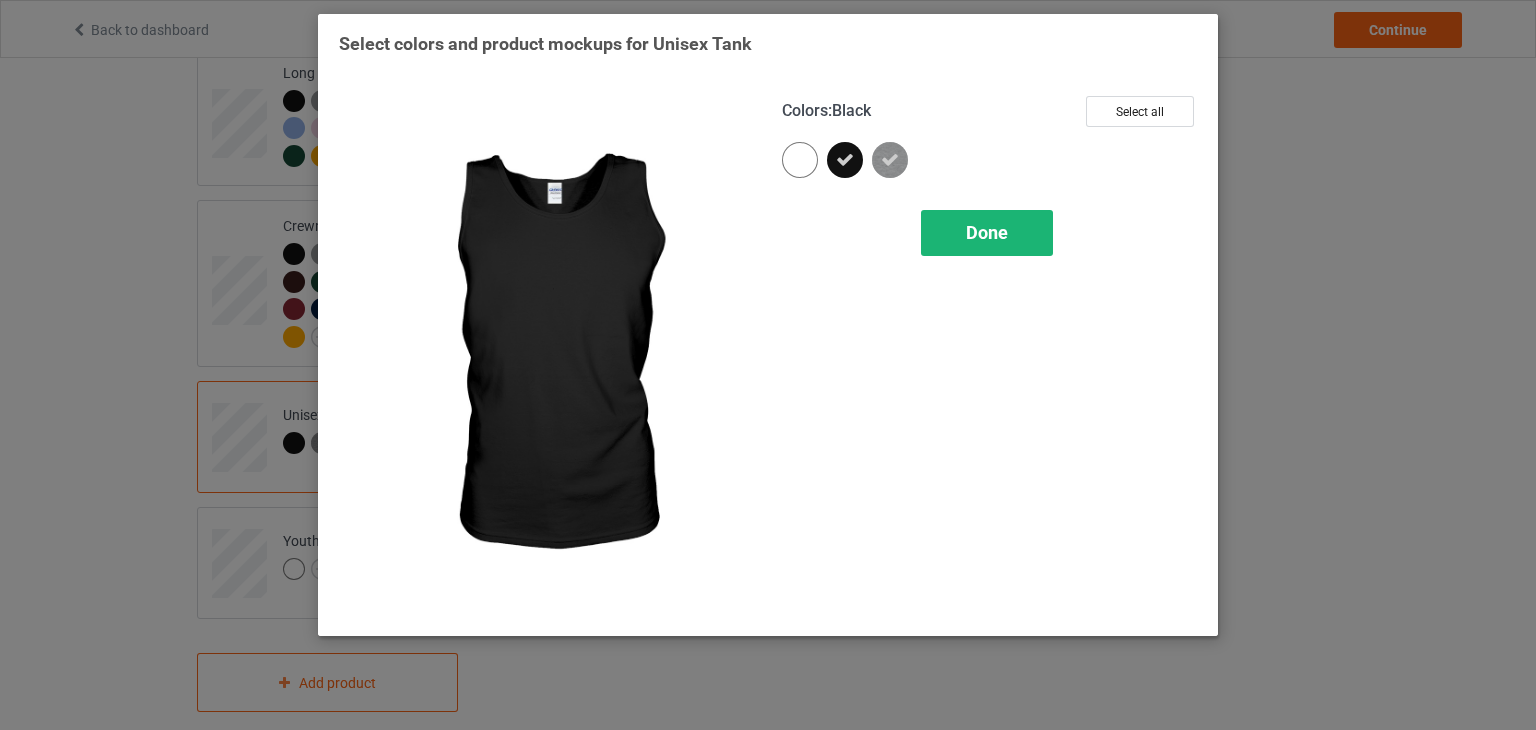 click on "Done" at bounding box center [987, 233] 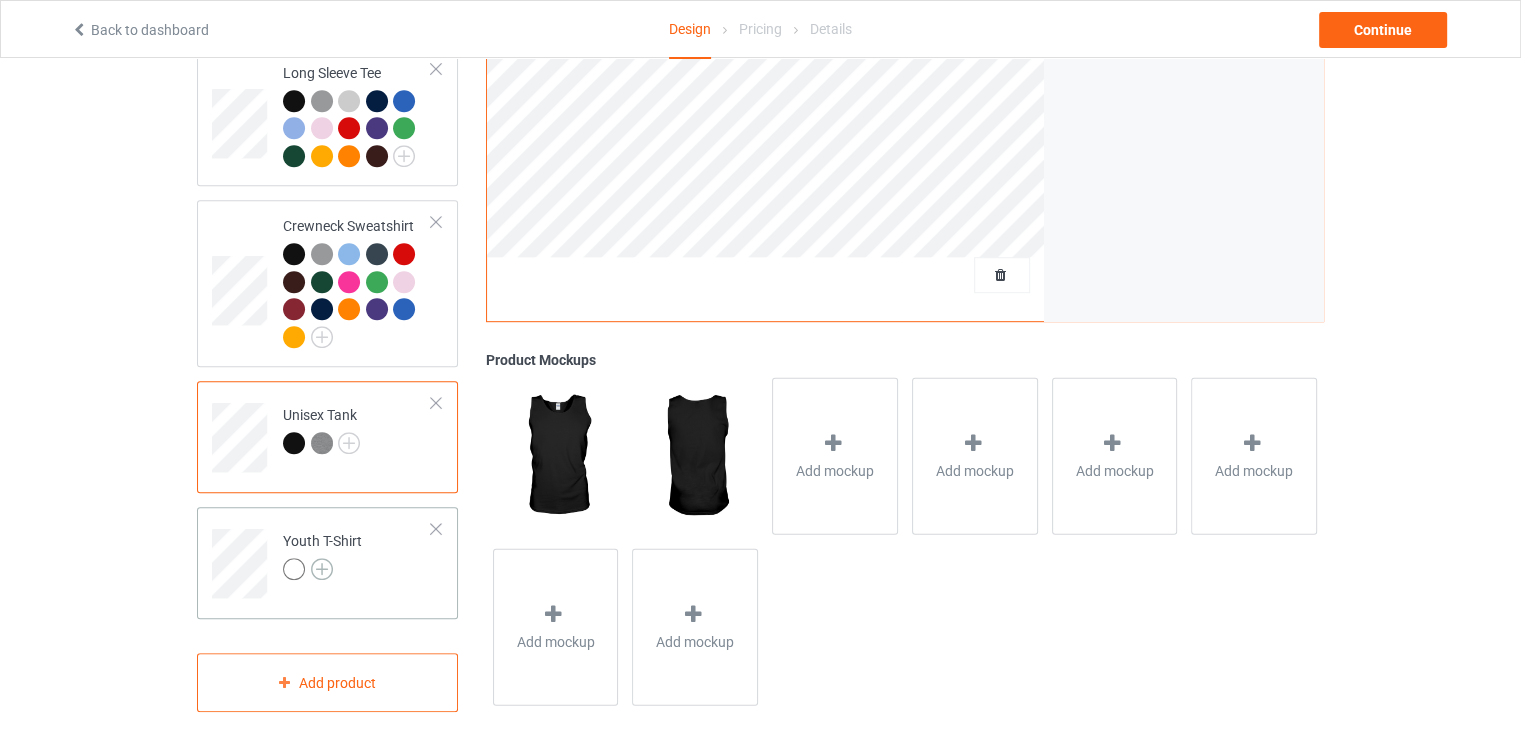 click at bounding box center (322, 569) 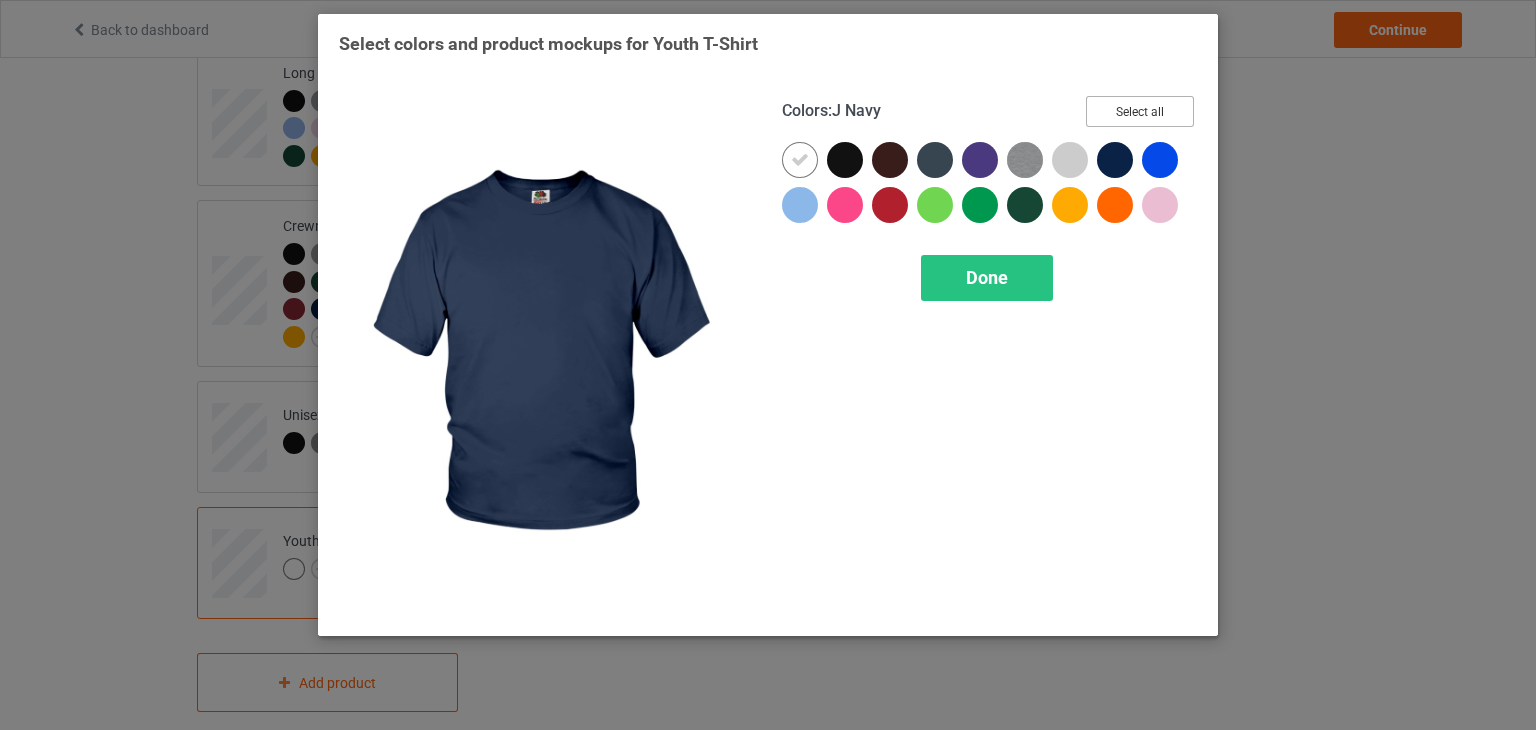 click on "Select all" at bounding box center (1140, 111) 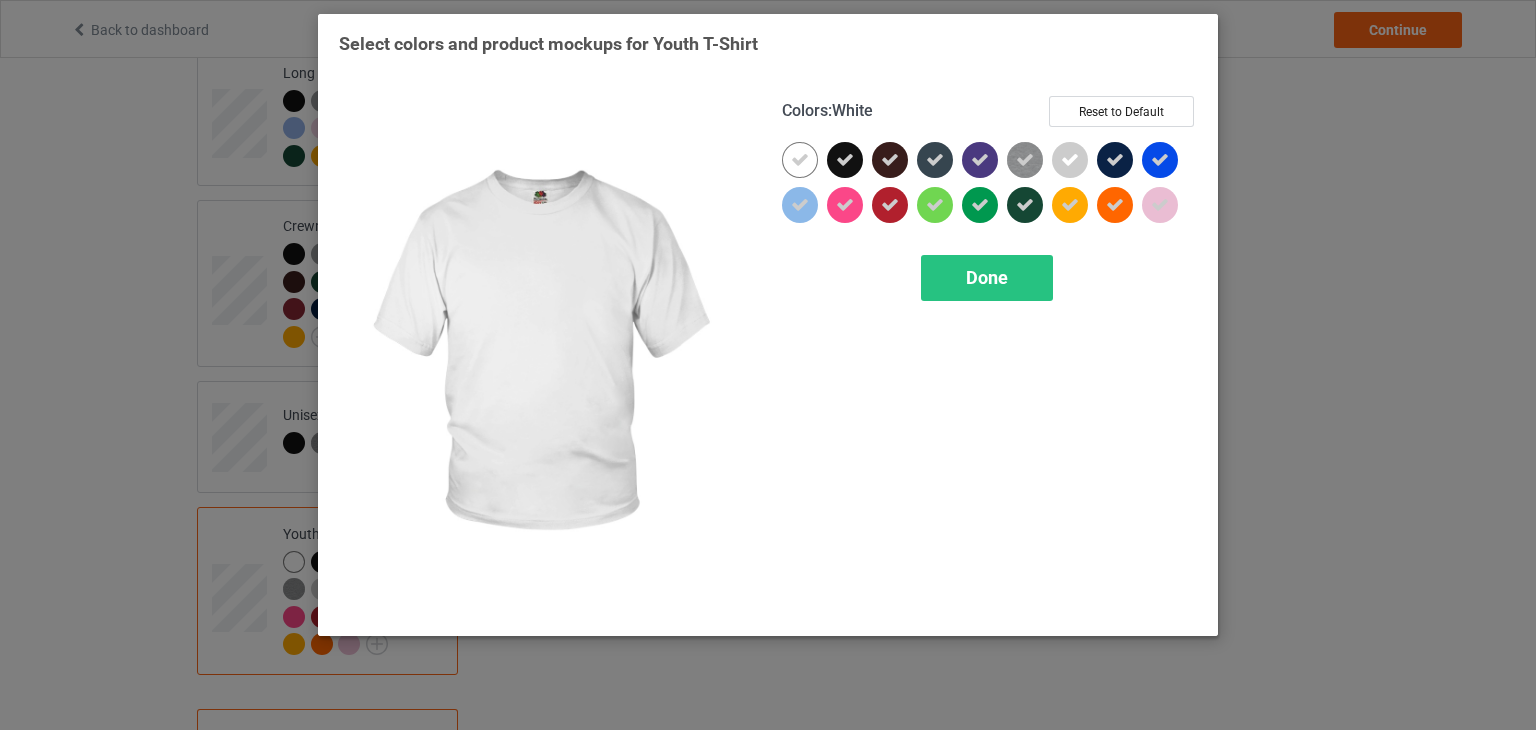click at bounding box center (800, 160) 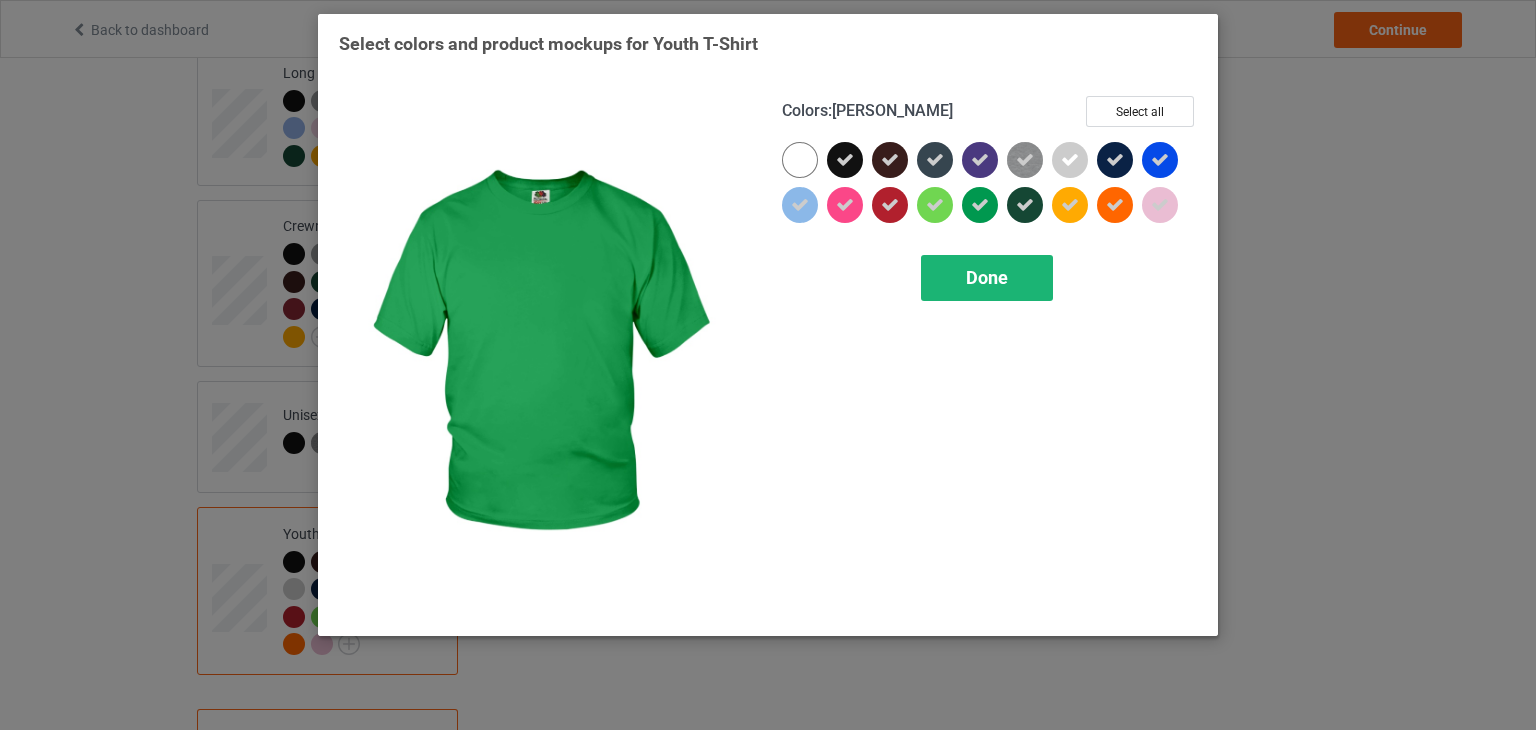 click on "Done" at bounding box center [987, 278] 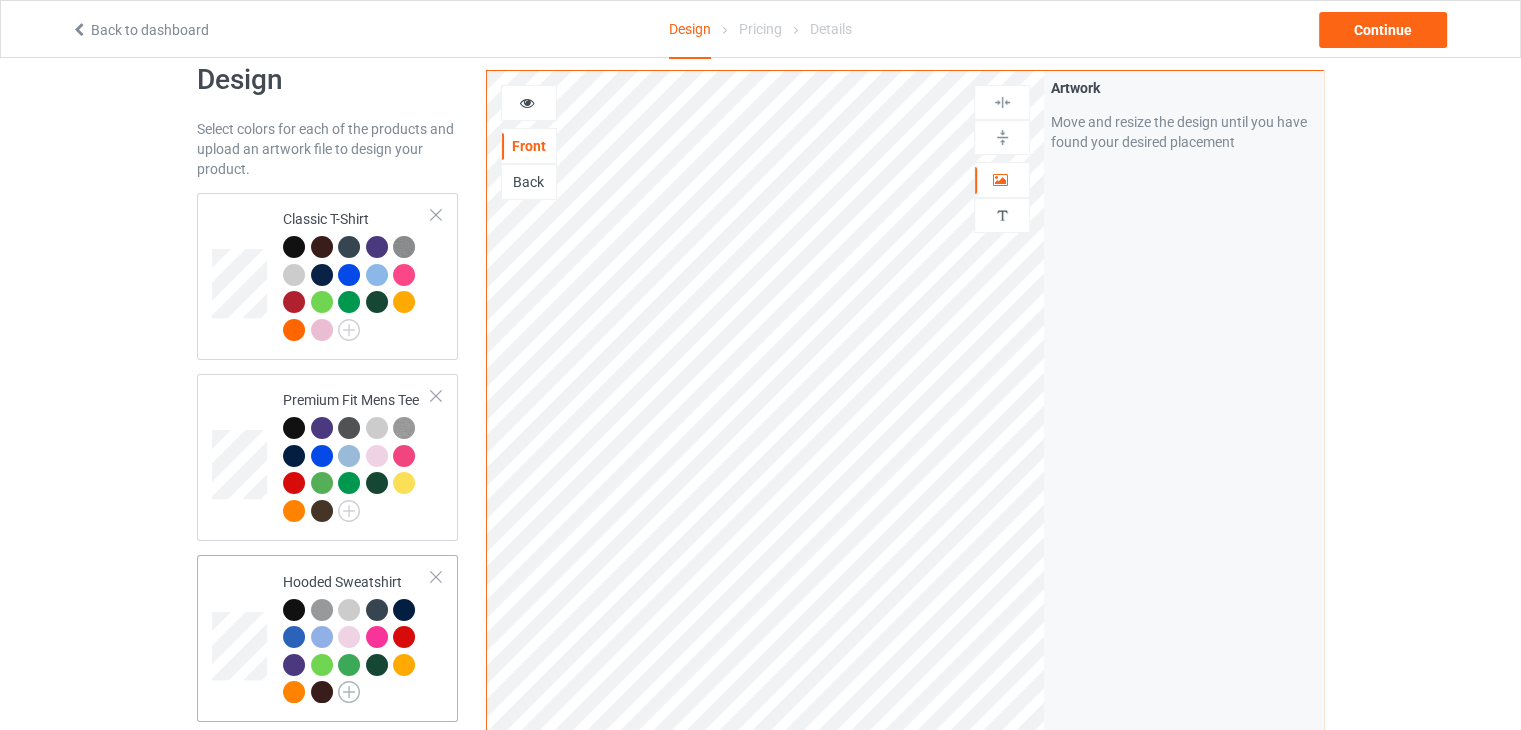 scroll, scrollTop: 0, scrollLeft: 0, axis: both 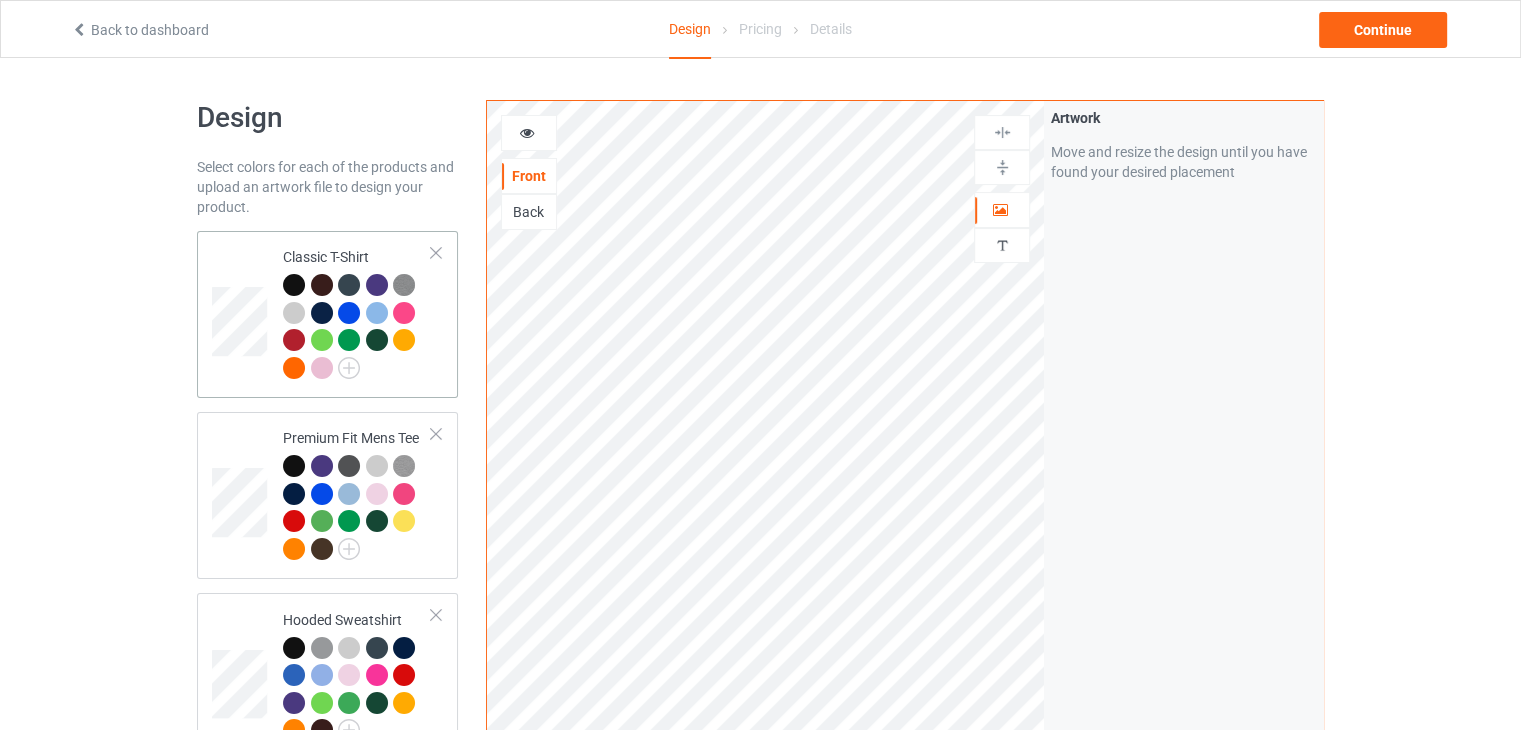 click at bounding box center (357, 329) 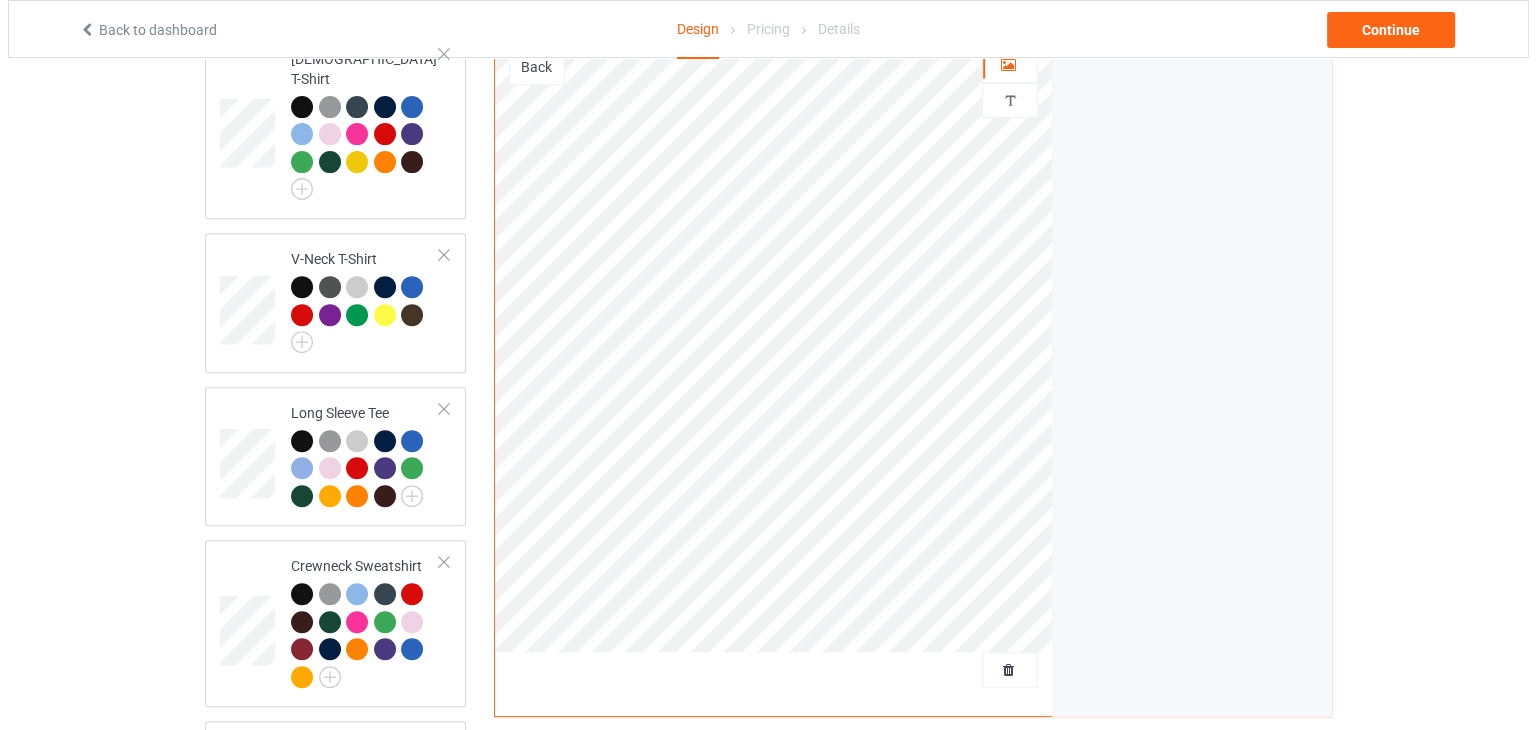 scroll, scrollTop: 900, scrollLeft: 0, axis: vertical 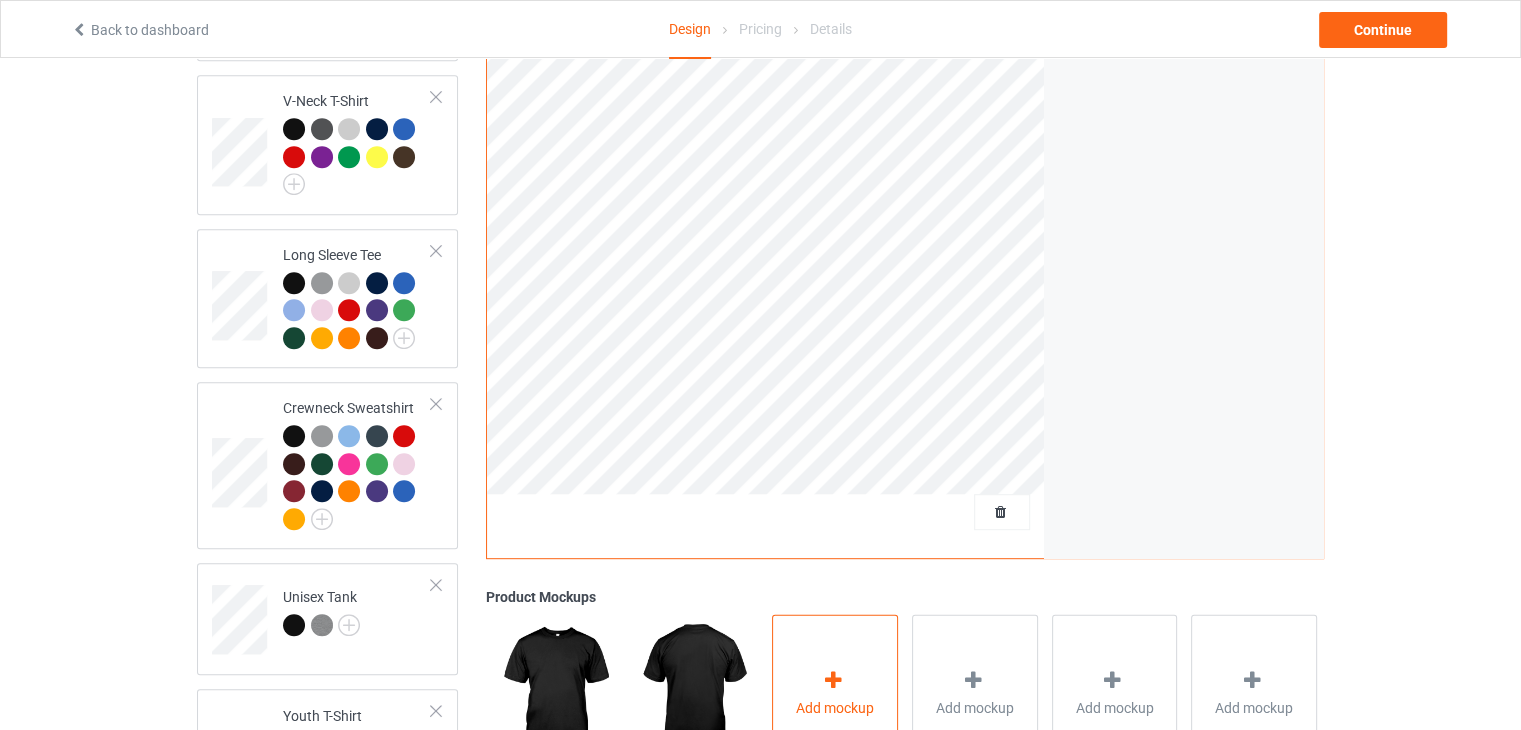click on "Add mockup" at bounding box center (835, 692) 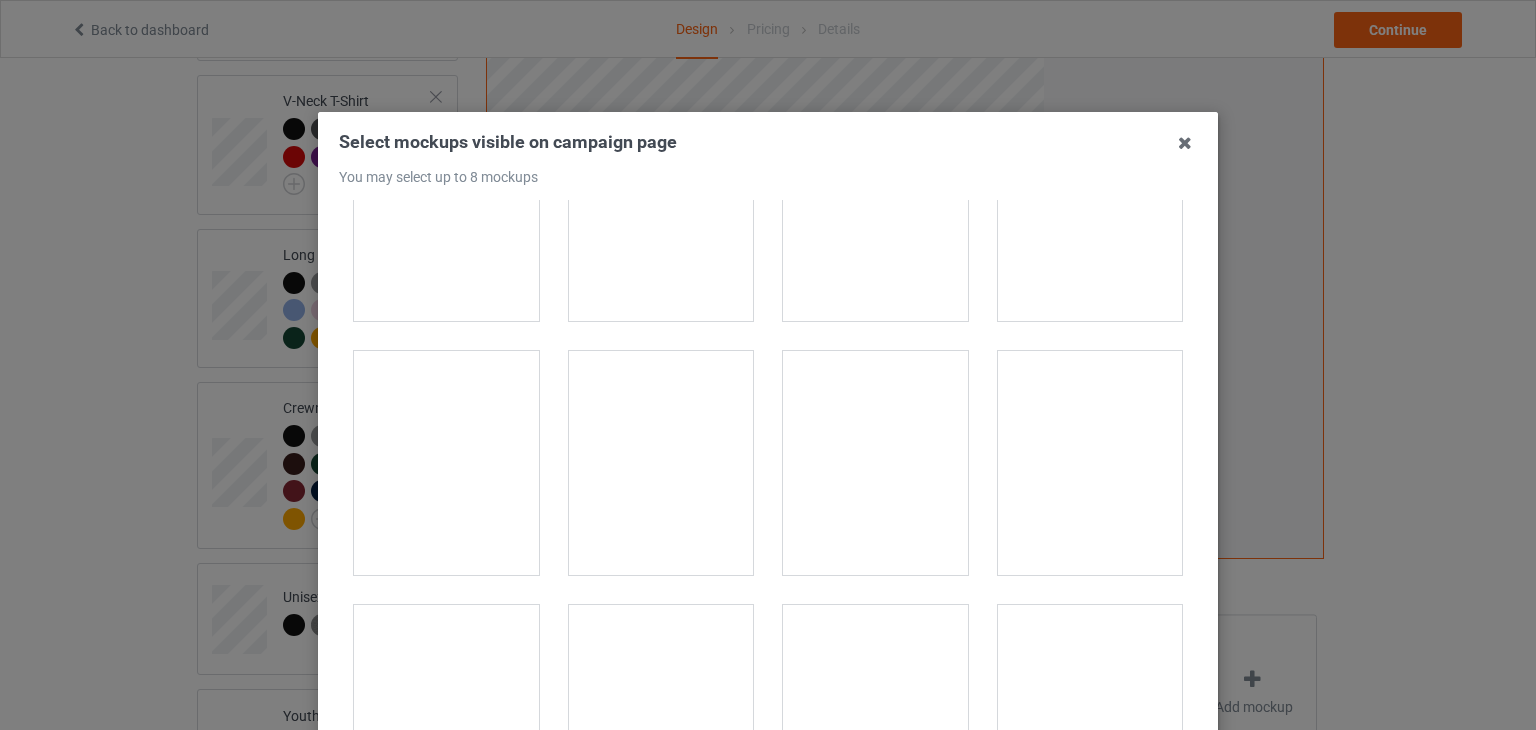scroll, scrollTop: 28100, scrollLeft: 0, axis: vertical 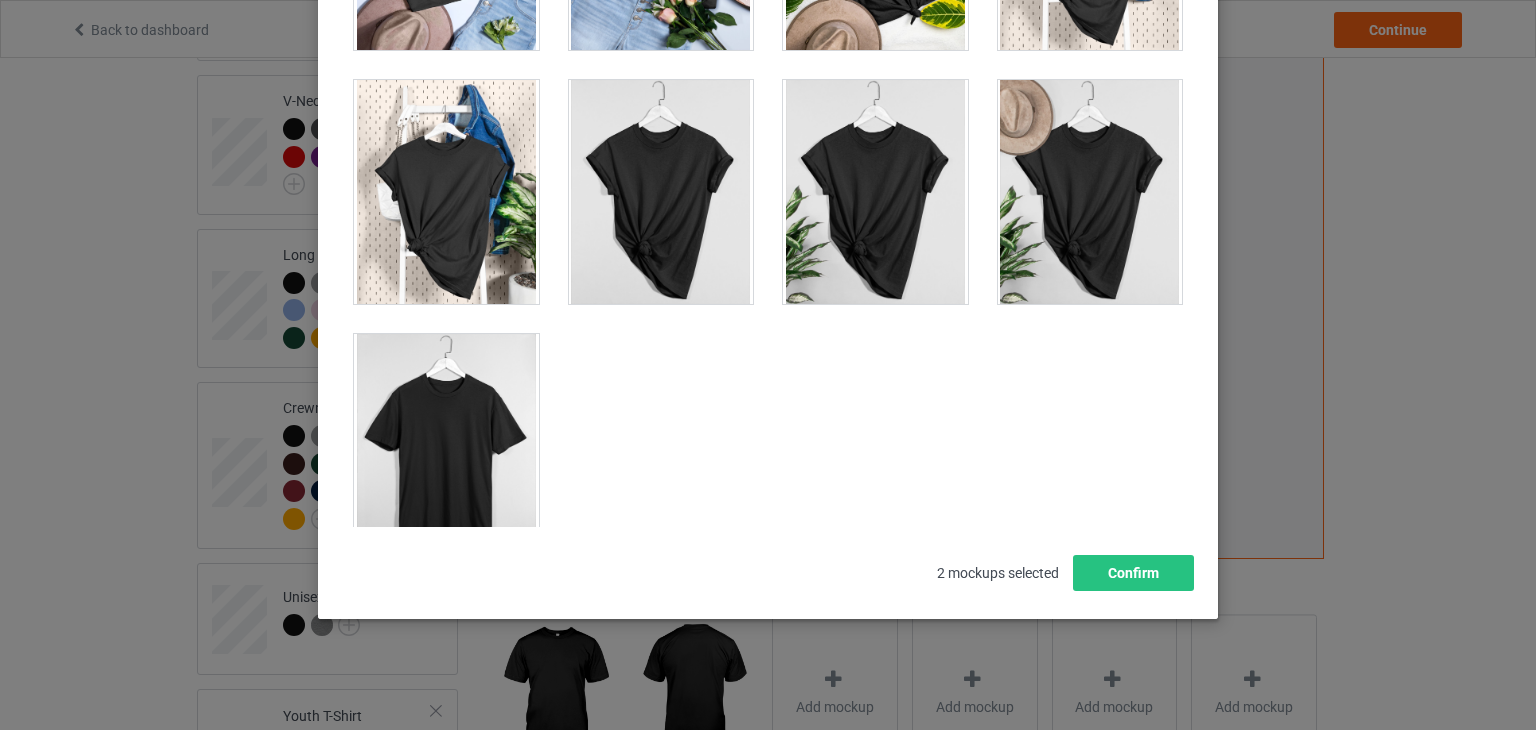 click at bounding box center (446, 446) 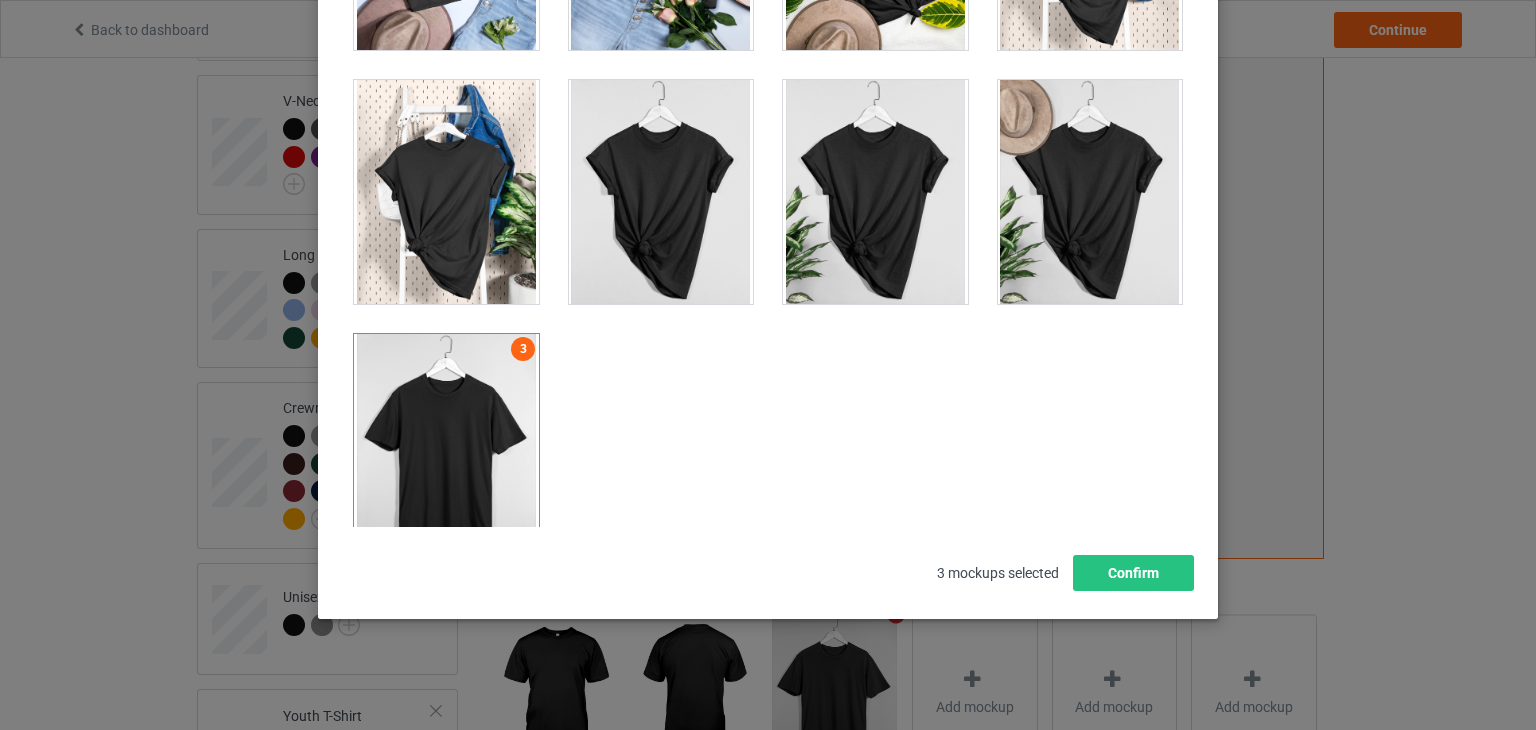 click at bounding box center [661, 192] 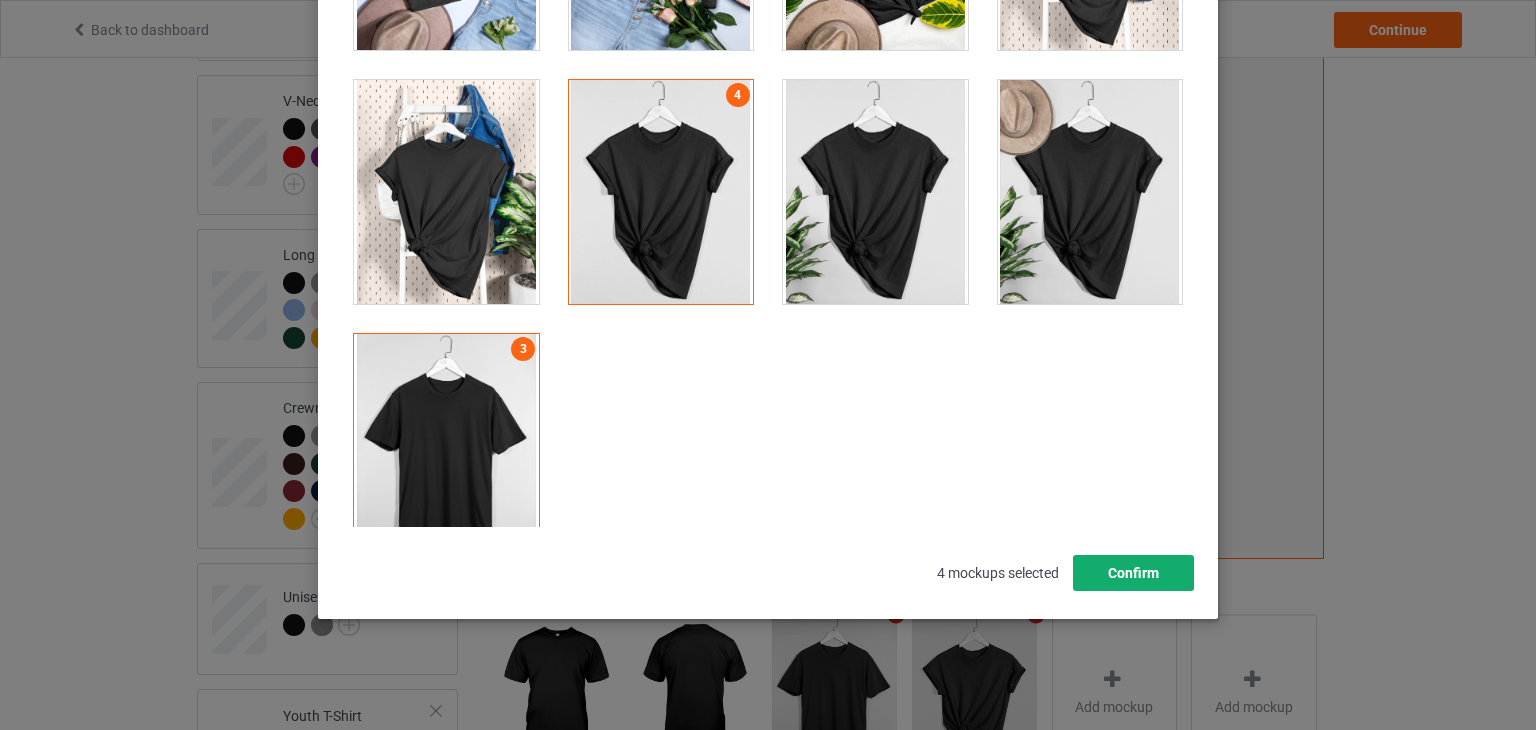 click on "Confirm" at bounding box center (1133, 573) 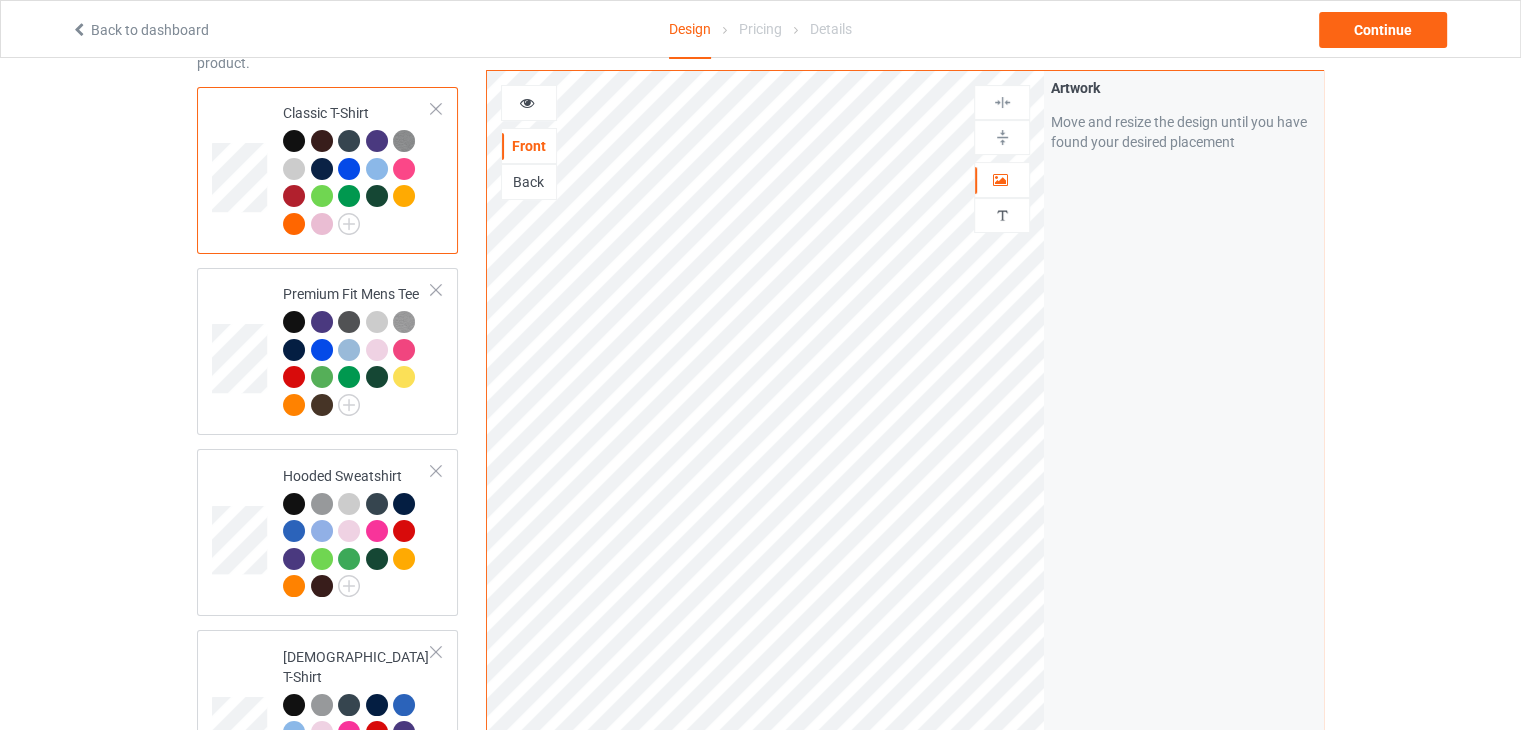 scroll, scrollTop: 300, scrollLeft: 0, axis: vertical 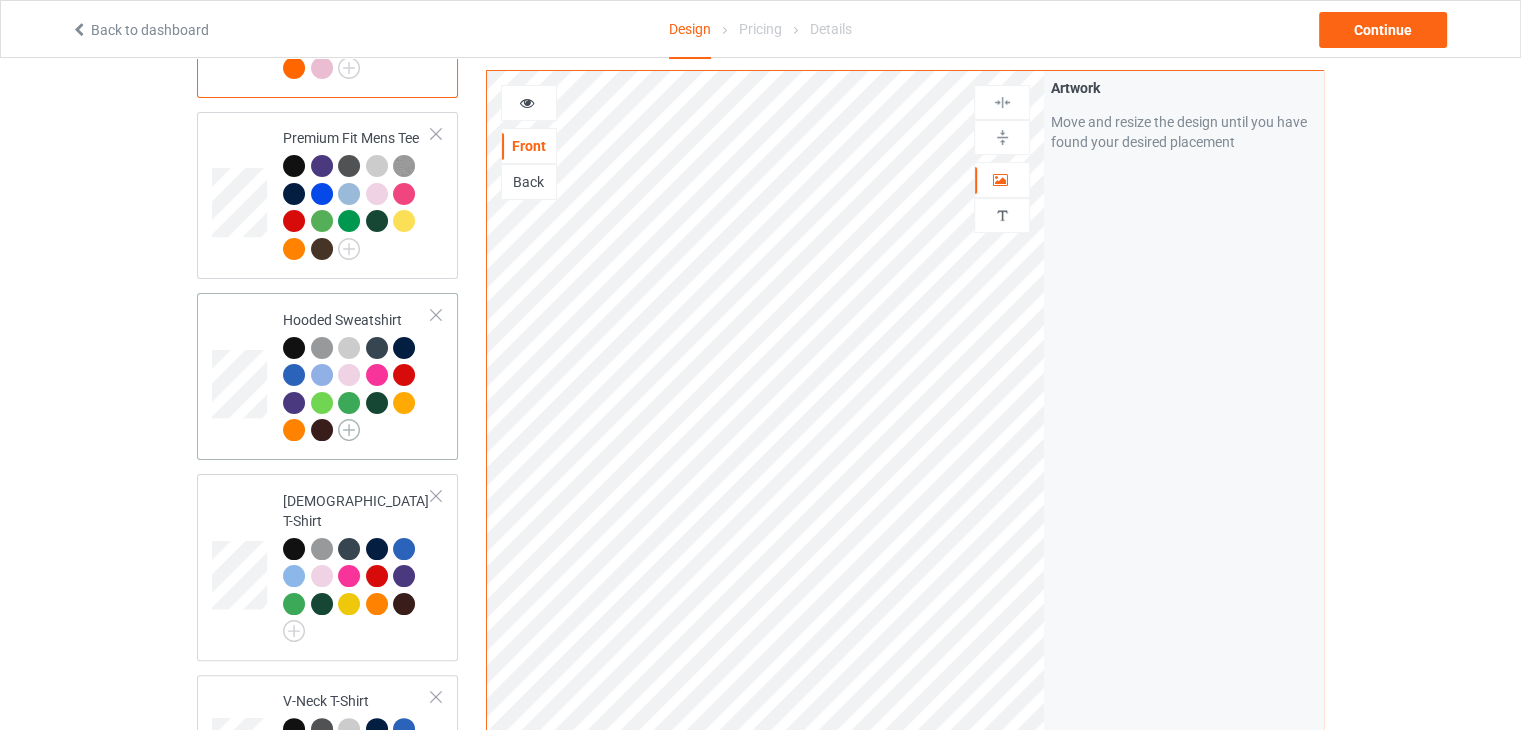click at bounding box center [349, 430] 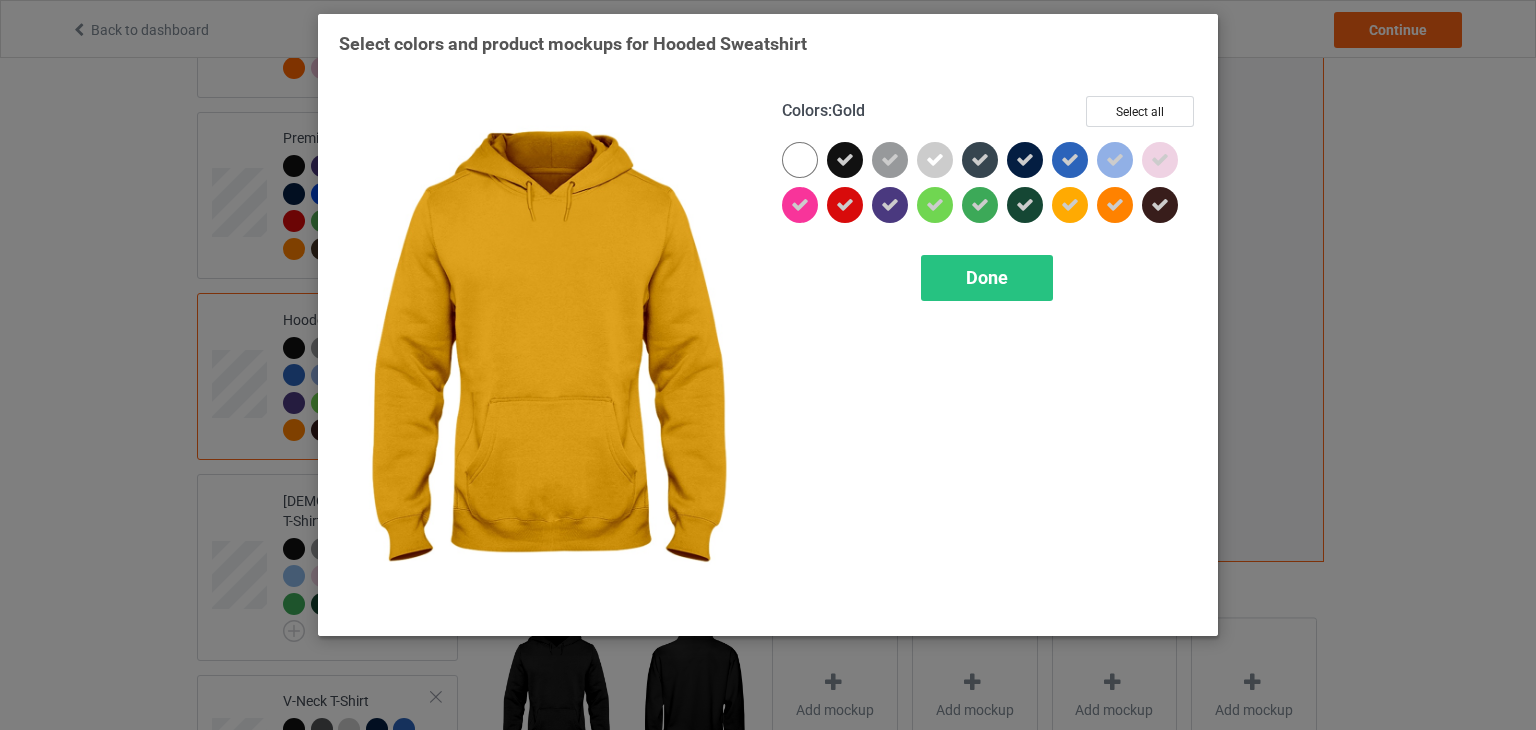 drag, startPoint x: 1012, startPoint y: 269, endPoint x: 1116, endPoint y: 172, distance: 142.21463 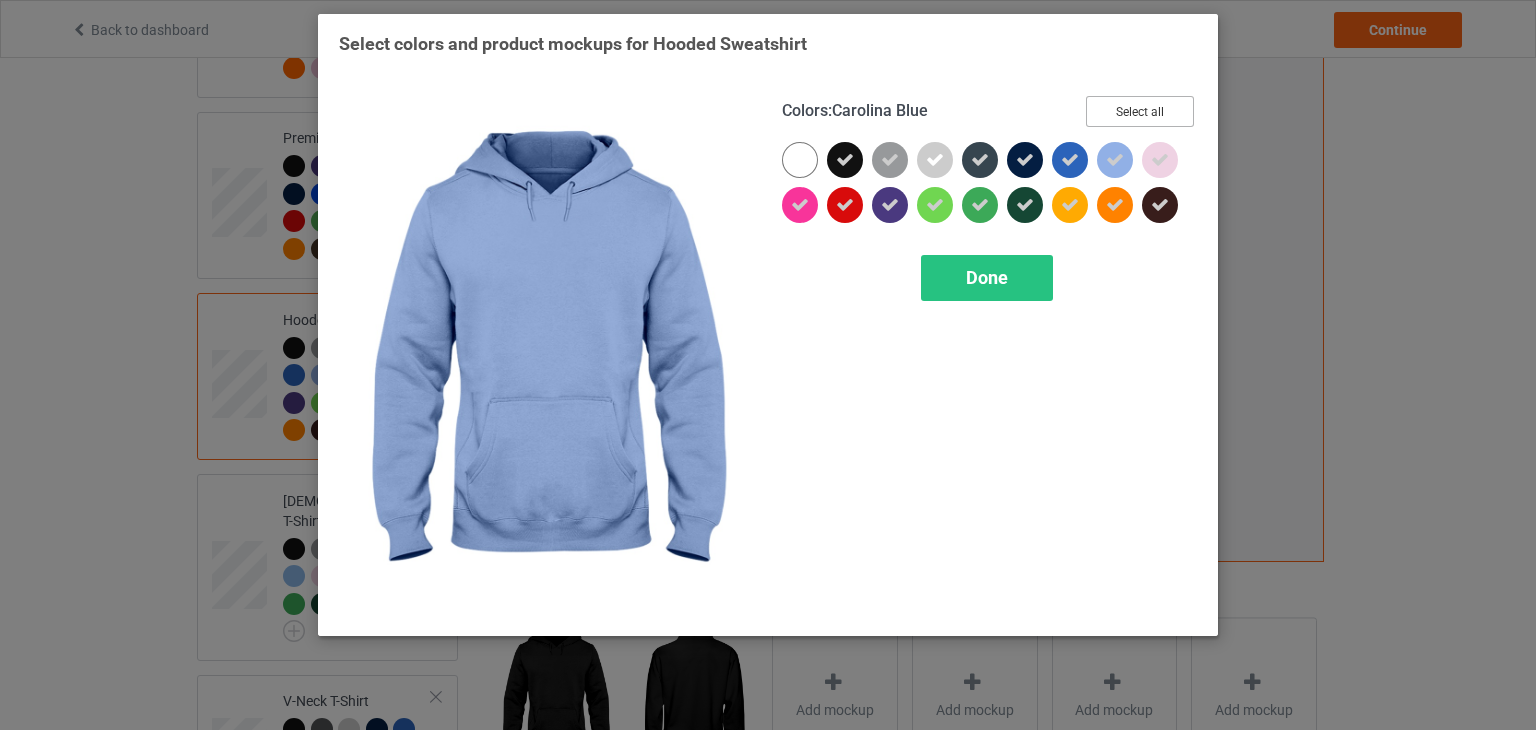 click on "Select all" at bounding box center (1140, 111) 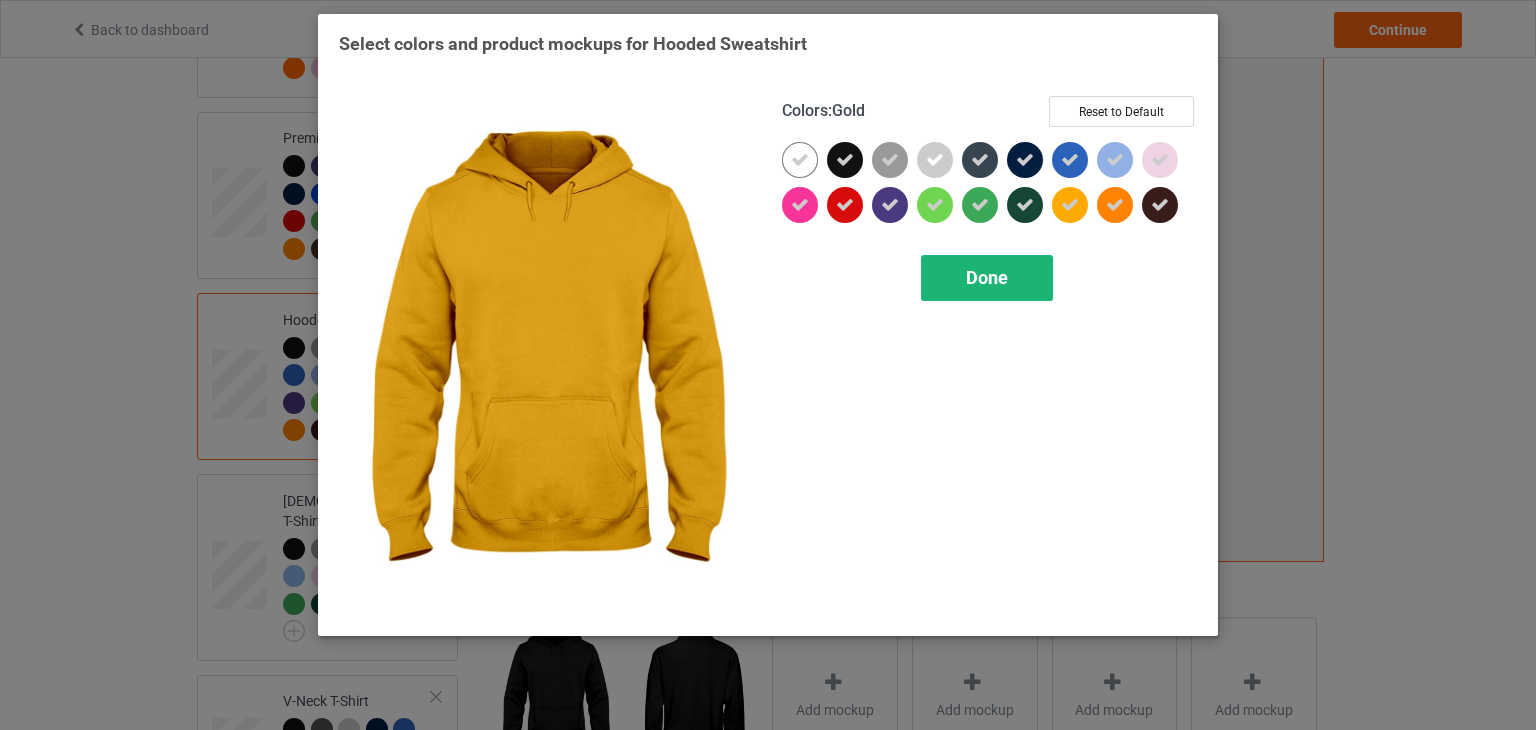 click on "Done" at bounding box center [987, 278] 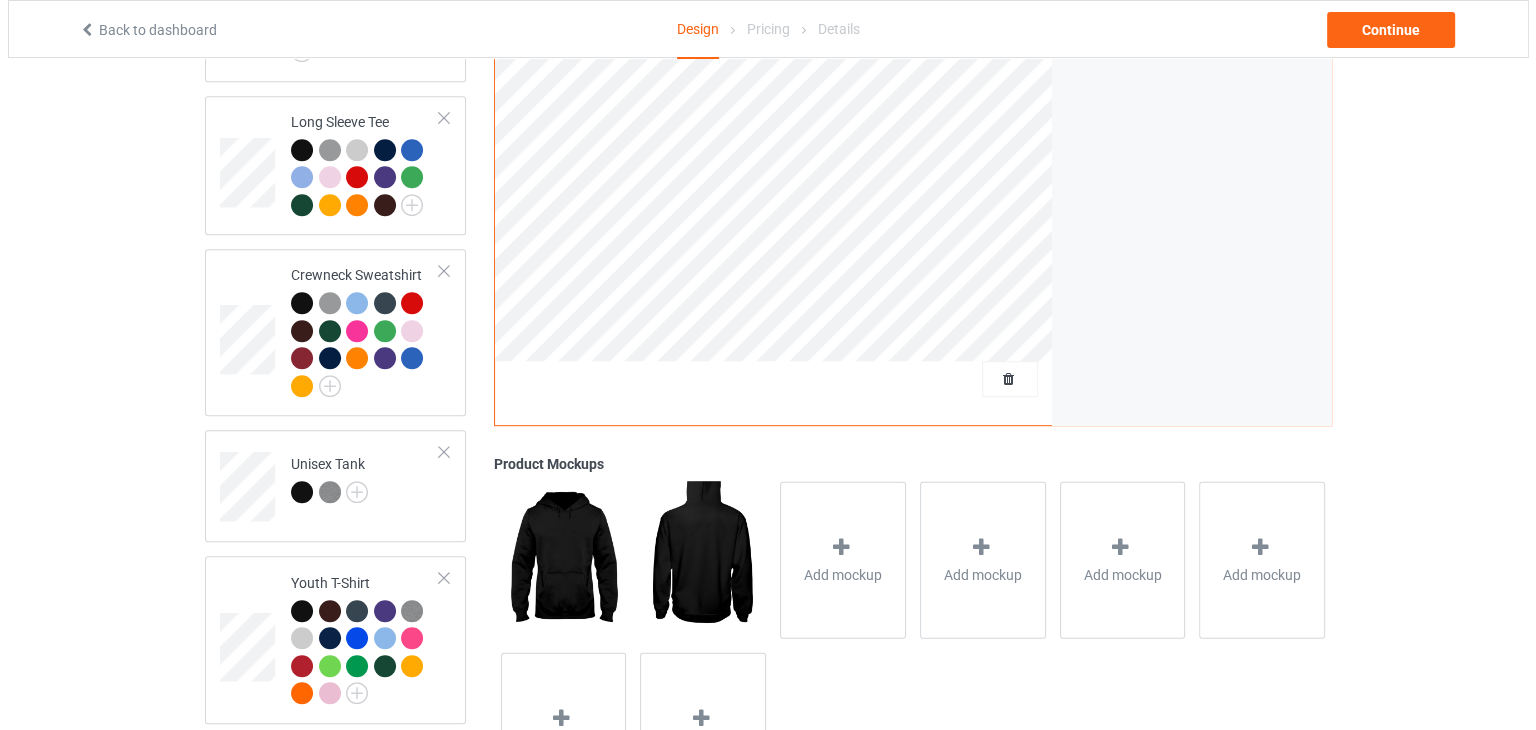 scroll, scrollTop: 1136, scrollLeft: 0, axis: vertical 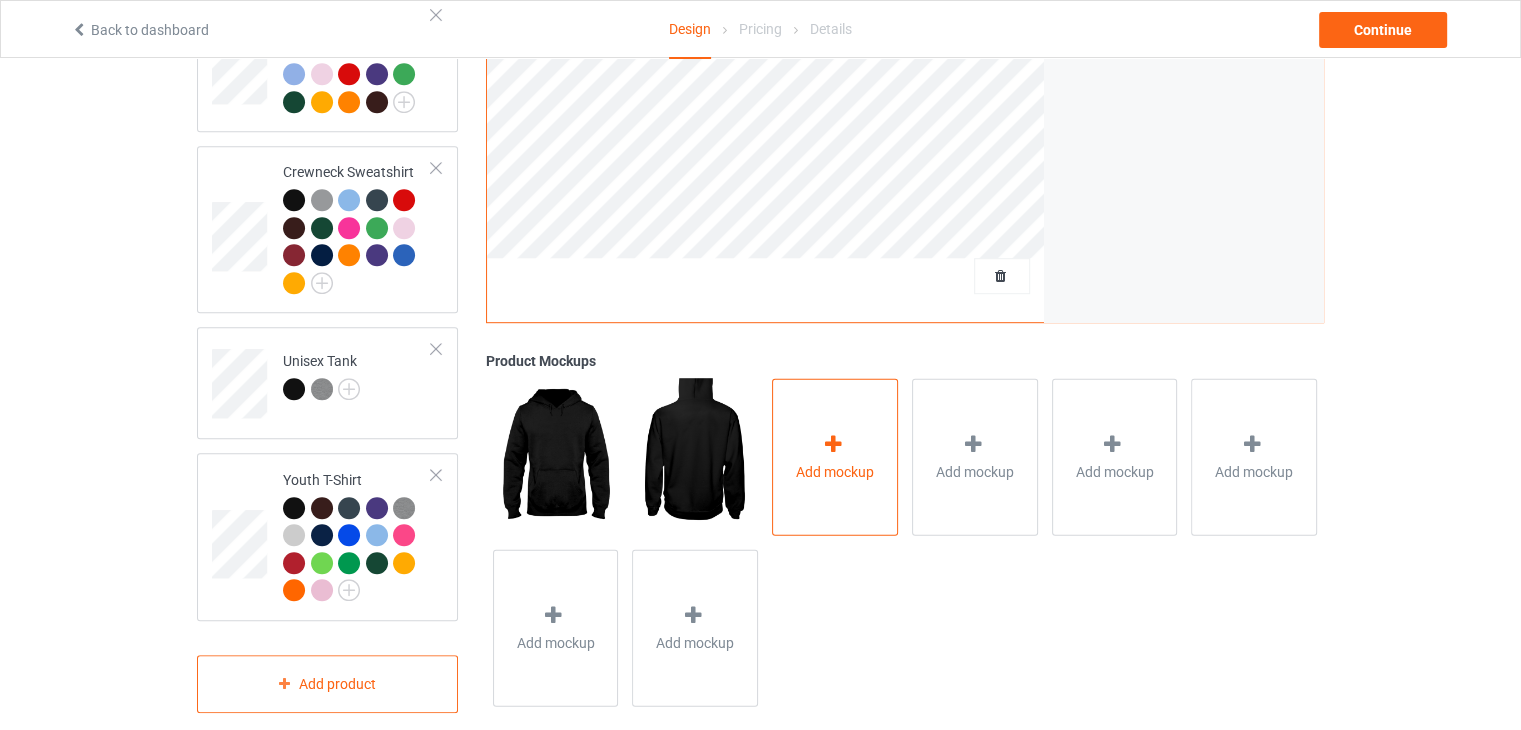 click on "Add mockup" at bounding box center (835, 456) 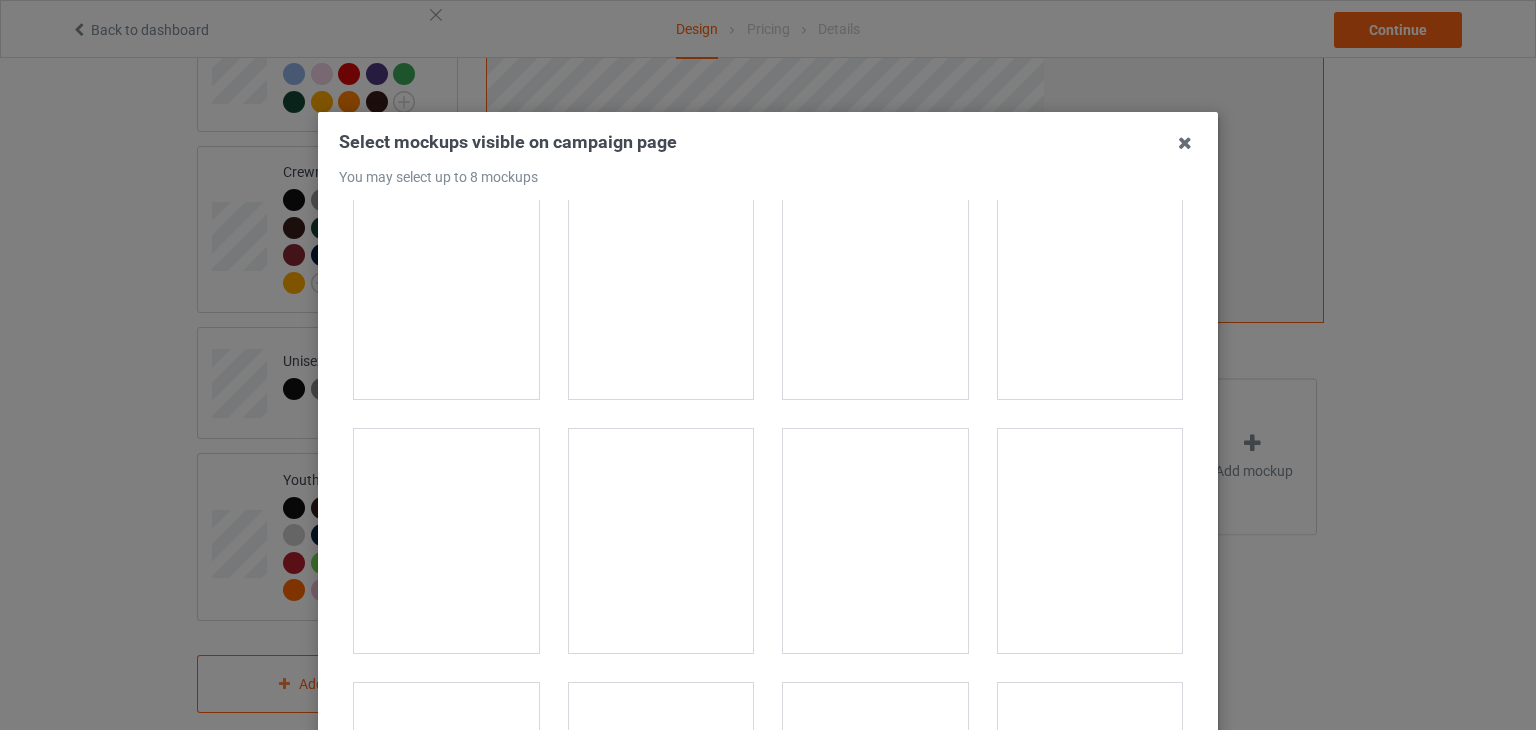 scroll, scrollTop: 17168, scrollLeft: 0, axis: vertical 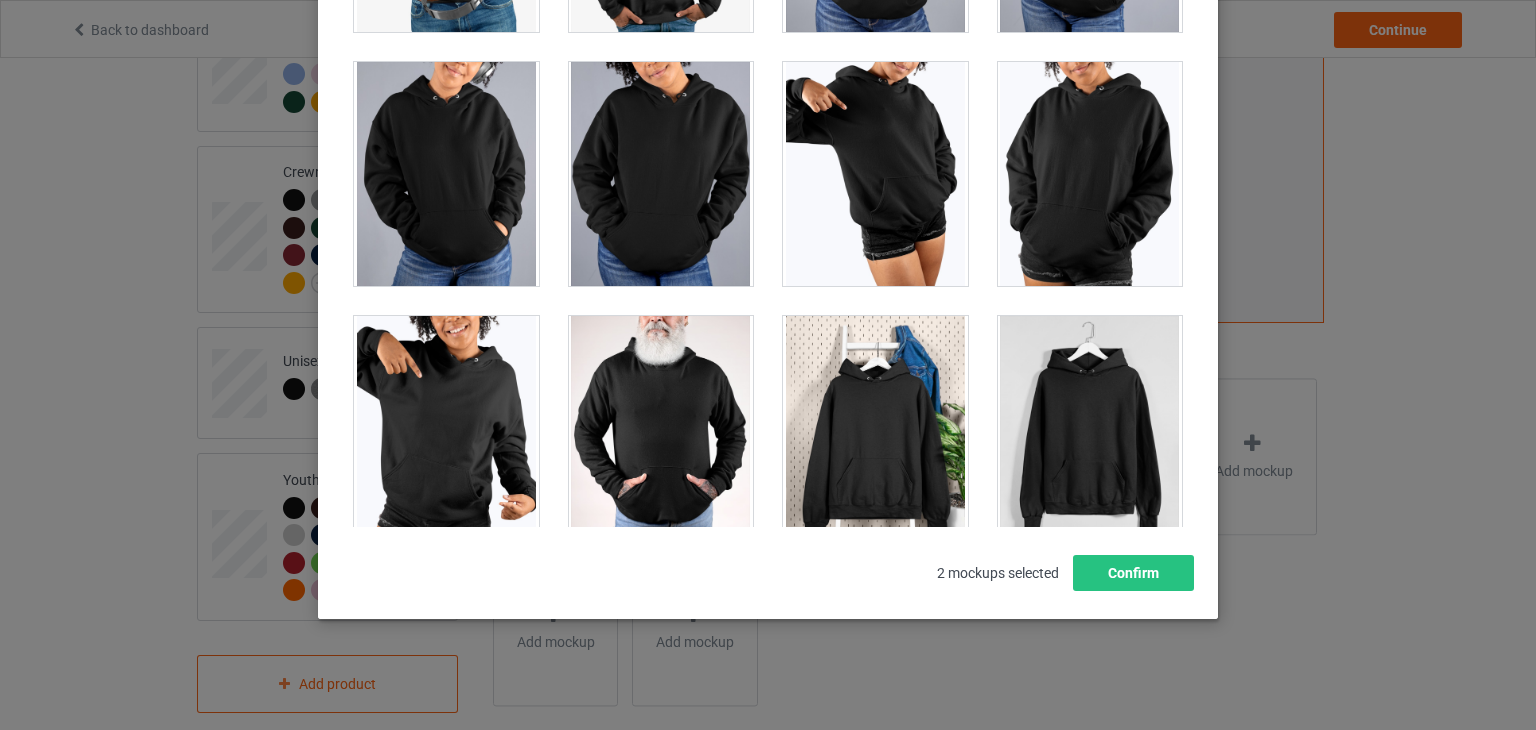 click at bounding box center [875, 428] 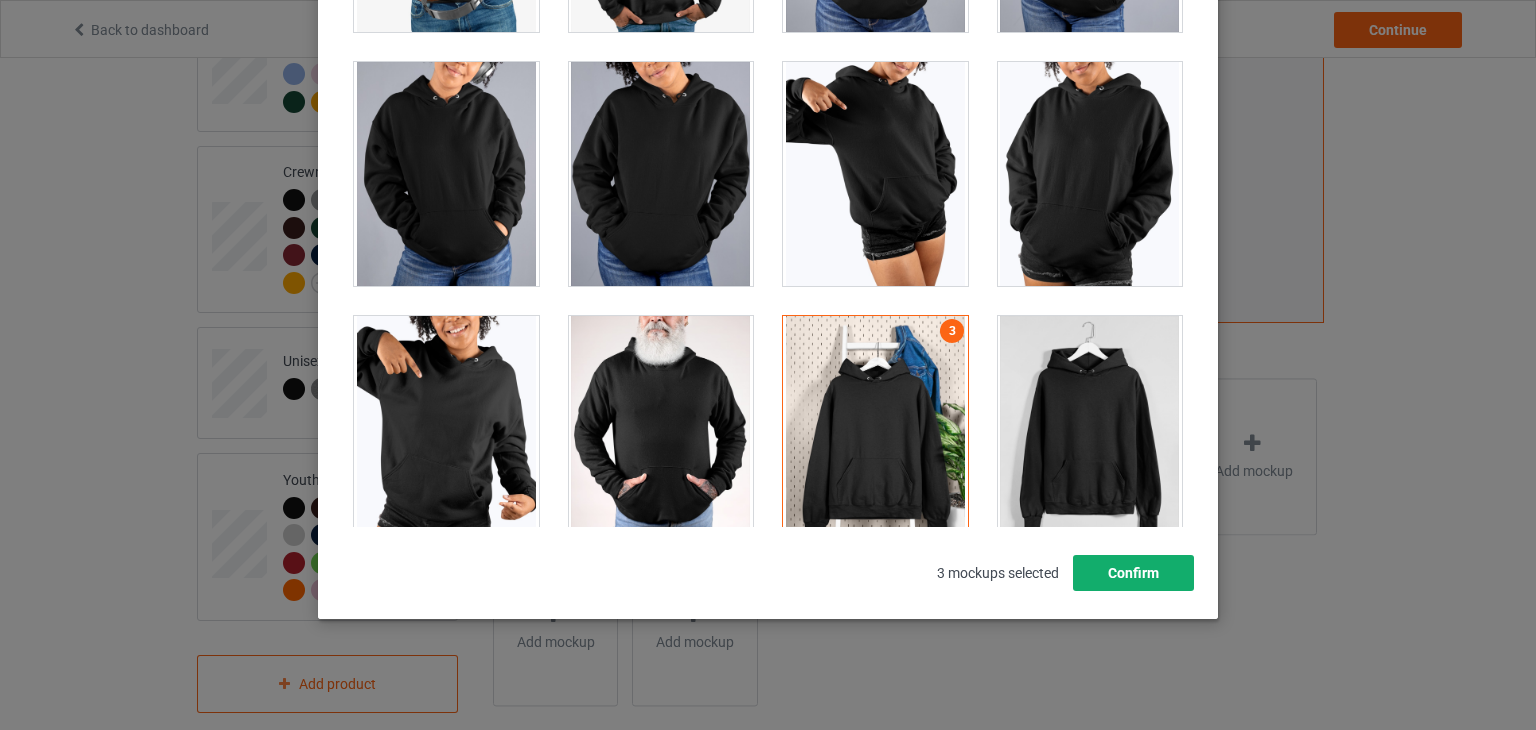 click on "Confirm" at bounding box center [1133, 573] 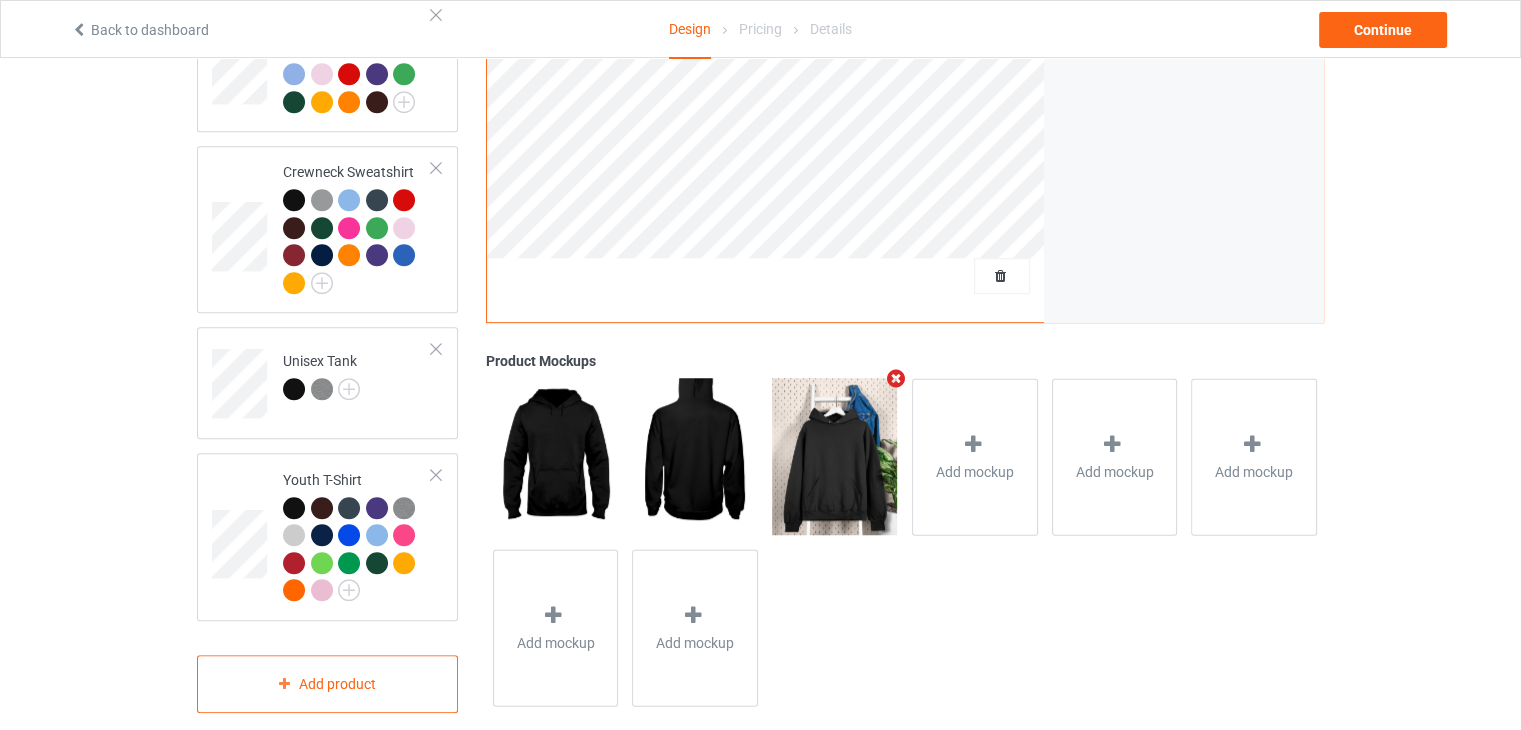 click on "Design Select colors for each of the products and upload an artwork file to design your product. Classic T-Shirt Premium Fit Mens Tee Hooded Sweatshirt [DEMOGRAPHIC_DATA] T-Shirt V-Neck T-Shirt Long Sleeve Tee Crewneck Sweatshirt Unisex Tank Youth T-Shirt Add product Front Back Artwork Personalized text Artwork Move and resize the design until you have found your desired placement Product Mockups Add mockup Add mockup Add mockup Add mockup Add mockup" at bounding box center [760, -162] 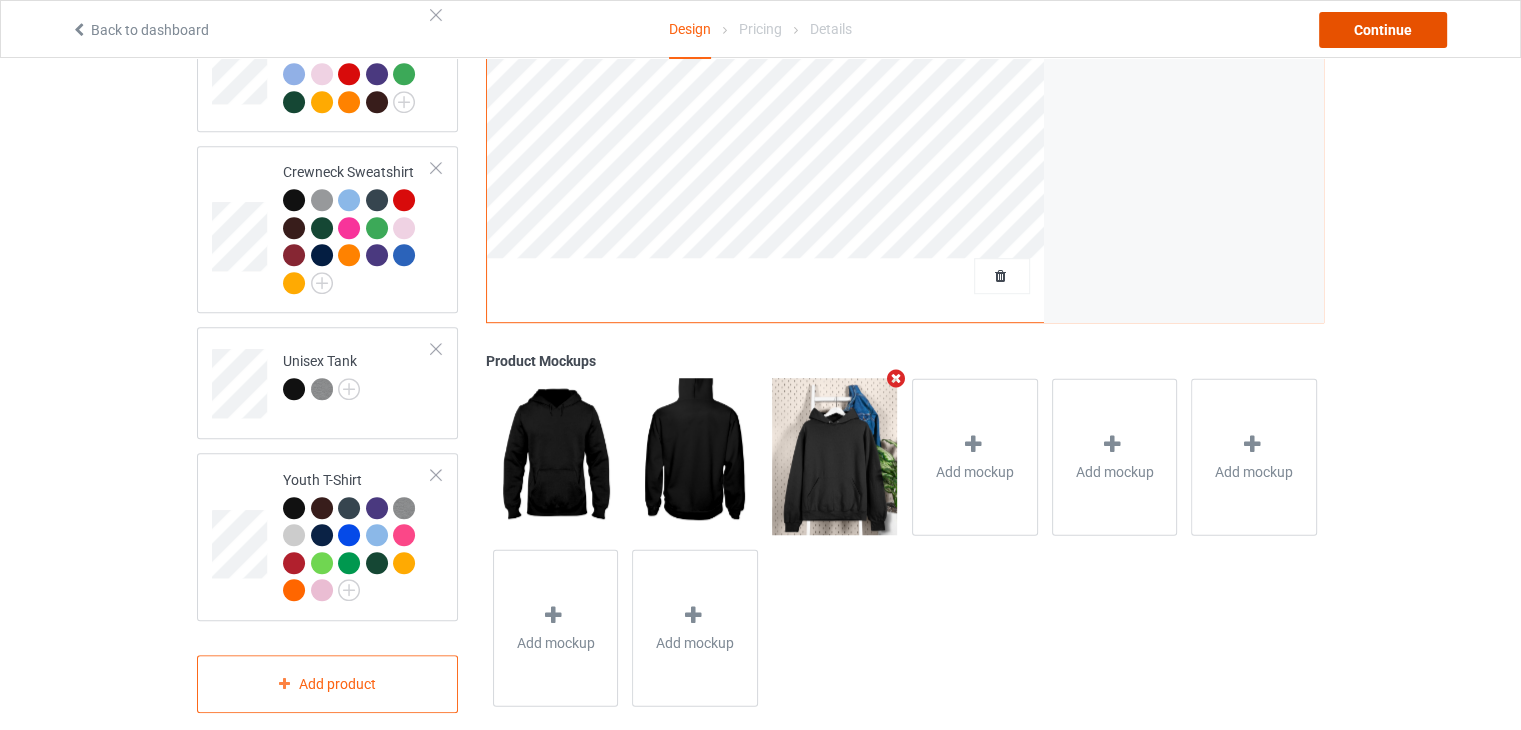 click on "Continue" at bounding box center [1383, 30] 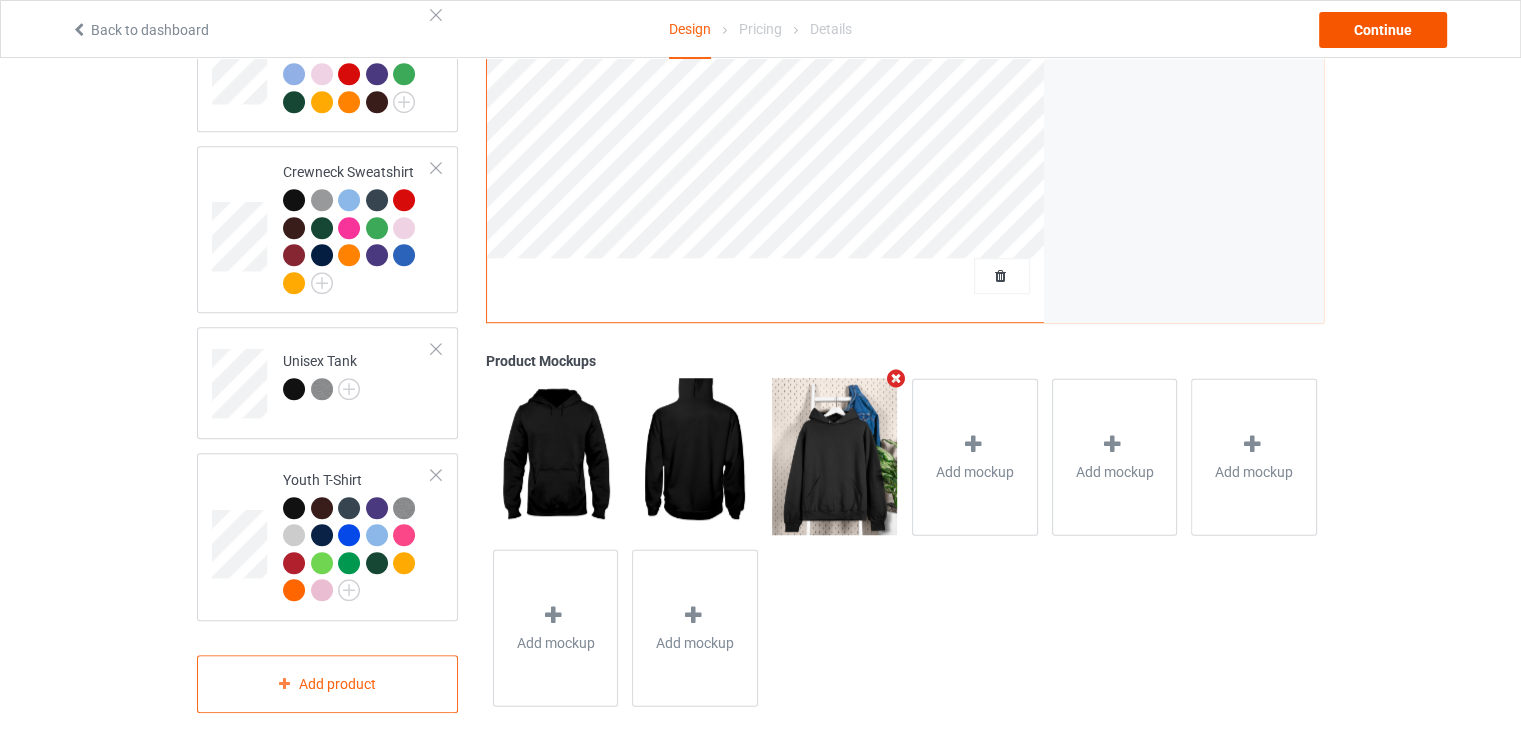 scroll, scrollTop: 0, scrollLeft: 0, axis: both 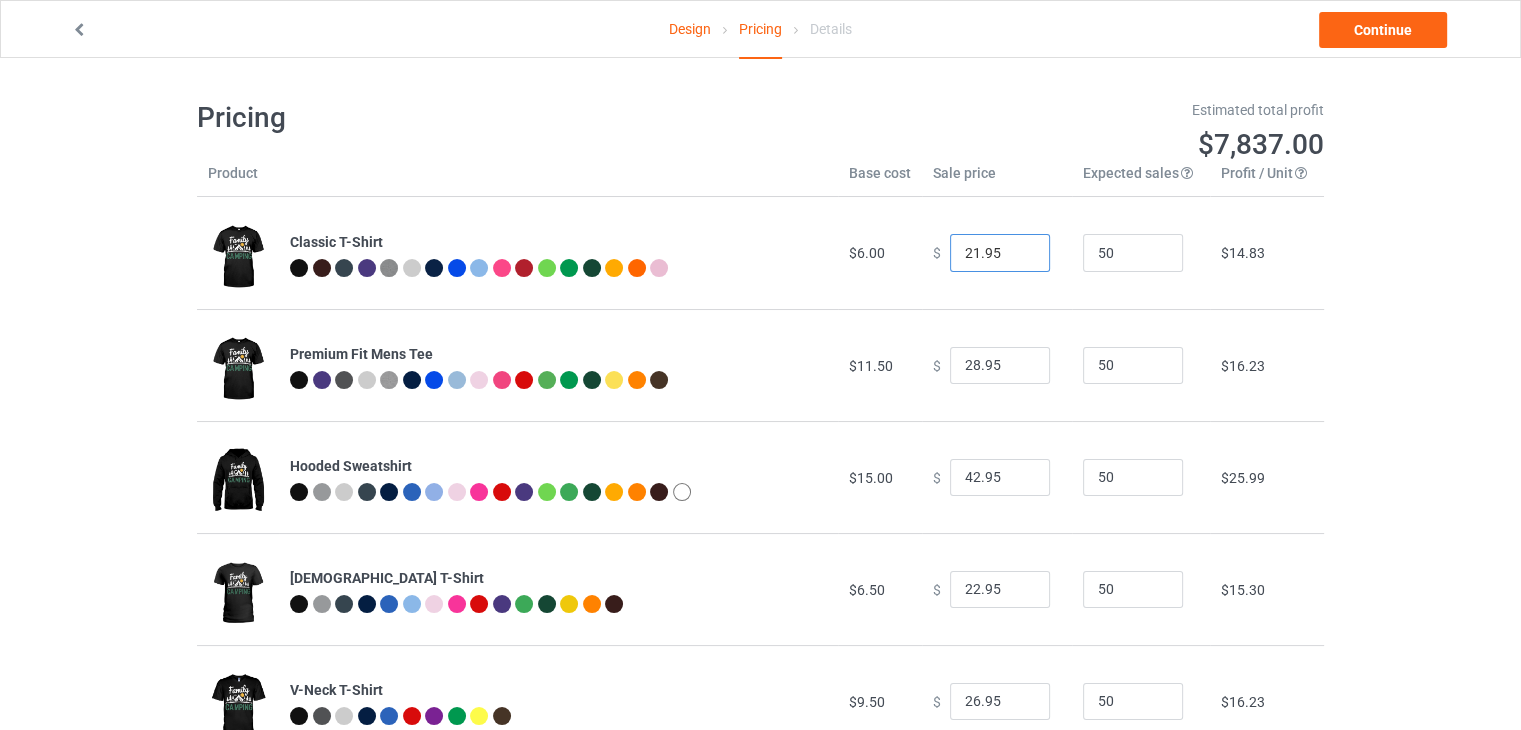 click on "21.95" at bounding box center (1000, 253) 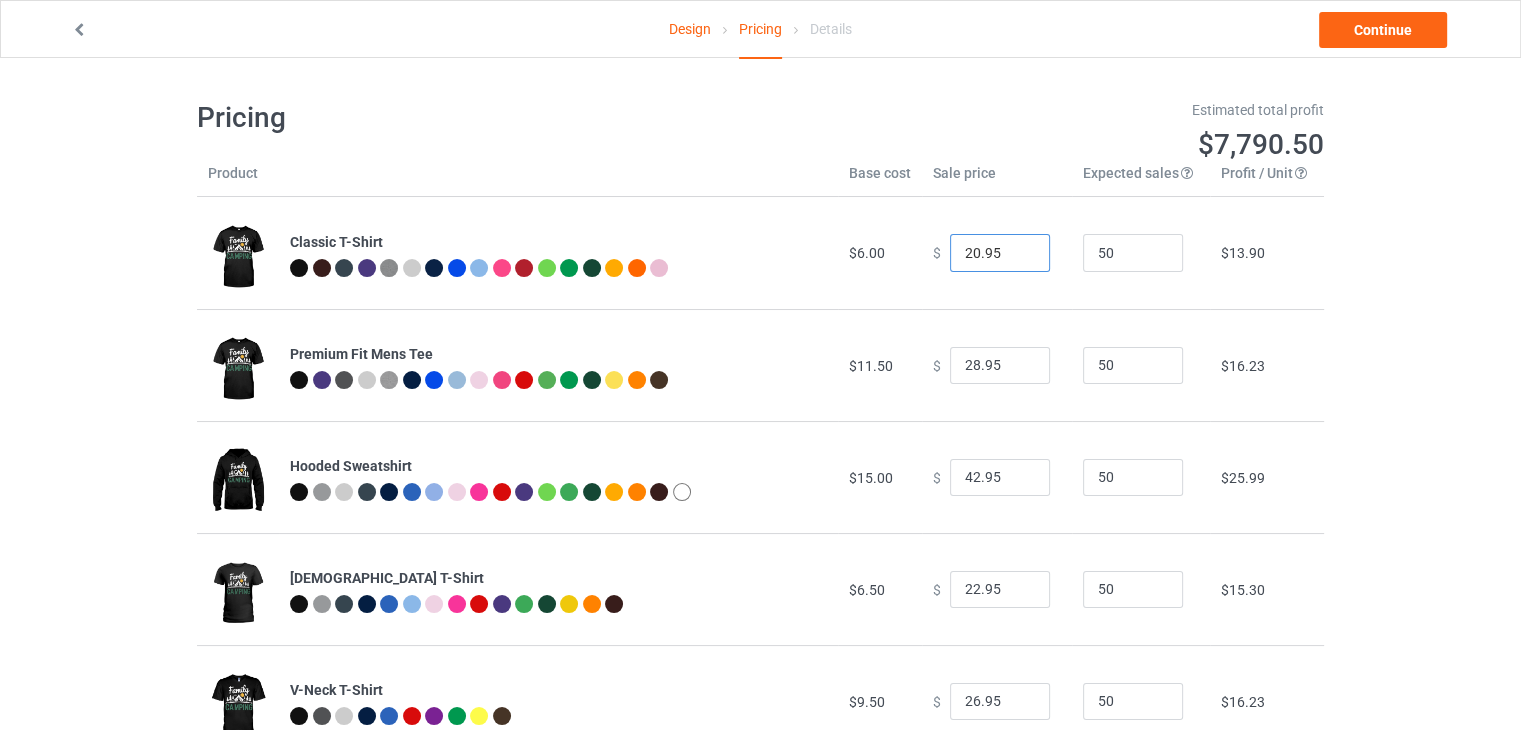 click on "20.95" at bounding box center (1000, 253) 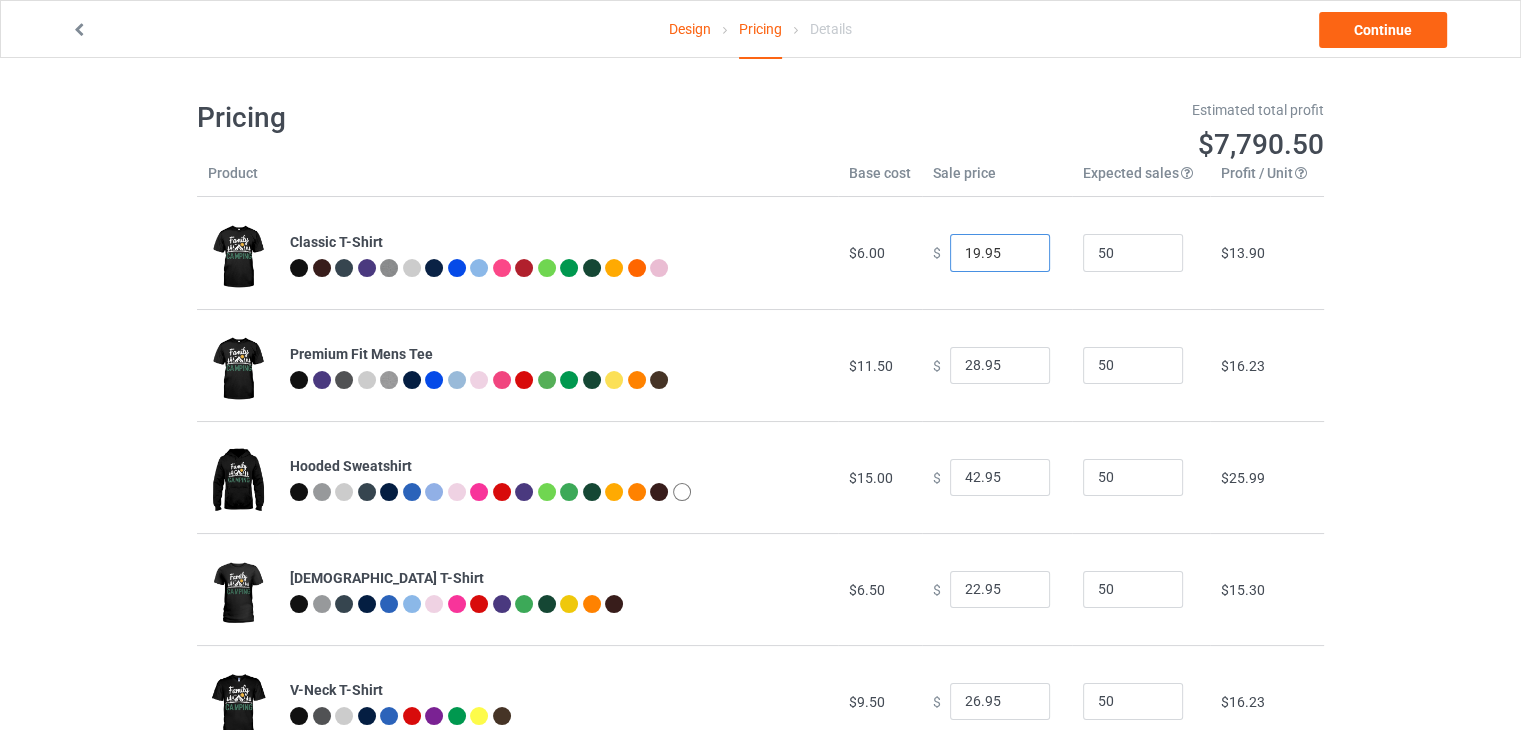 type on "19.95" 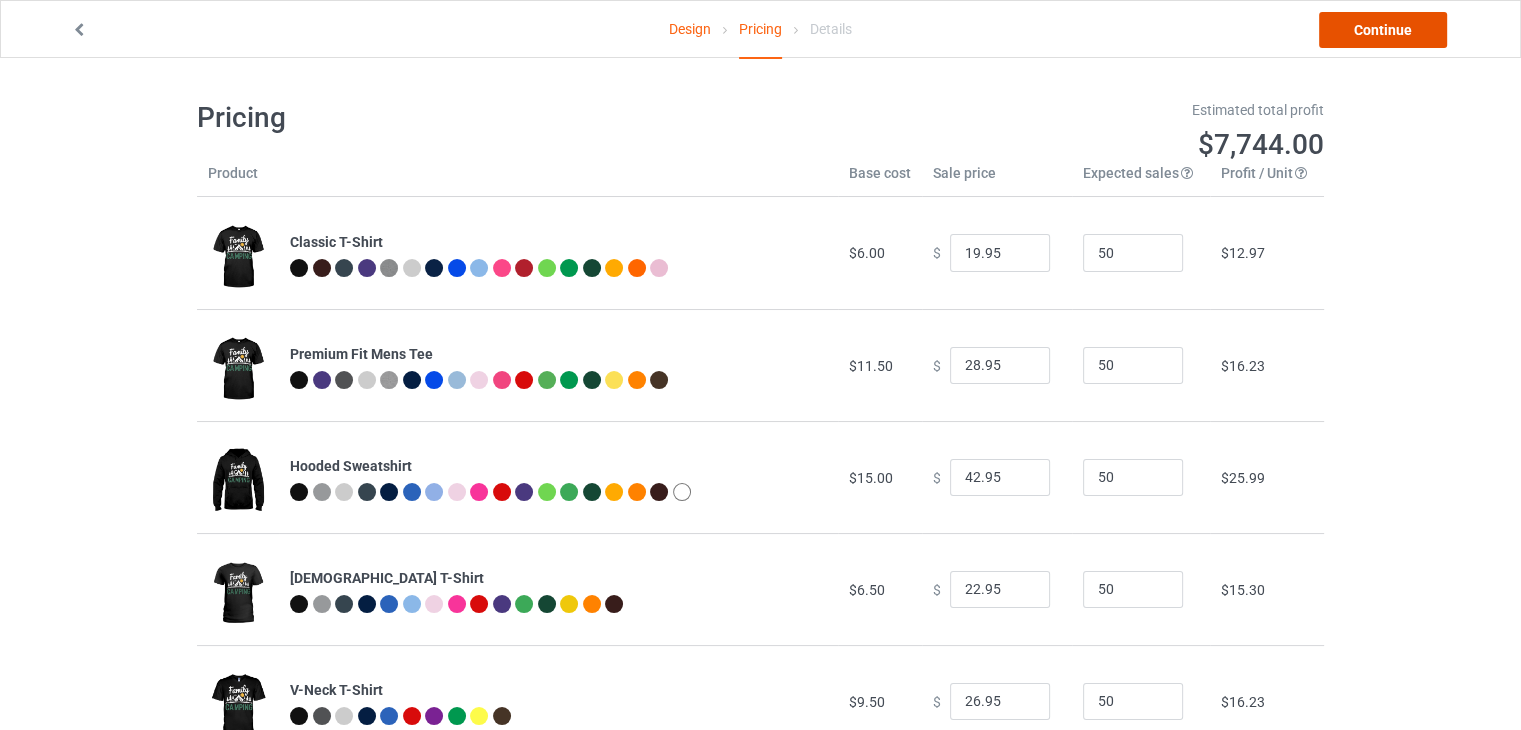 click on "Continue" at bounding box center [1383, 30] 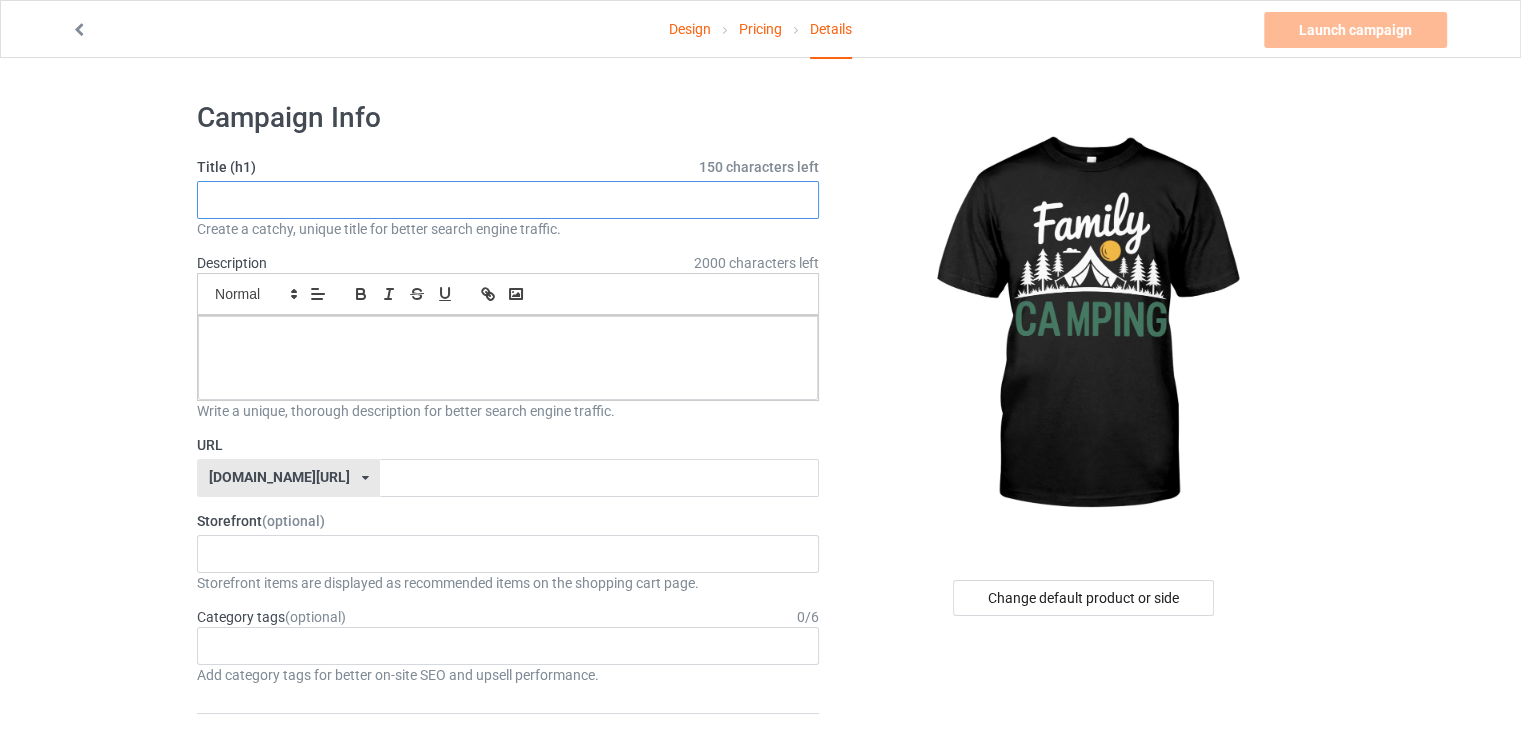 click at bounding box center [508, 200] 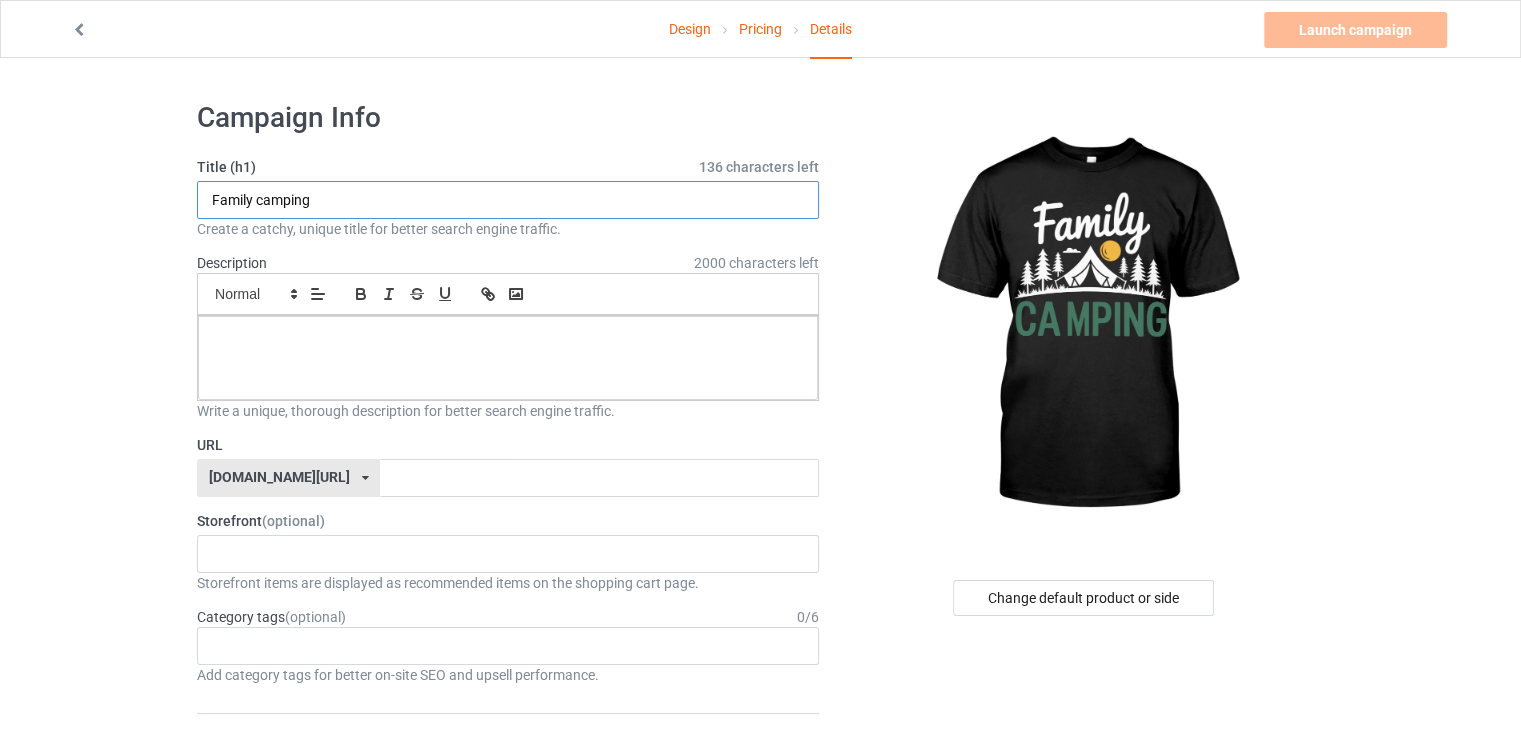 type on "Family camping" 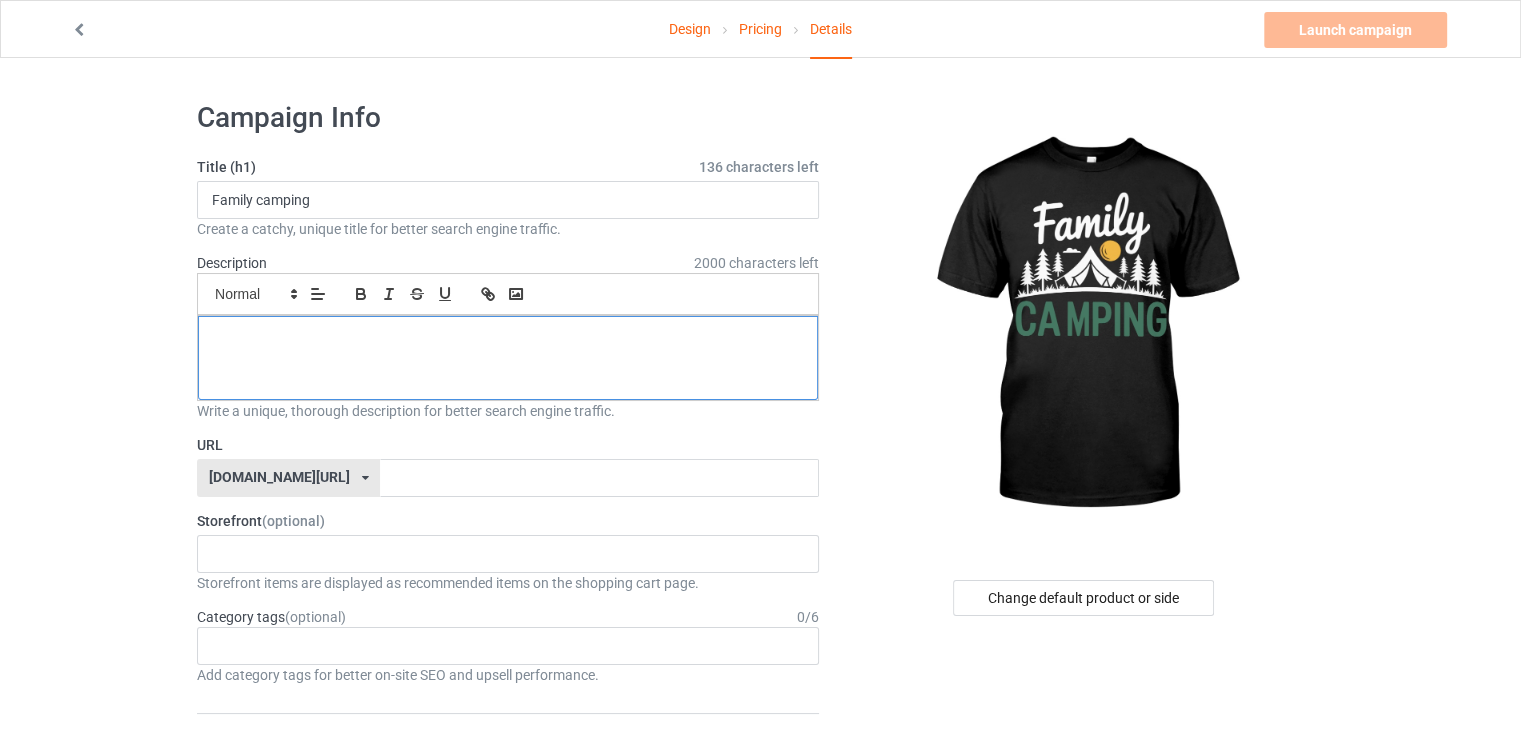 click at bounding box center [508, 338] 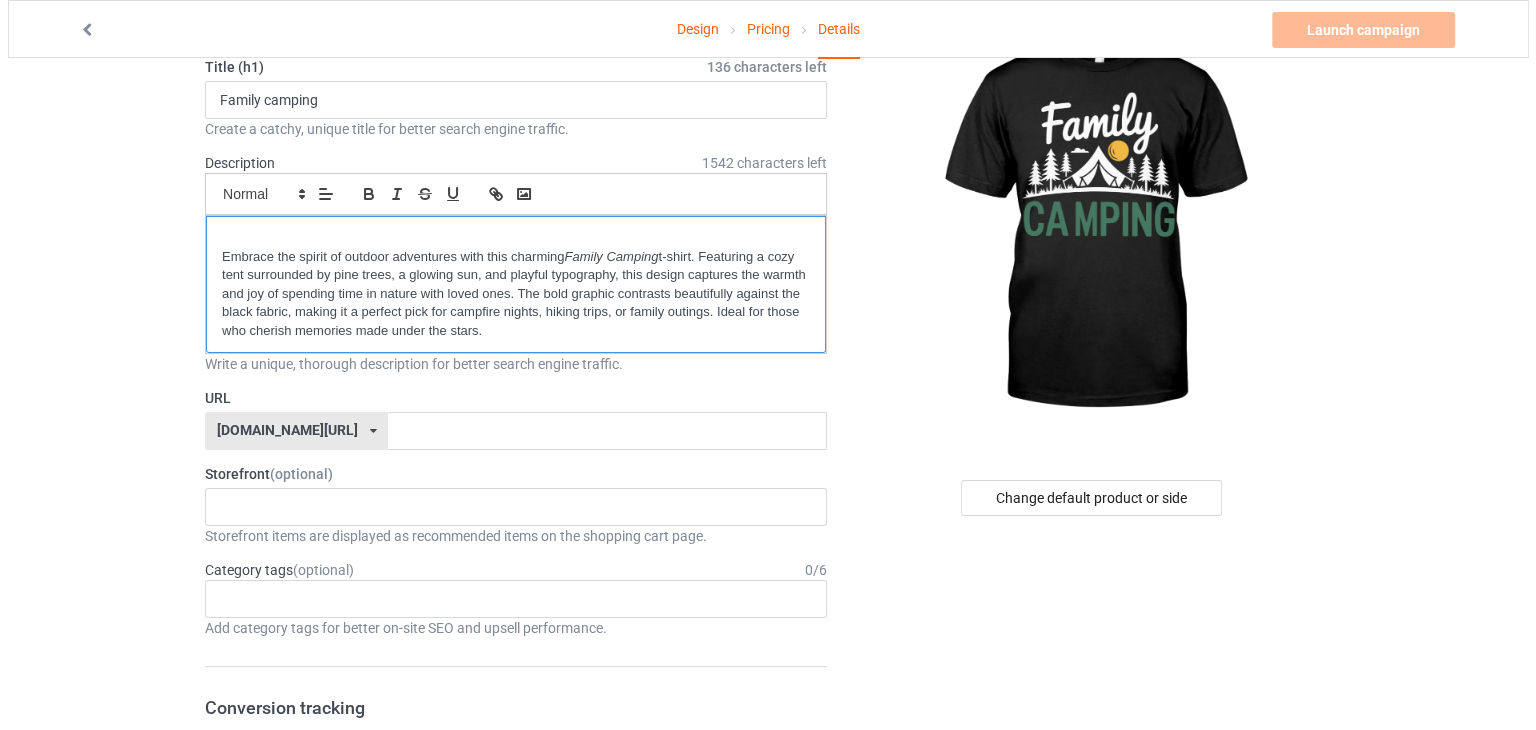 scroll, scrollTop: 0, scrollLeft: 0, axis: both 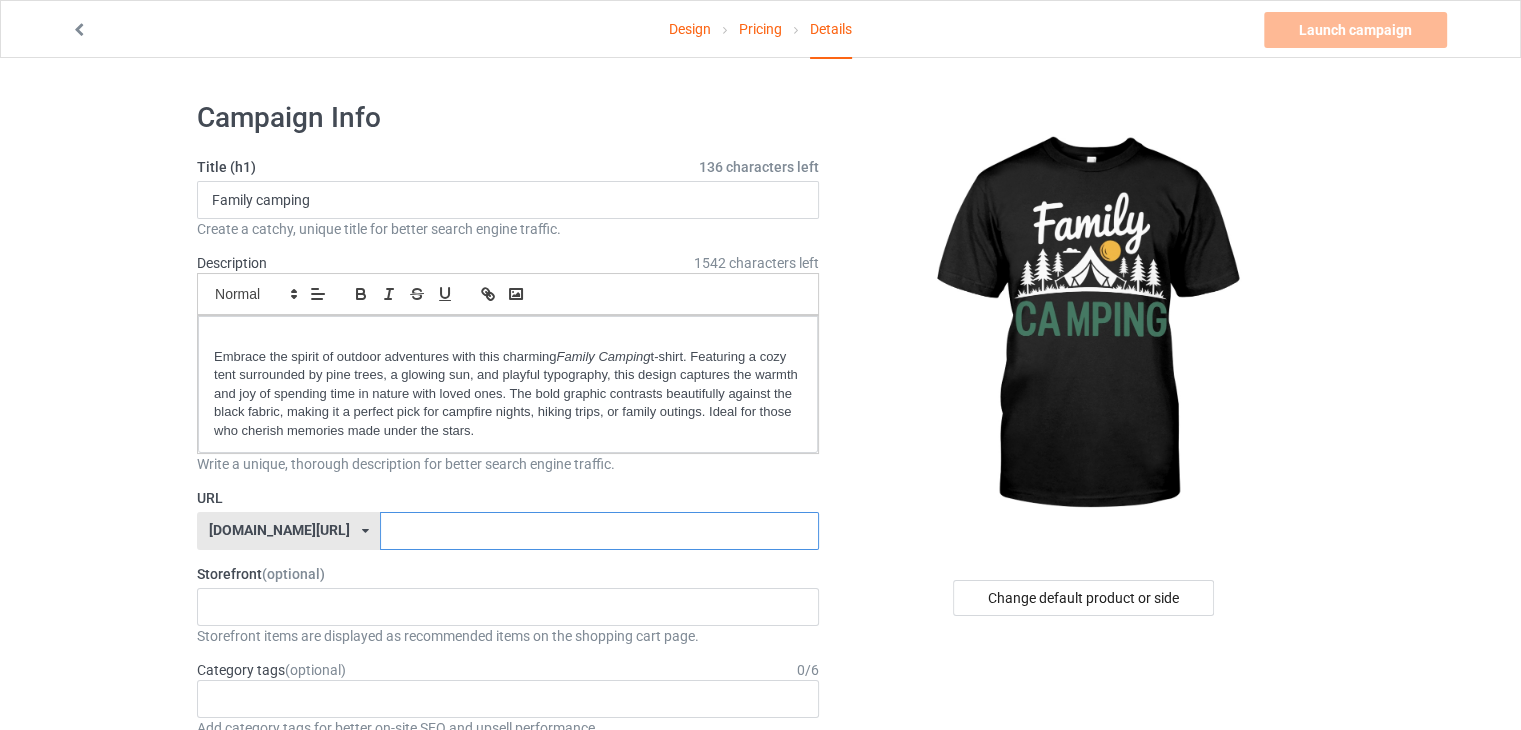 click at bounding box center [599, 531] 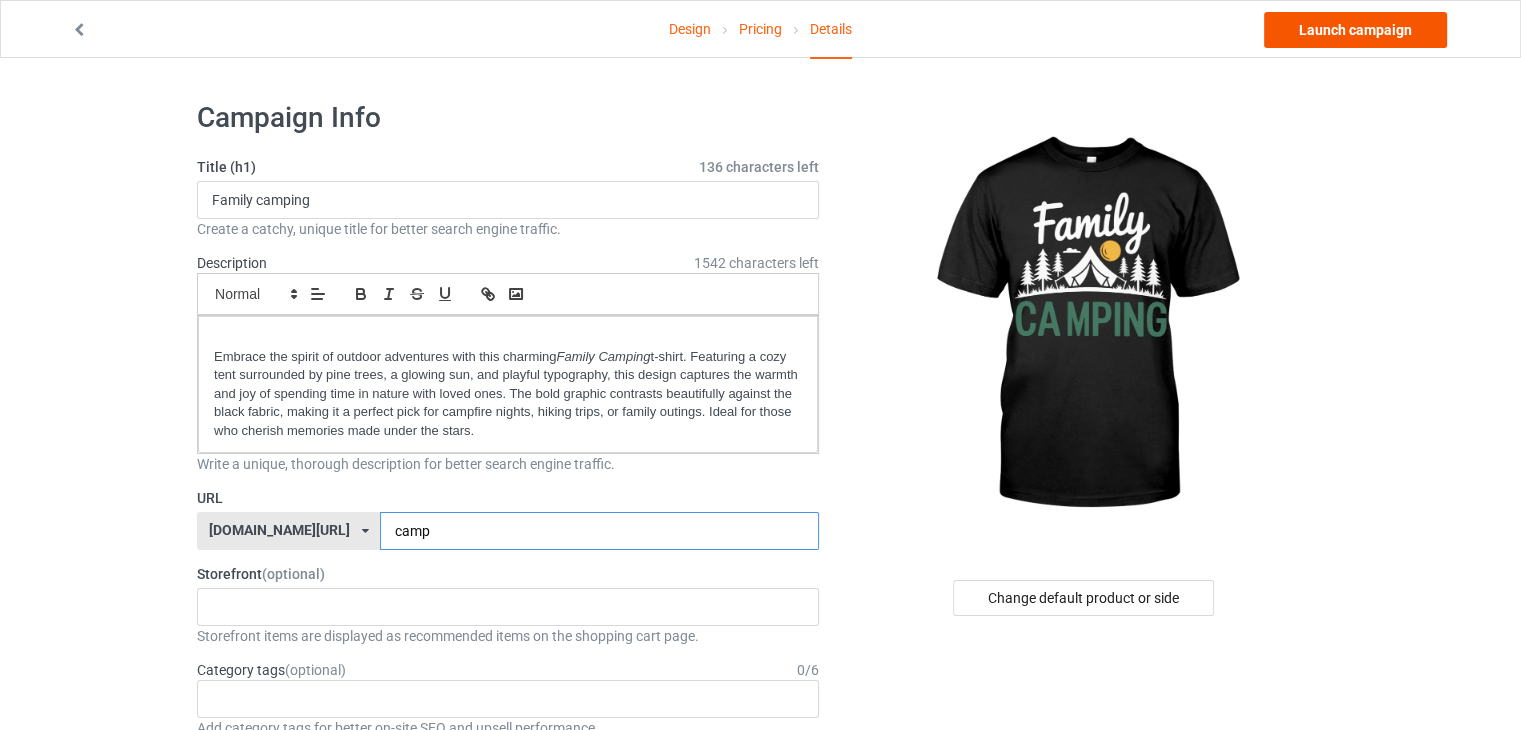 type on "camp" 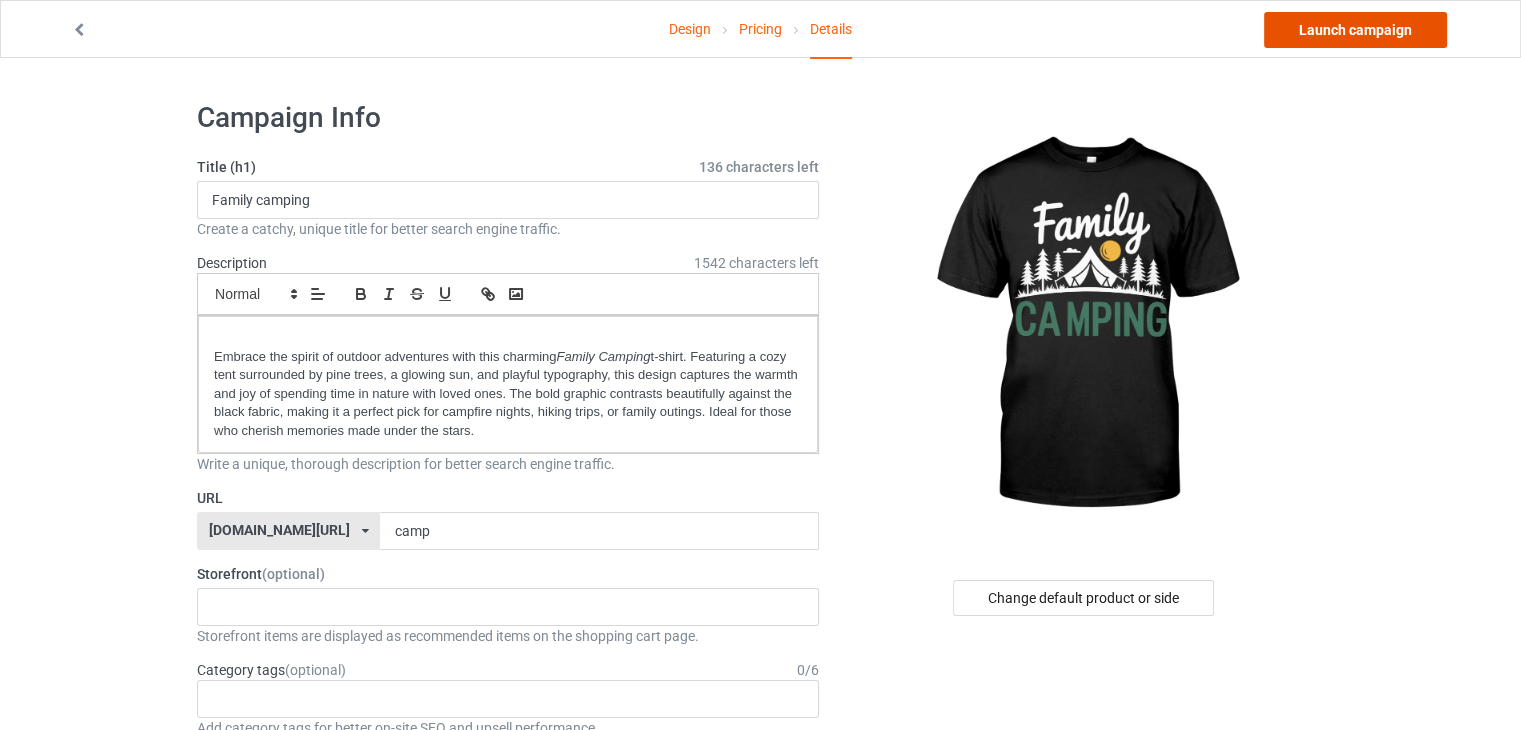 click on "Launch campaign" at bounding box center (1355, 30) 